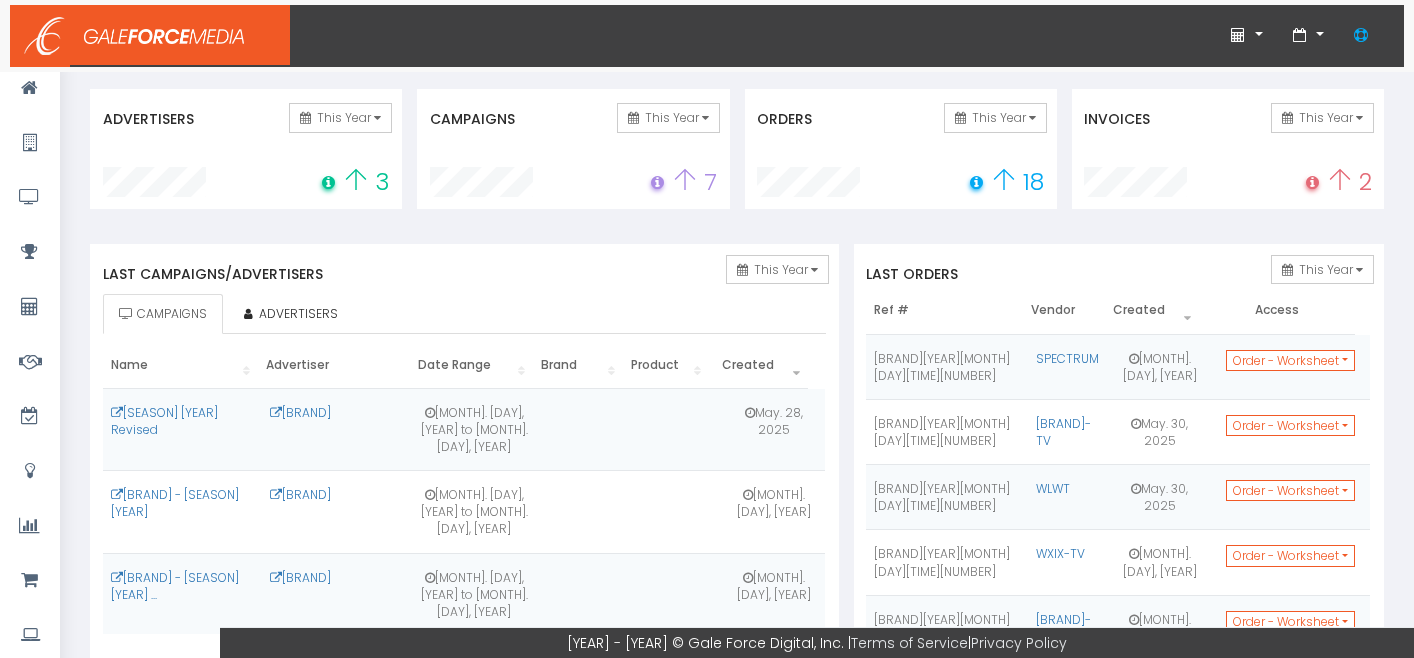 scroll, scrollTop: 87, scrollLeft: 0, axis: vertical 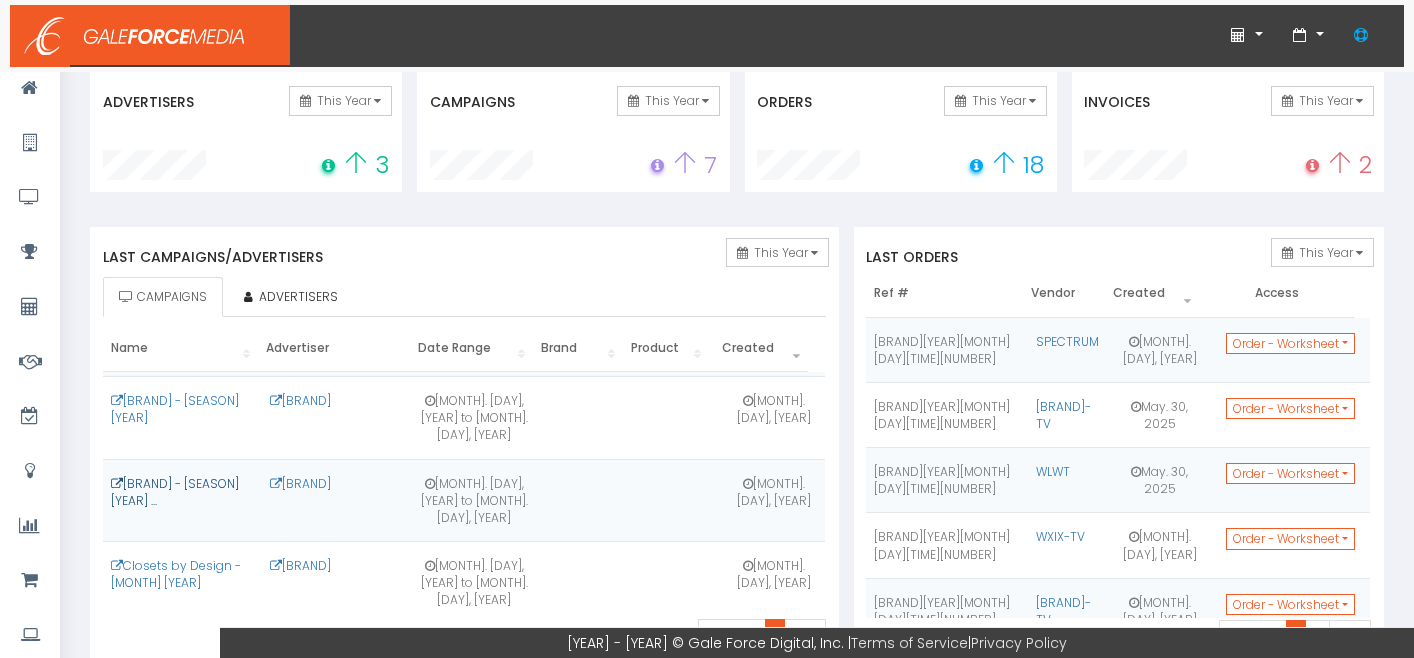 click on "Closets by Design - Summer 202 ..." at bounding box center (175, 492) 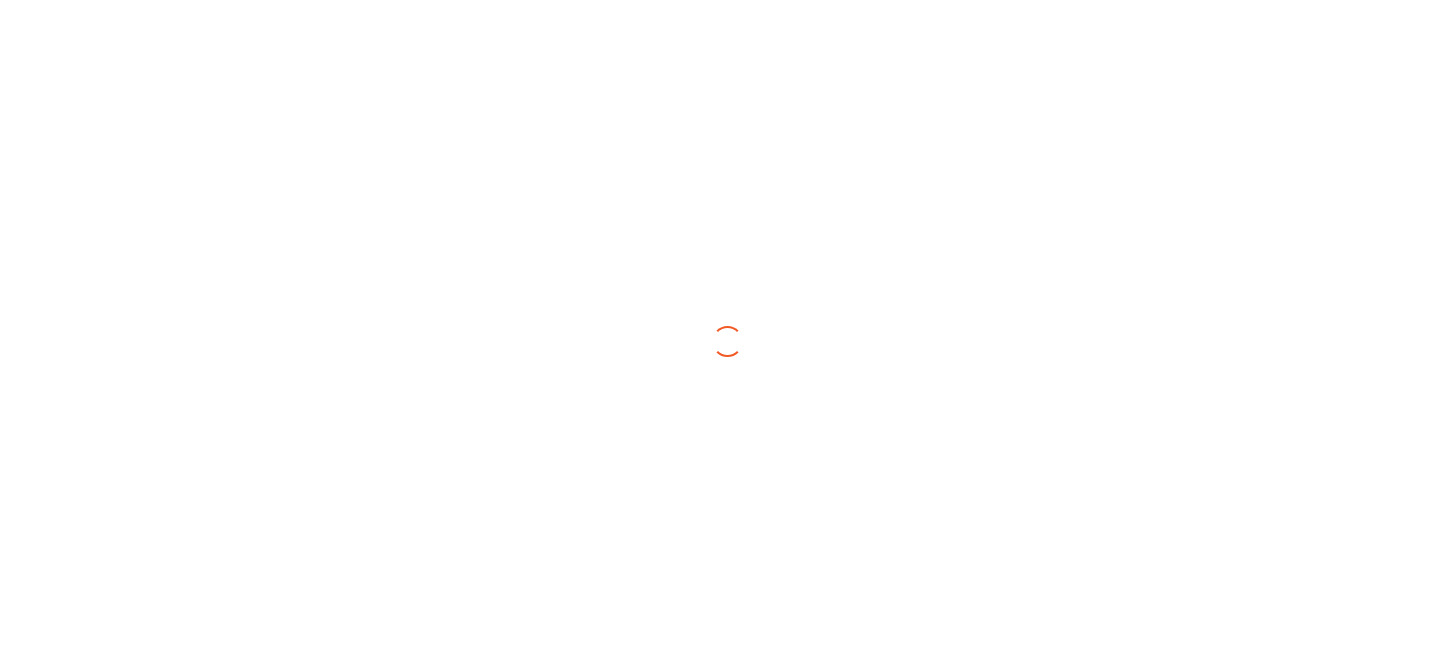 scroll, scrollTop: 0, scrollLeft: 0, axis: both 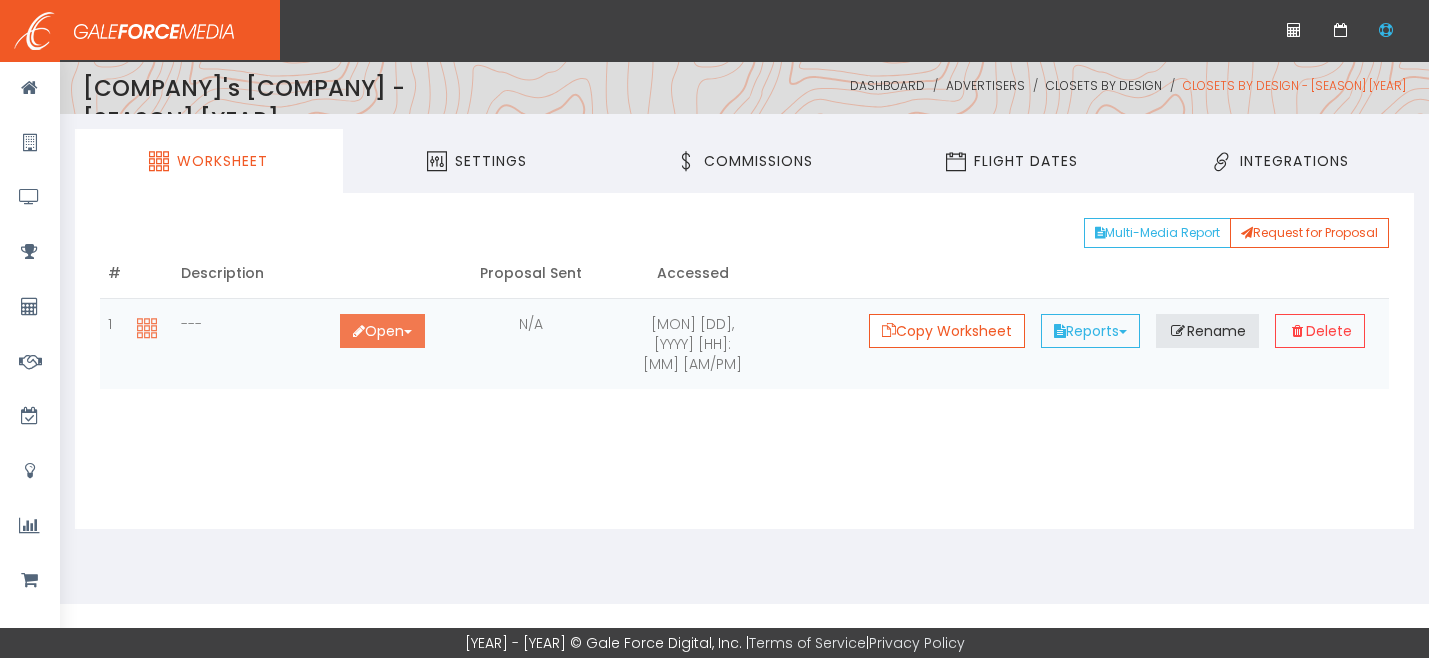 click on "Open
Toggle Dropdown" at bounding box center (382, 331) 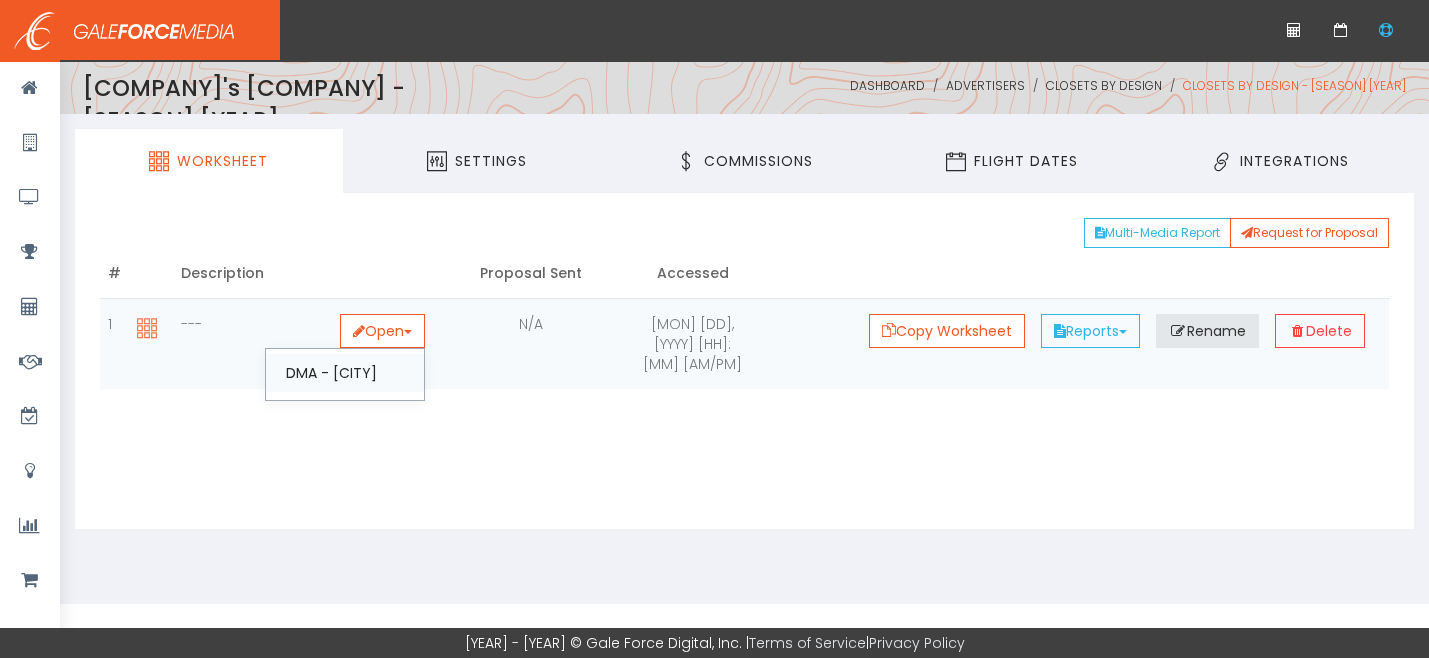 click on "DMA - Cincinnati" at bounding box center (345, 373) 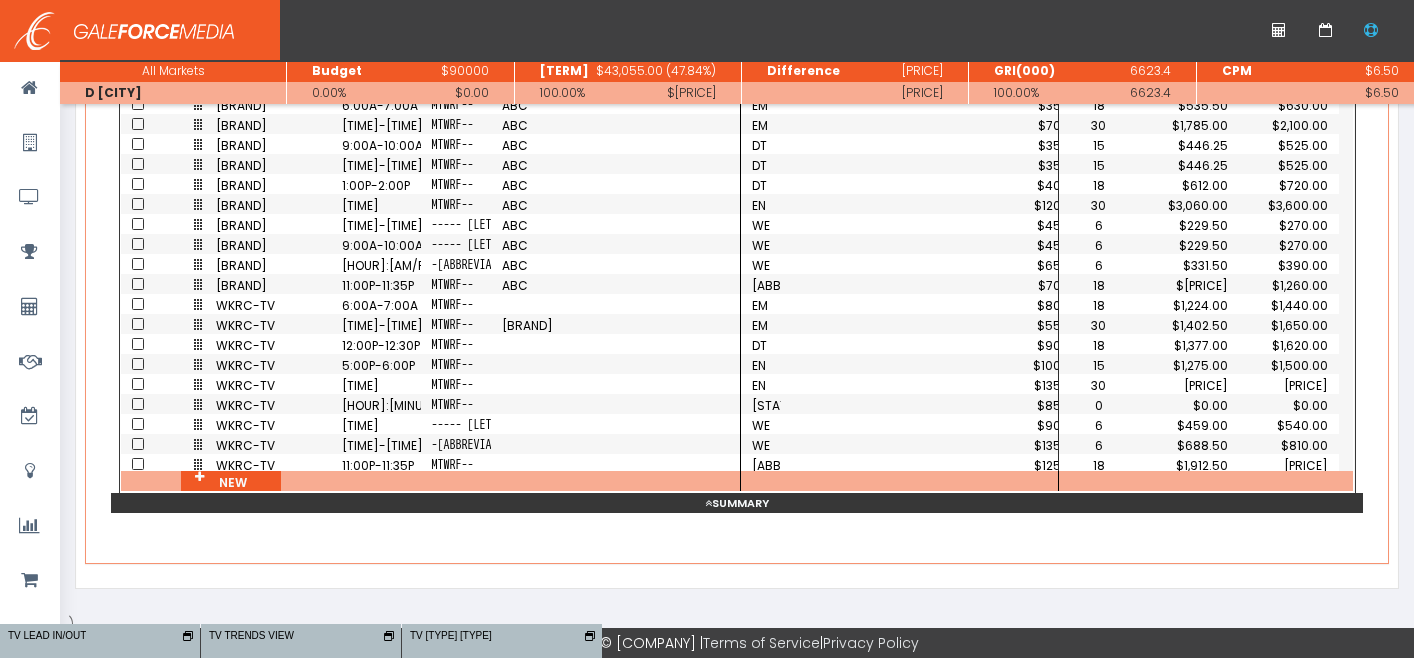 scroll, scrollTop: 432, scrollLeft: 0, axis: vertical 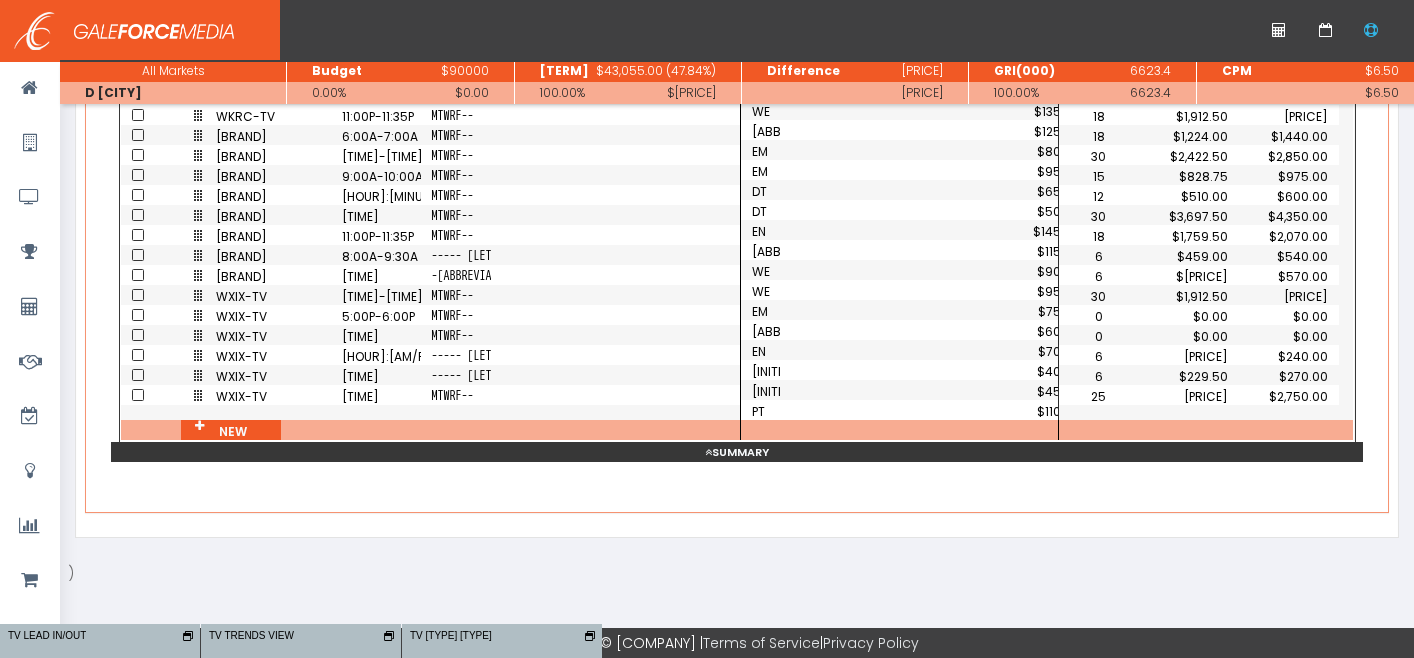 click on "Summary" at bounding box center (737, 452) 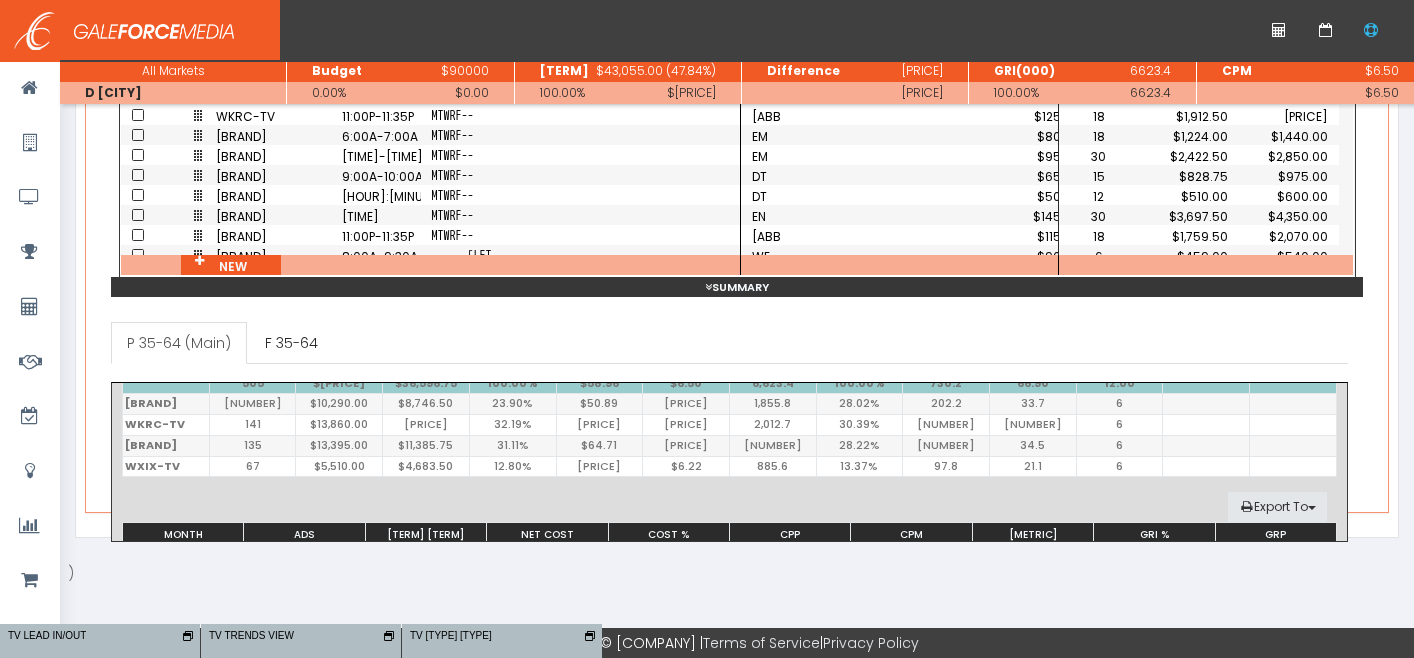 scroll, scrollTop: 0, scrollLeft: 0, axis: both 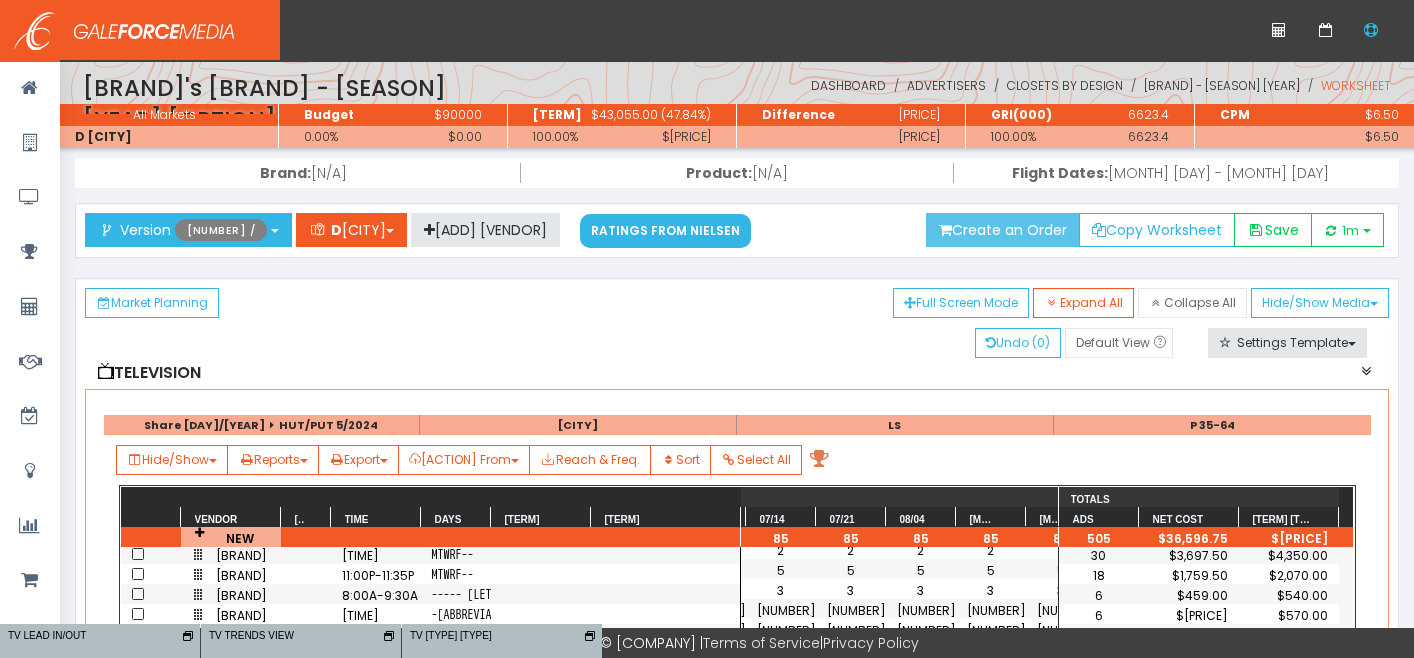 click on "Create an Order" at bounding box center [1003, 230] 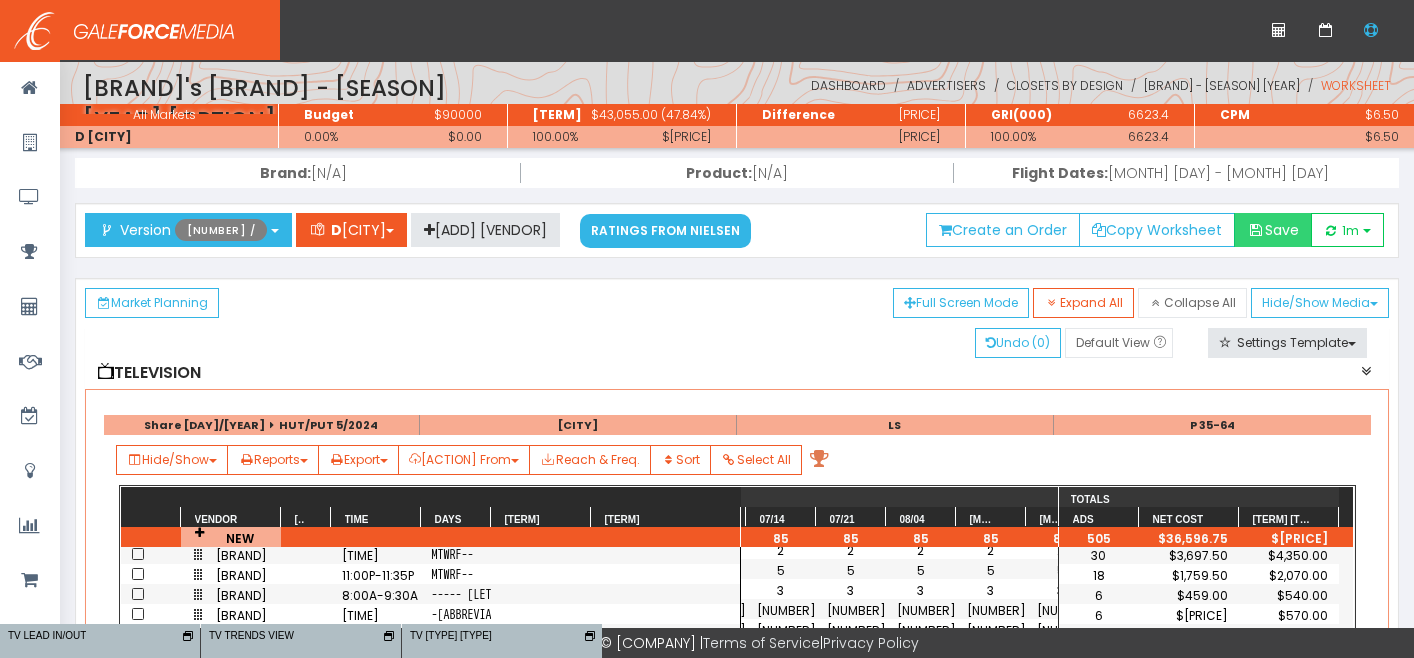 click on "Save" at bounding box center (1273, 230) 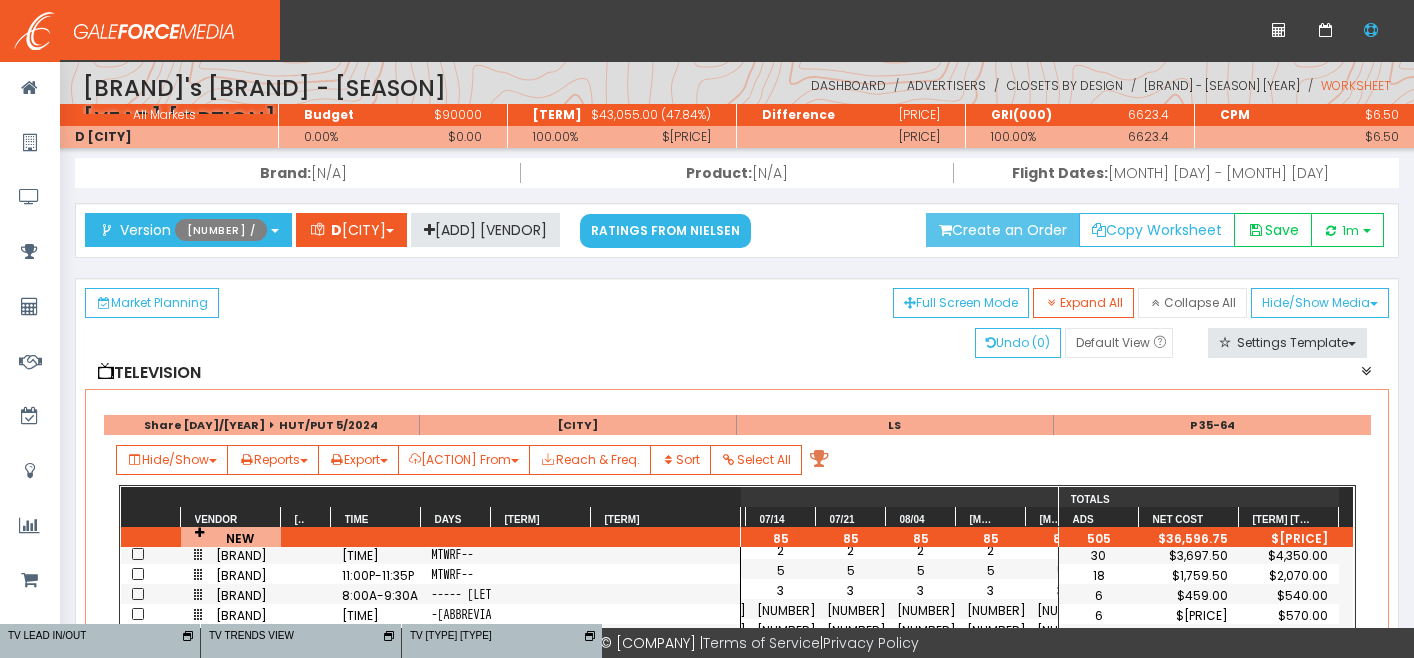 click on "Create an Order" at bounding box center (1003, 230) 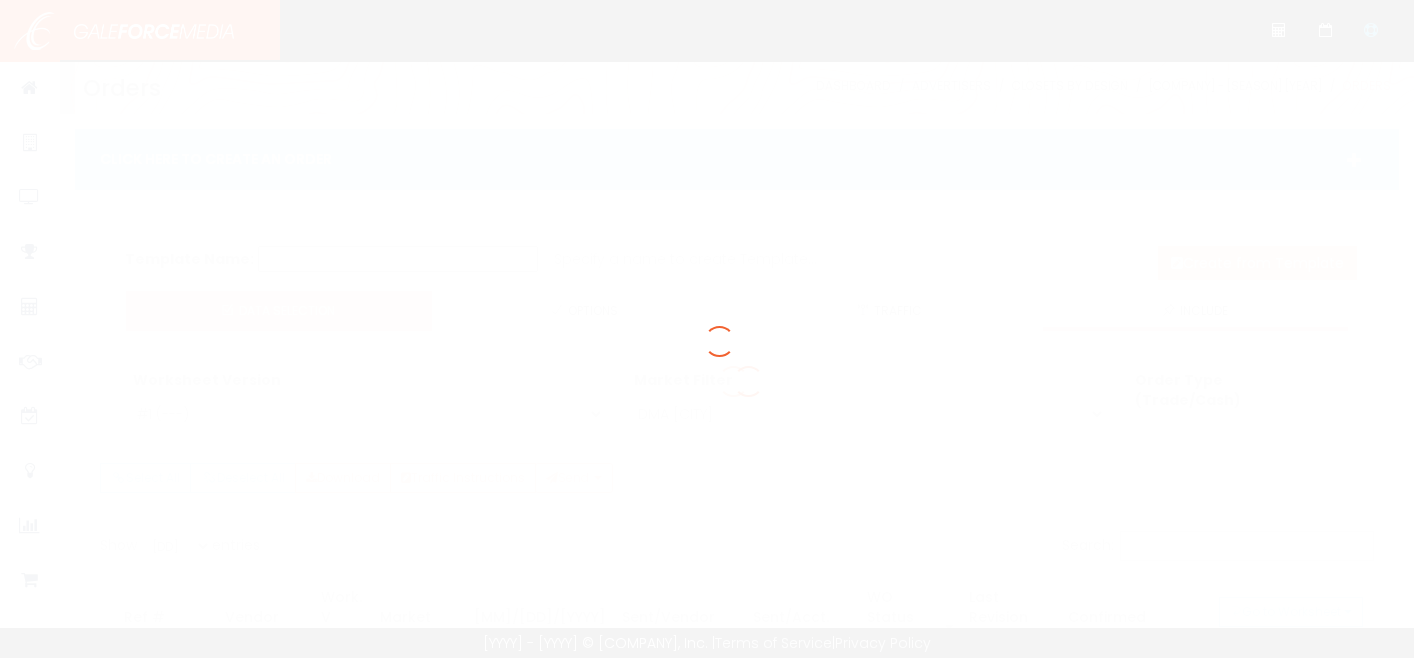 scroll, scrollTop: 0, scrollLeft: 0, axis: both 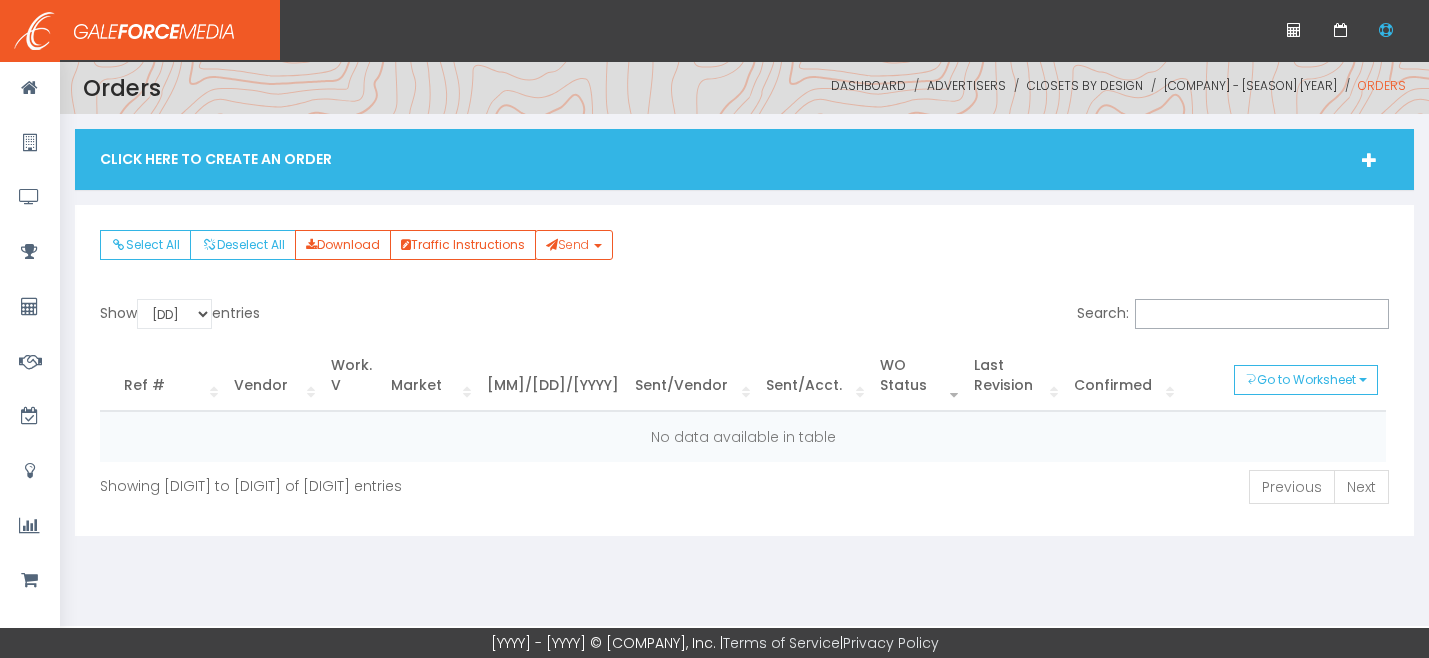 click on "Click Here To Create An Order" at bounding box center [744, 159] 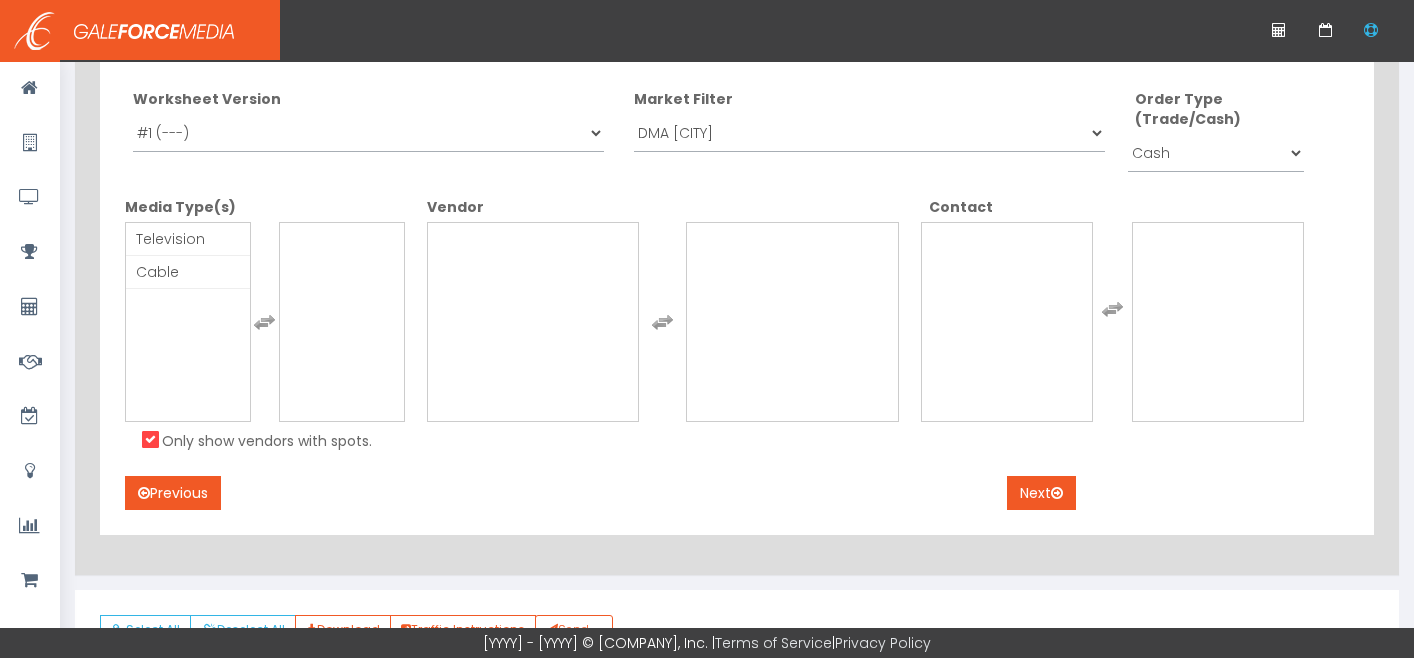 scroll, scrollTop: 288, scrollLeft: 0, axis: vertical 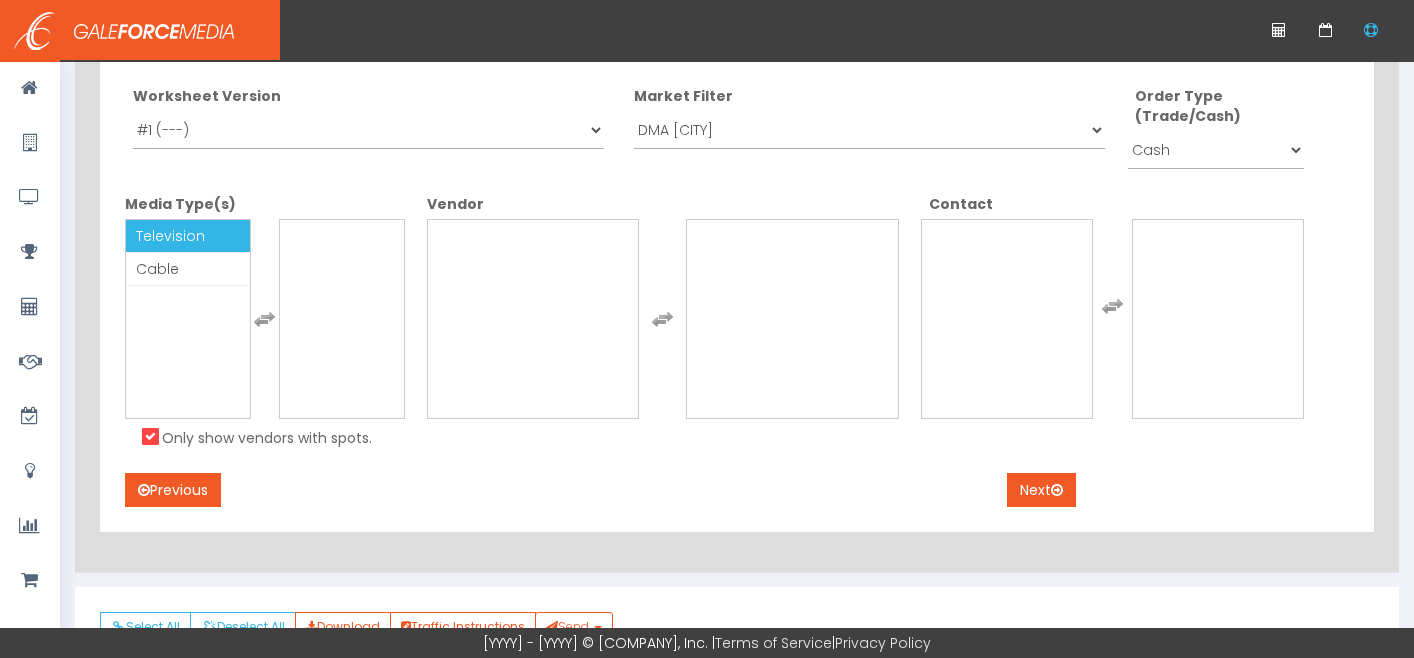 click on "Television" at bounding box center [170, 236] 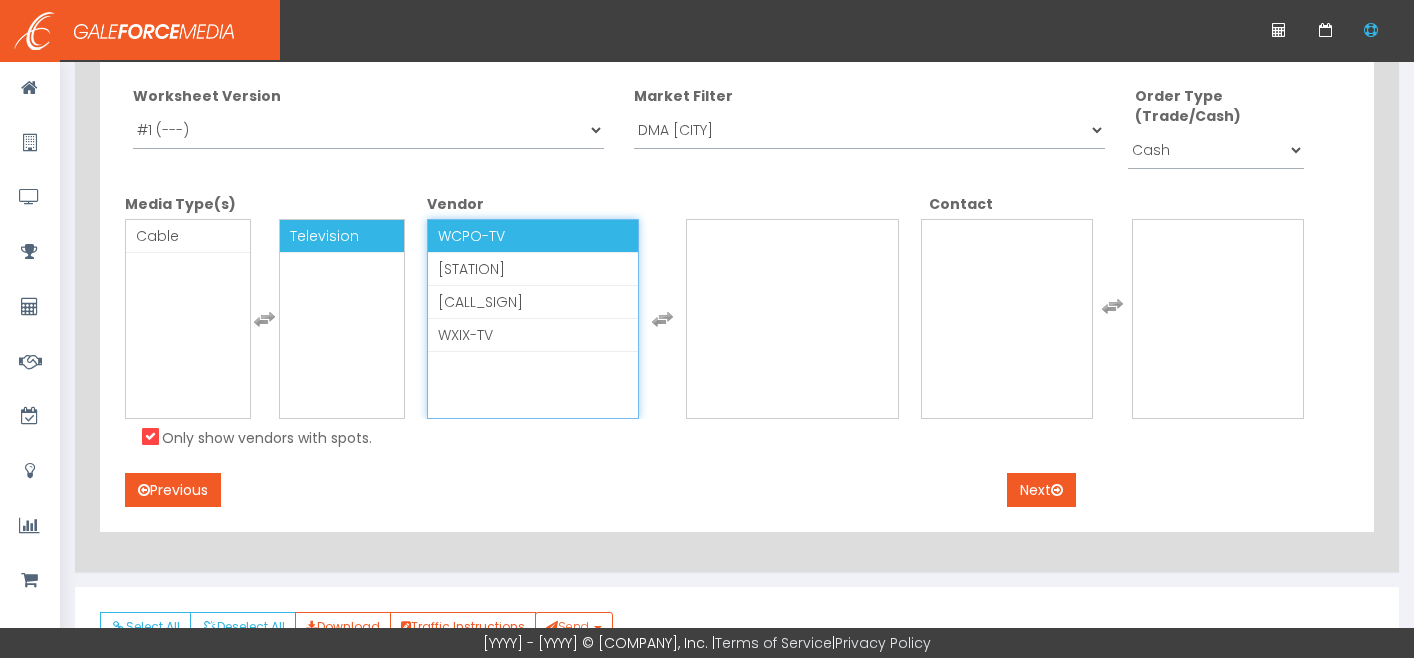 click on "WCPO-TV" at bounding box center (471, 236) 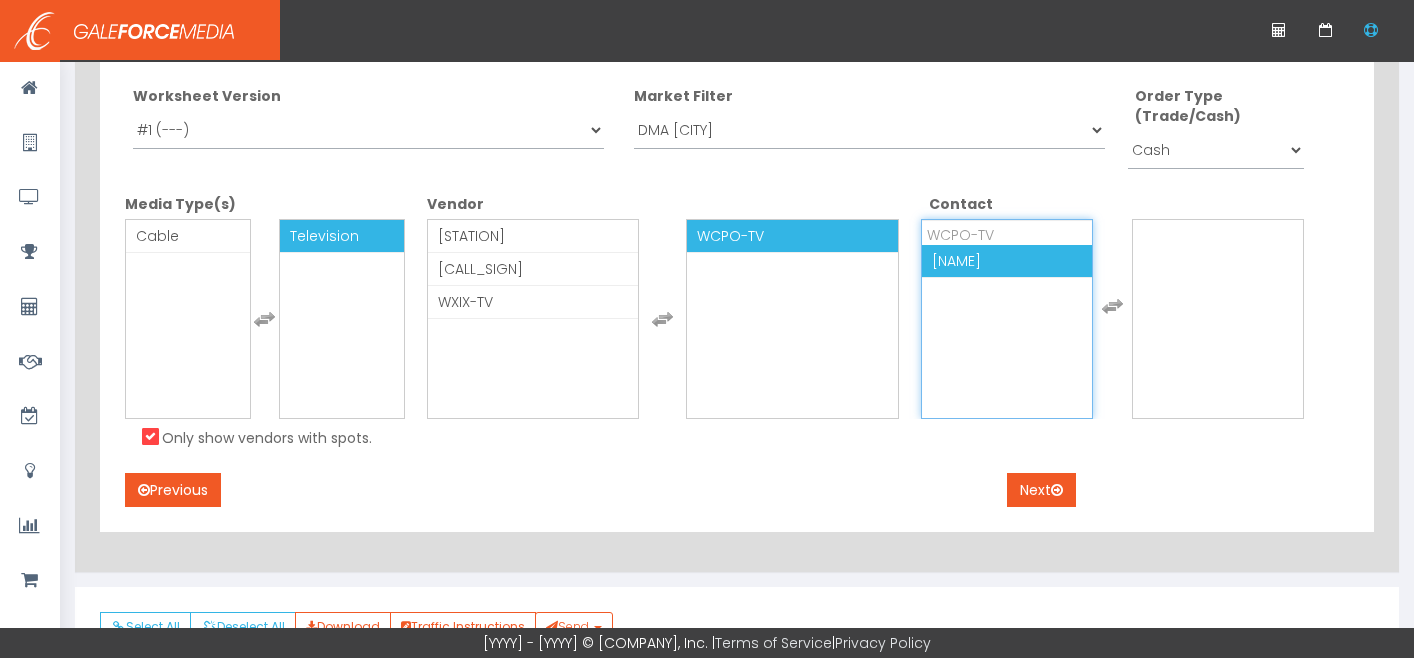 click on "WCPO-TV" at bounding box center [1007, 232] 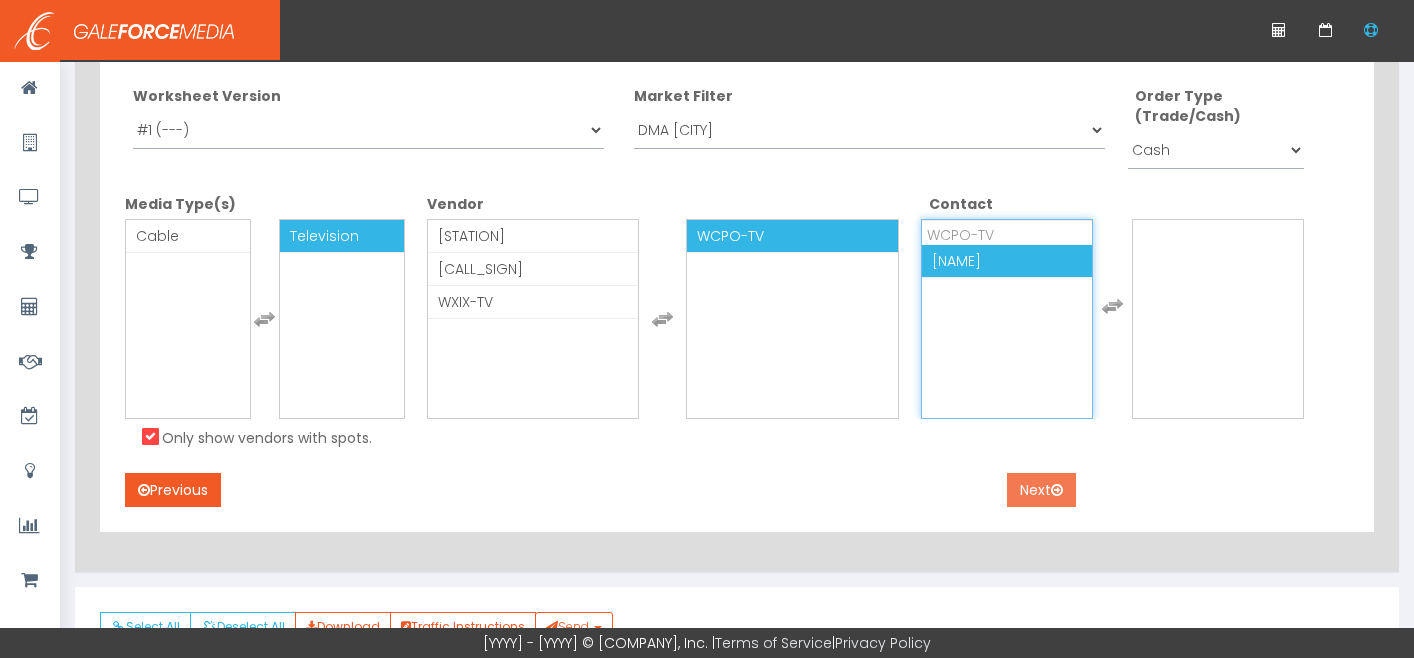 click on "Next" at bounding box center [1041, 490] 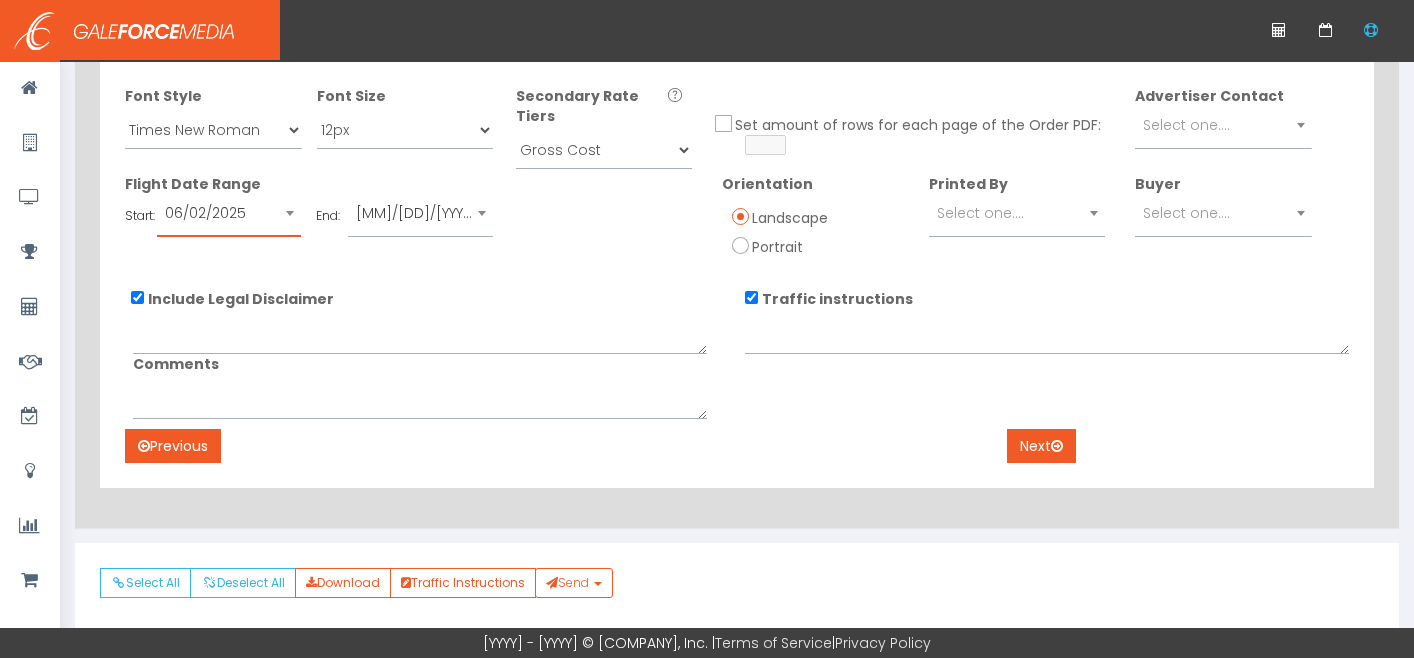 click at bounding box center (290, 213) 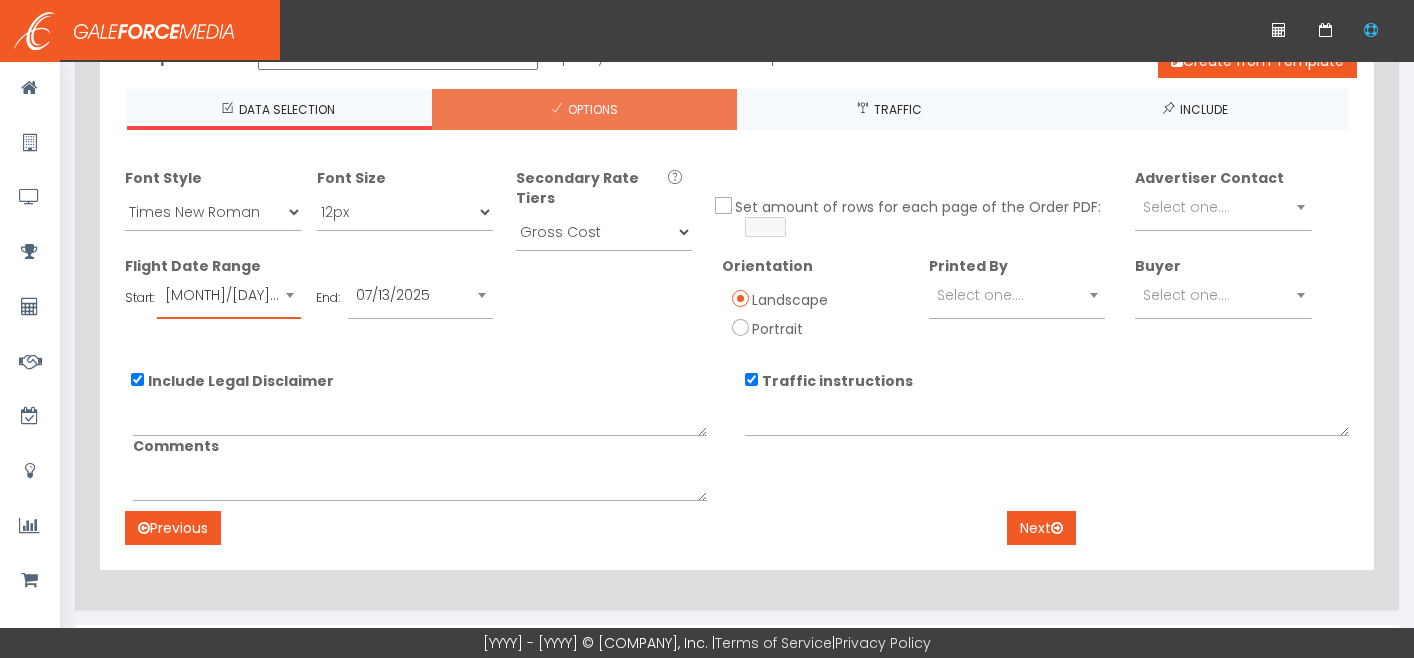 scroll, scrollTop: 200, scrollLeft: 0, axis: vertical 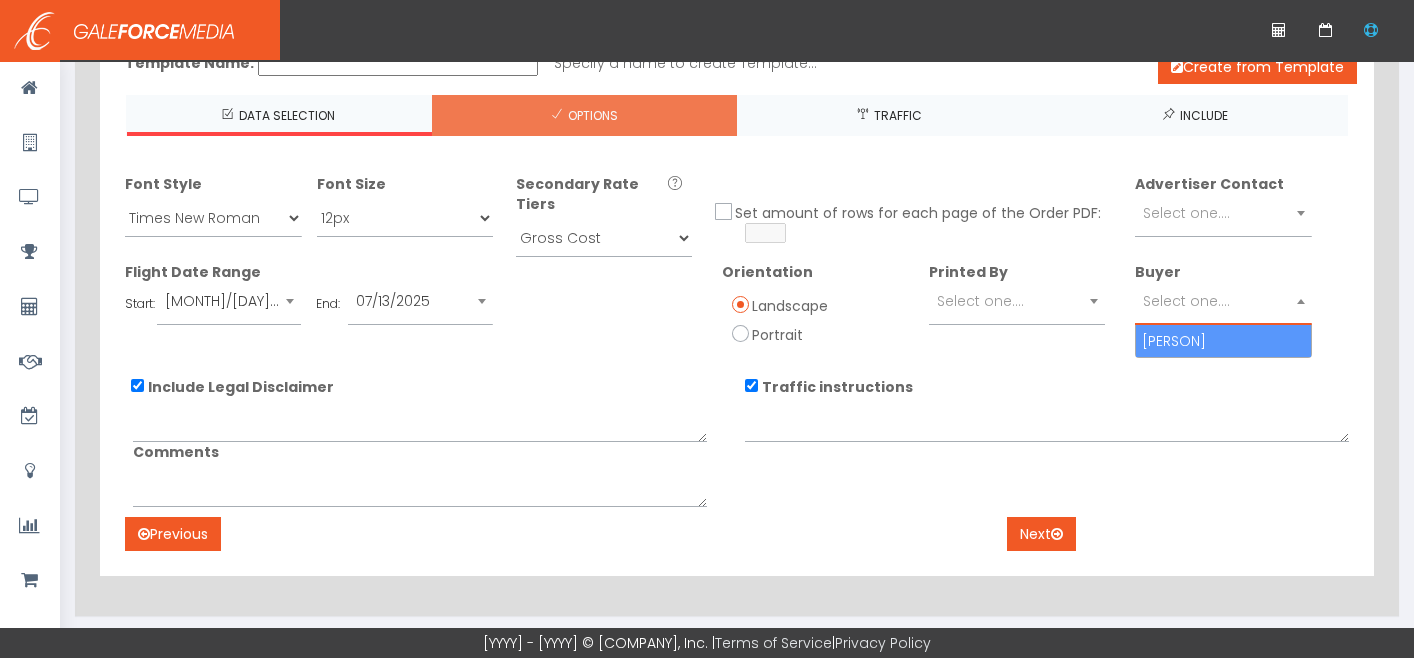 click on "Select one...." at bounding box center [1186, 301] 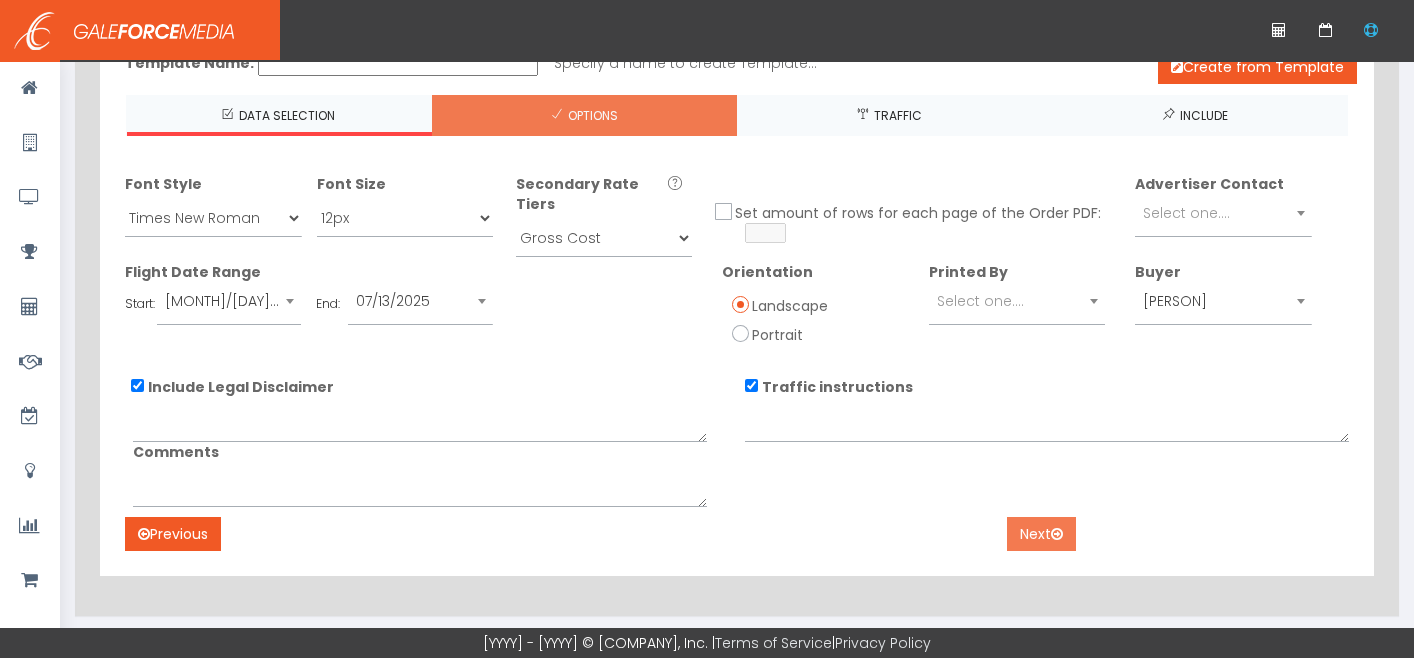 click on "Next" at bounding box center [1041, 534] 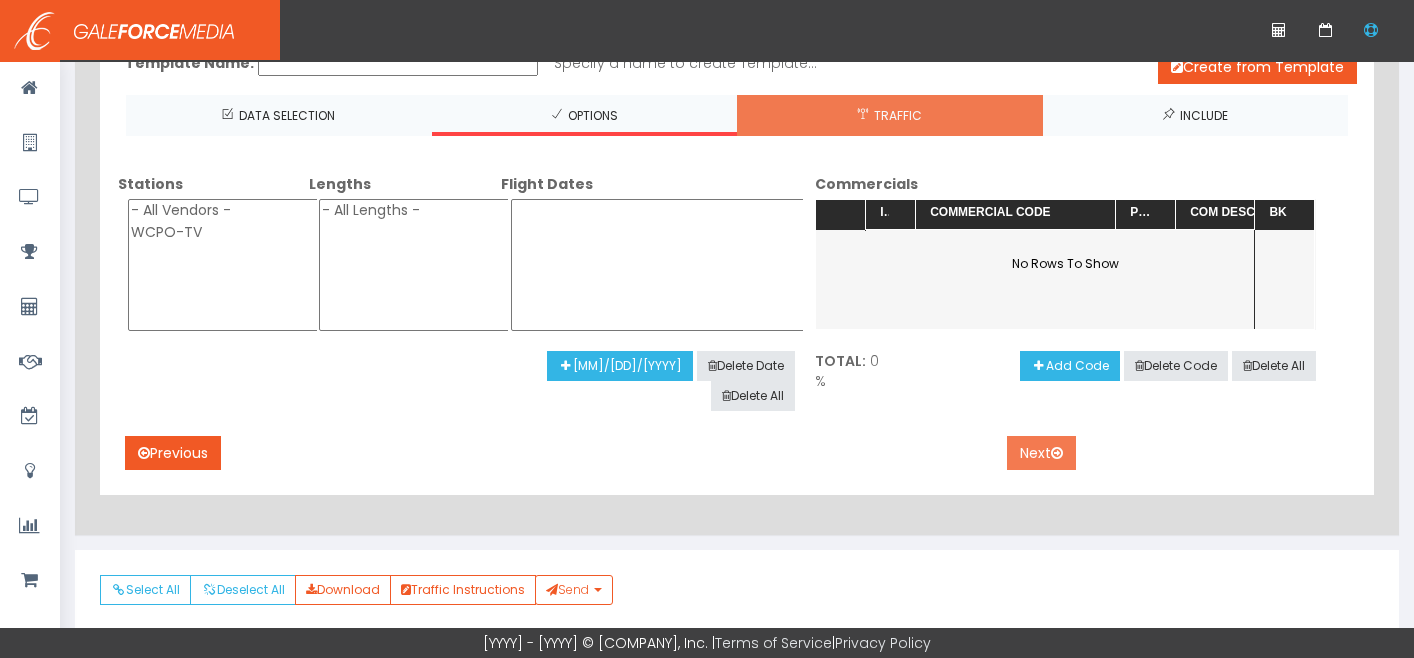 click on "Next" at bounding box center (1041, 453) 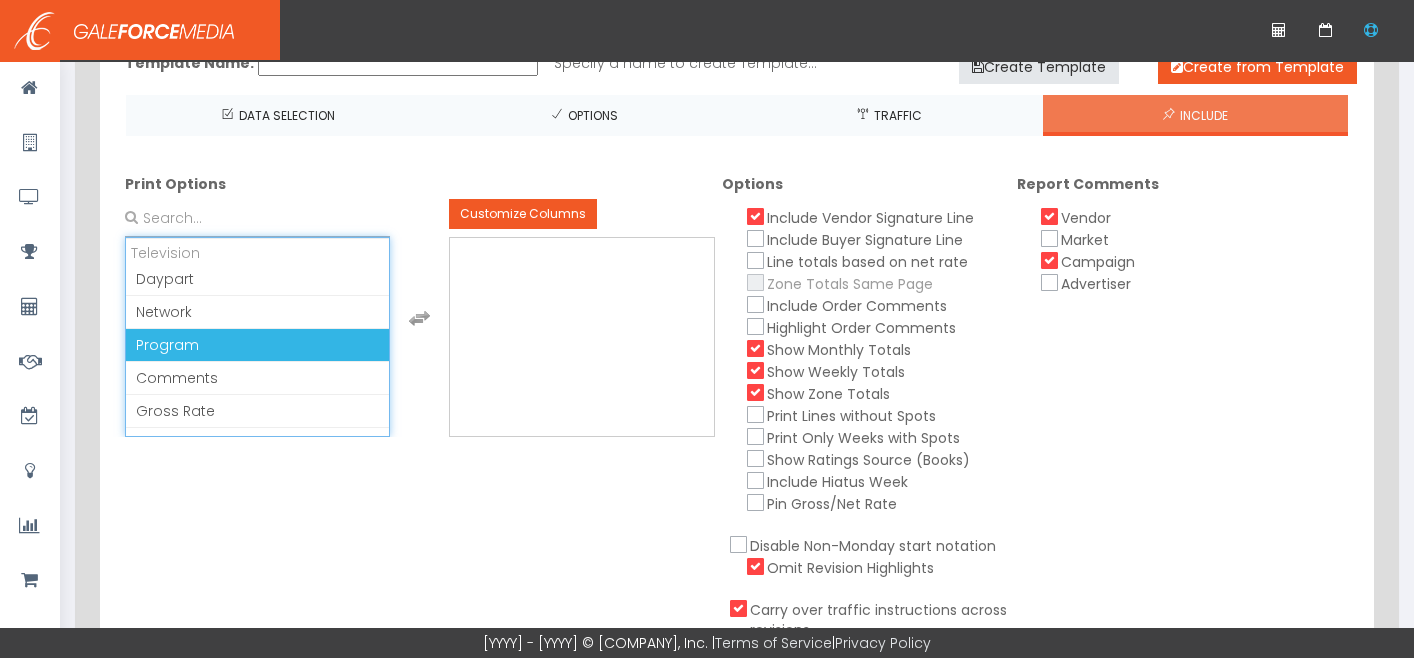 click on "Program" at bounding box center (167, 345) 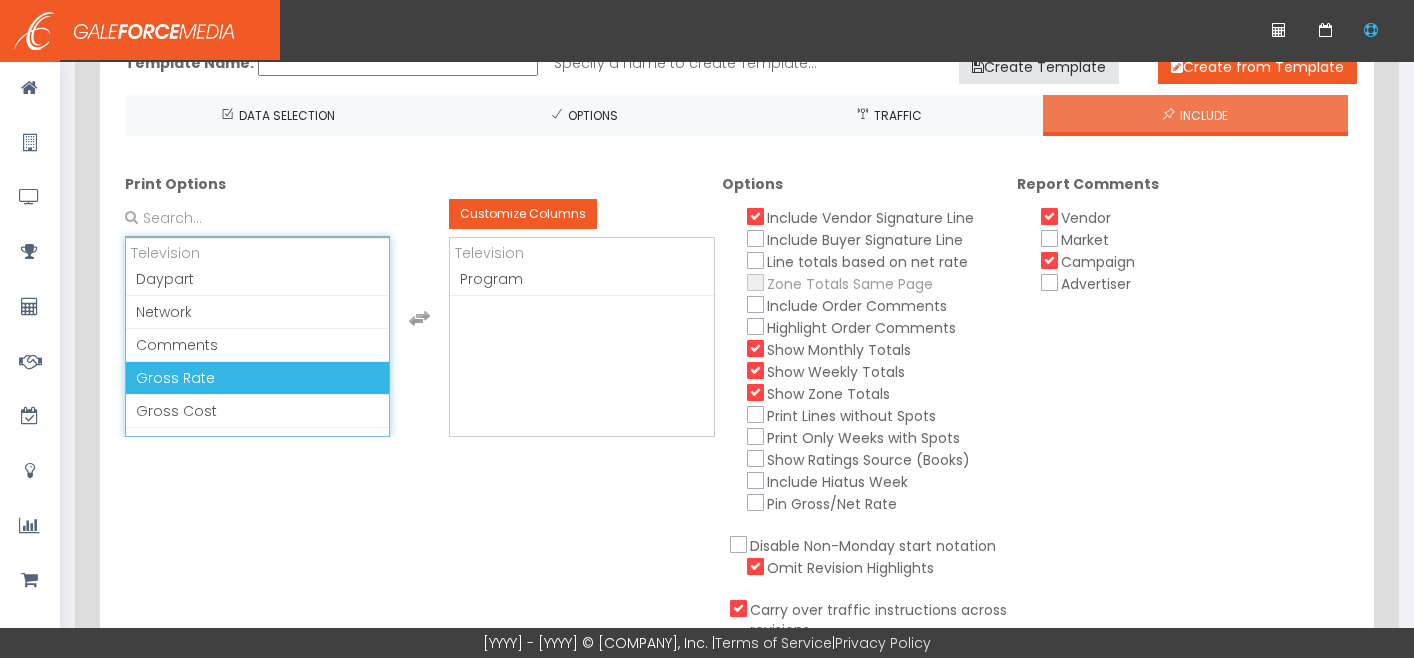 click on "Gross Rate" at bounding box center [175, 378] 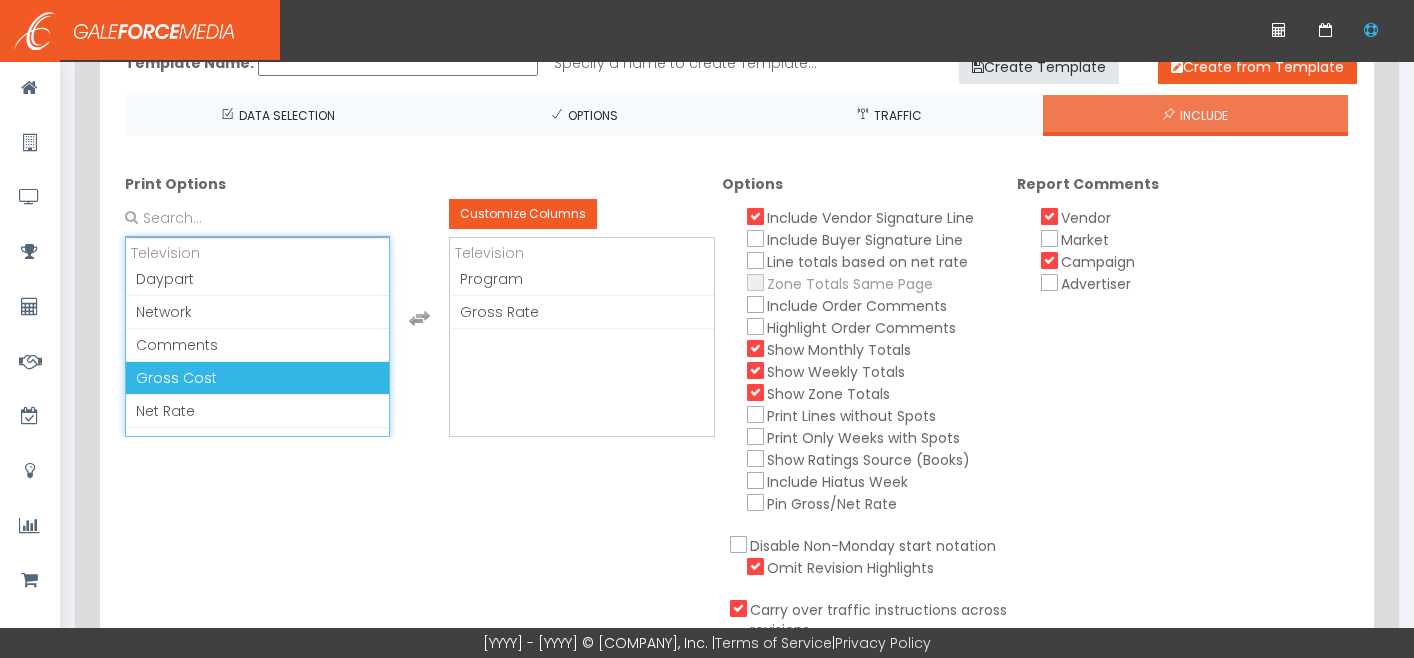 click on "[TERM] [TERM]" at bounding box center (176, 378) 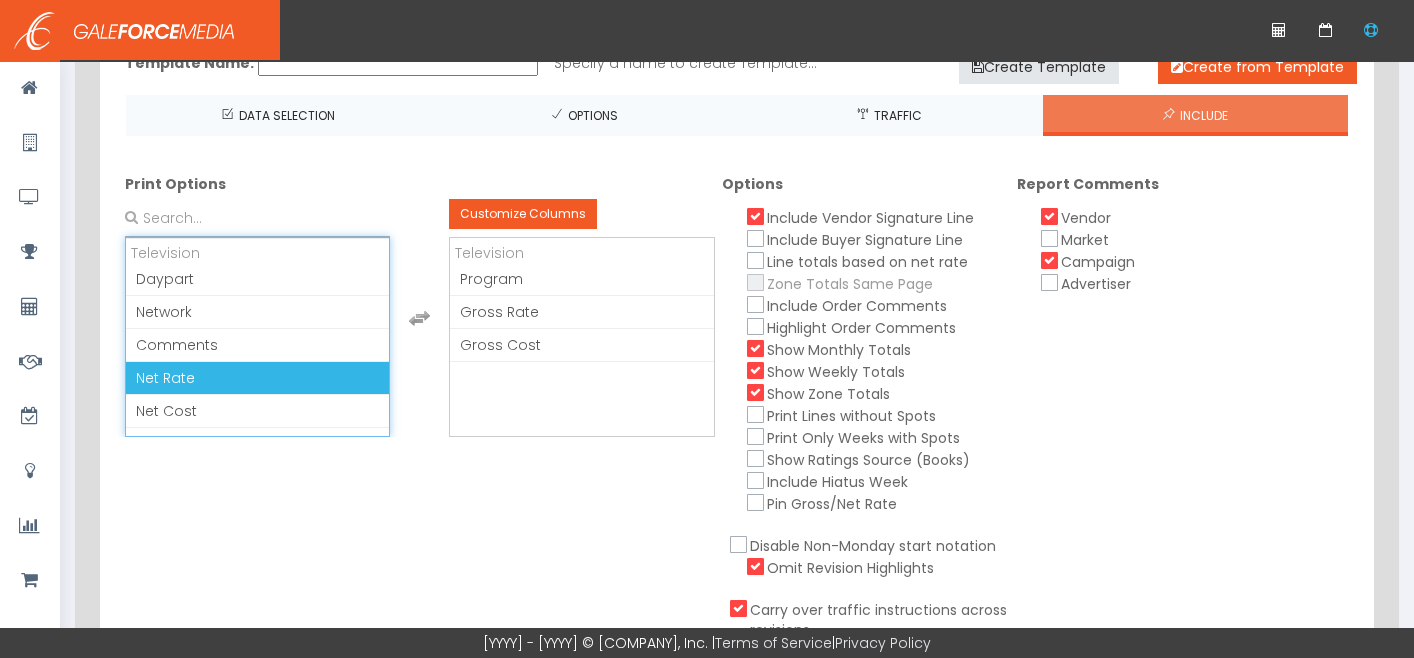 click on "[OPTION] [OPTION]" at bounding box center (257, 378) 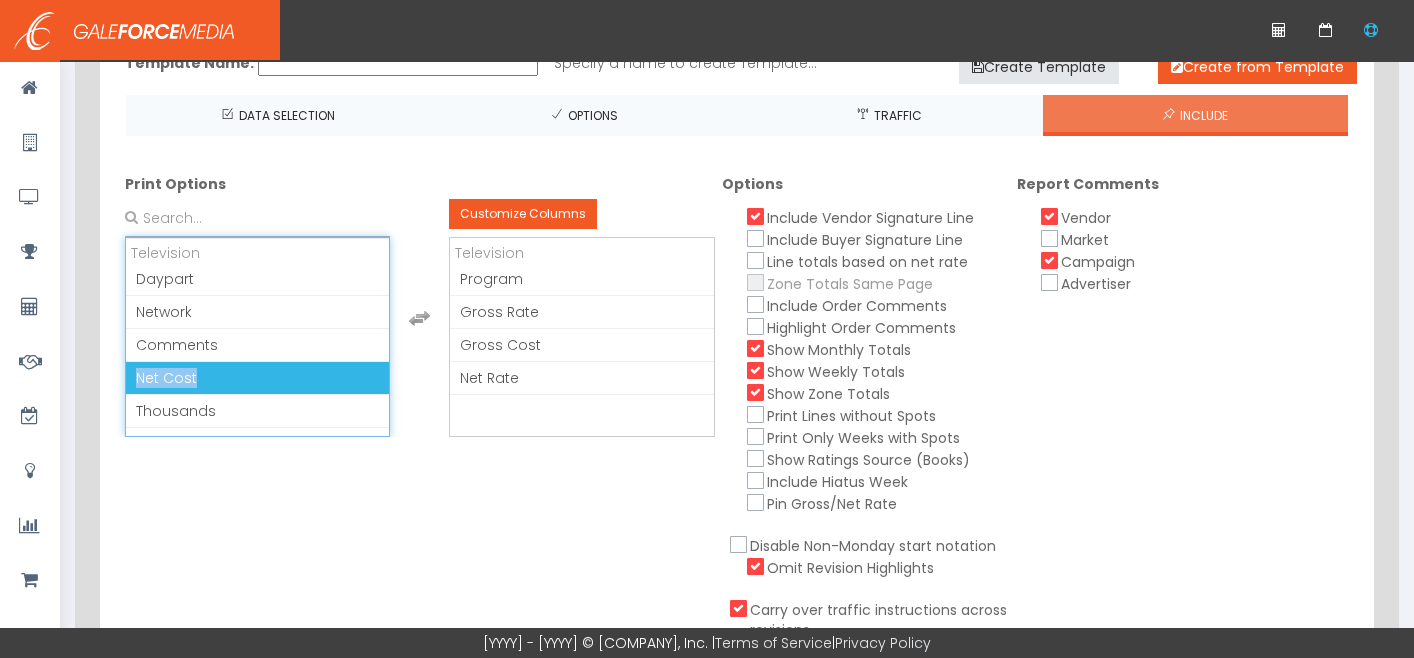 click on "Net Cost" at bounding box center (257, 378) 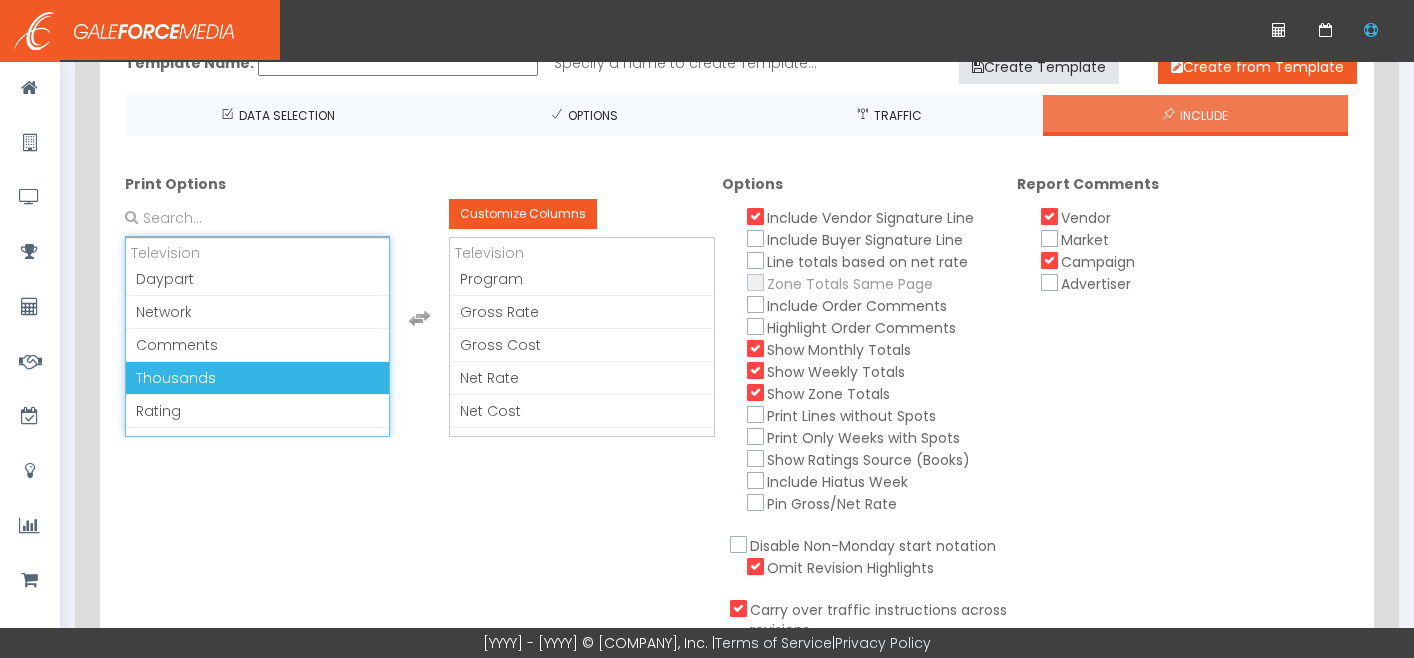 click on "Thousands" at bounding box center [176, 378] 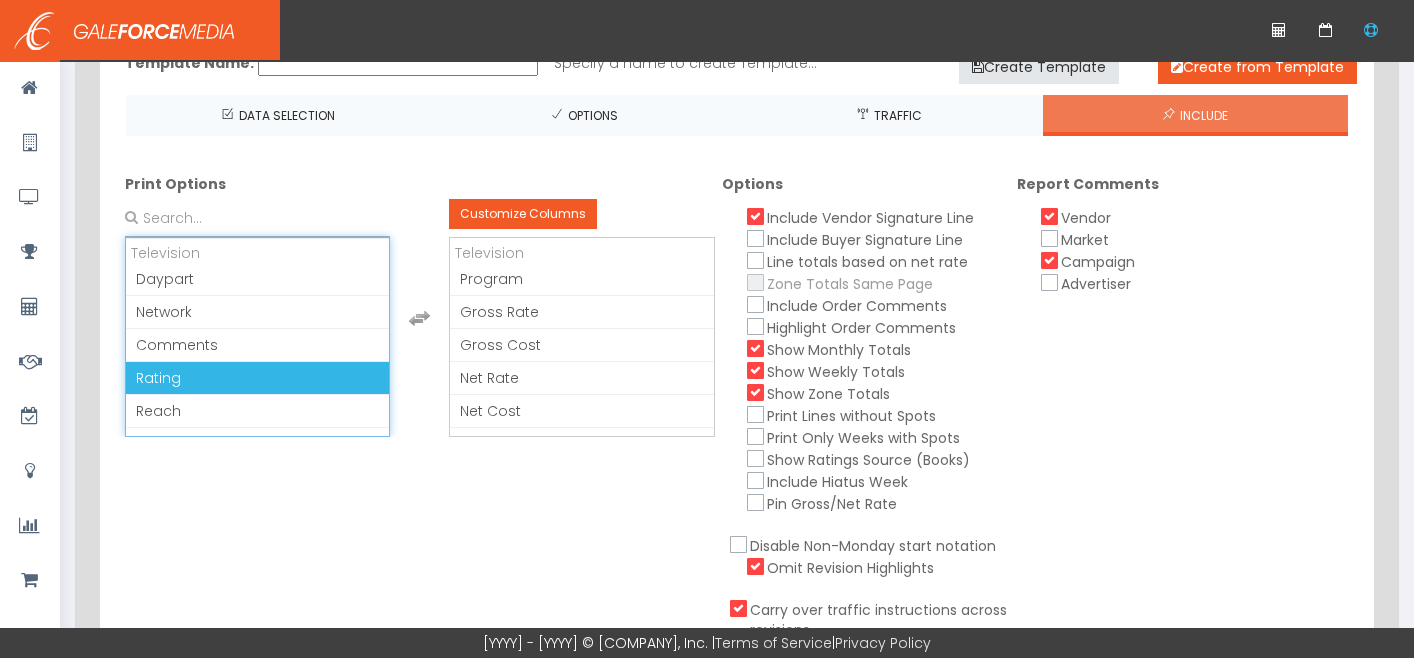 click on "Rating" at bounding box center [257, 378] 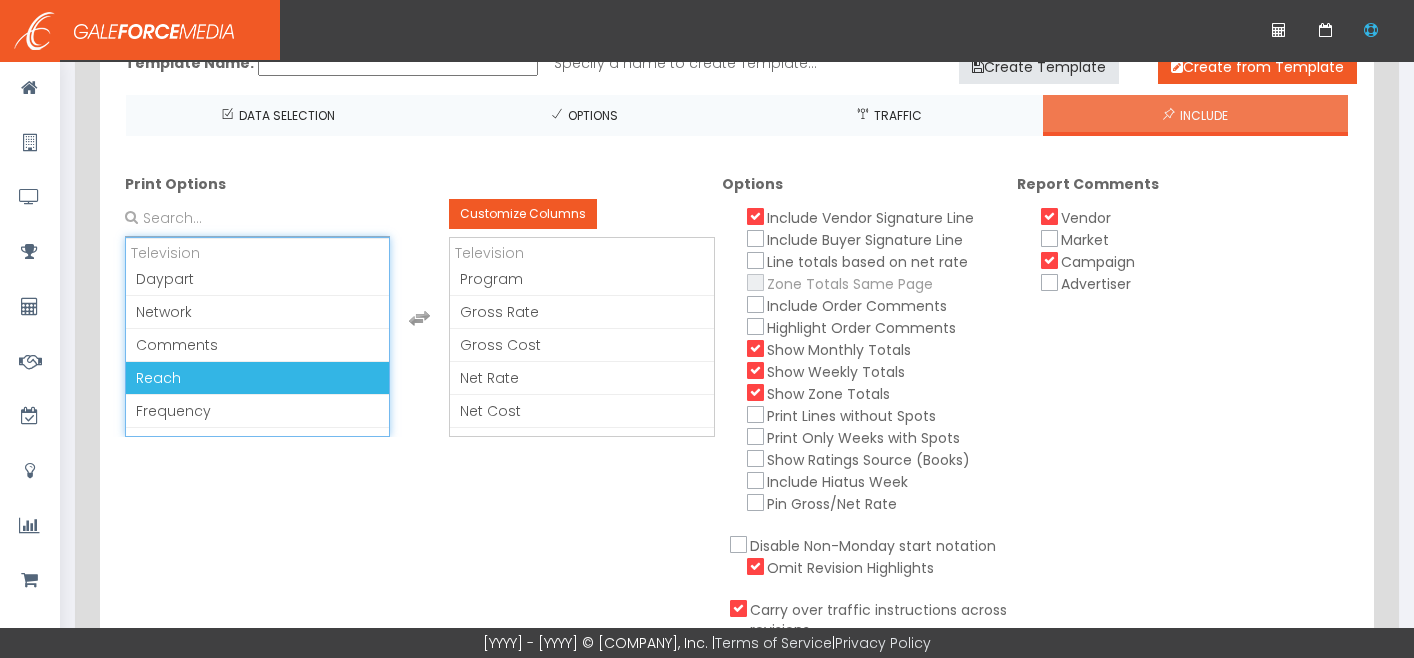 click on "Reach" at bounding box center [257, 378] 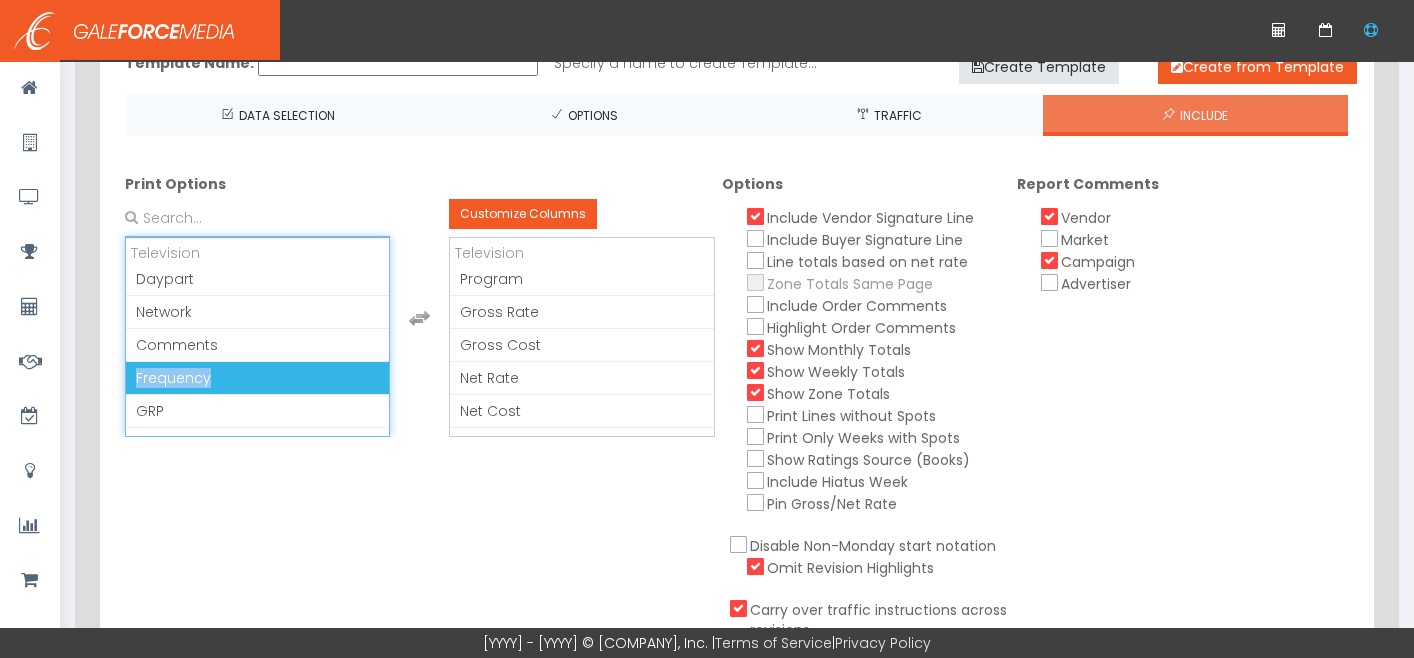 click on "Frequency" at bounding box center (173, 378) 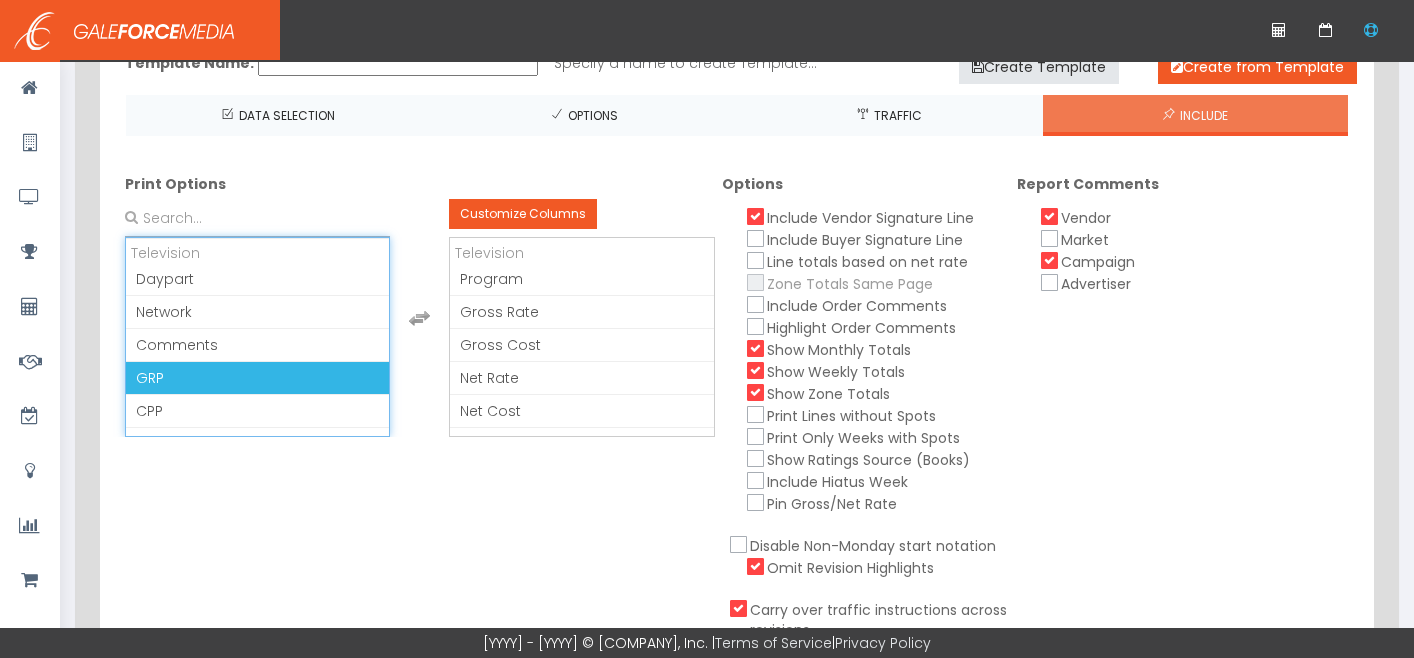click on "GRP" at bounding box center [257, 378] 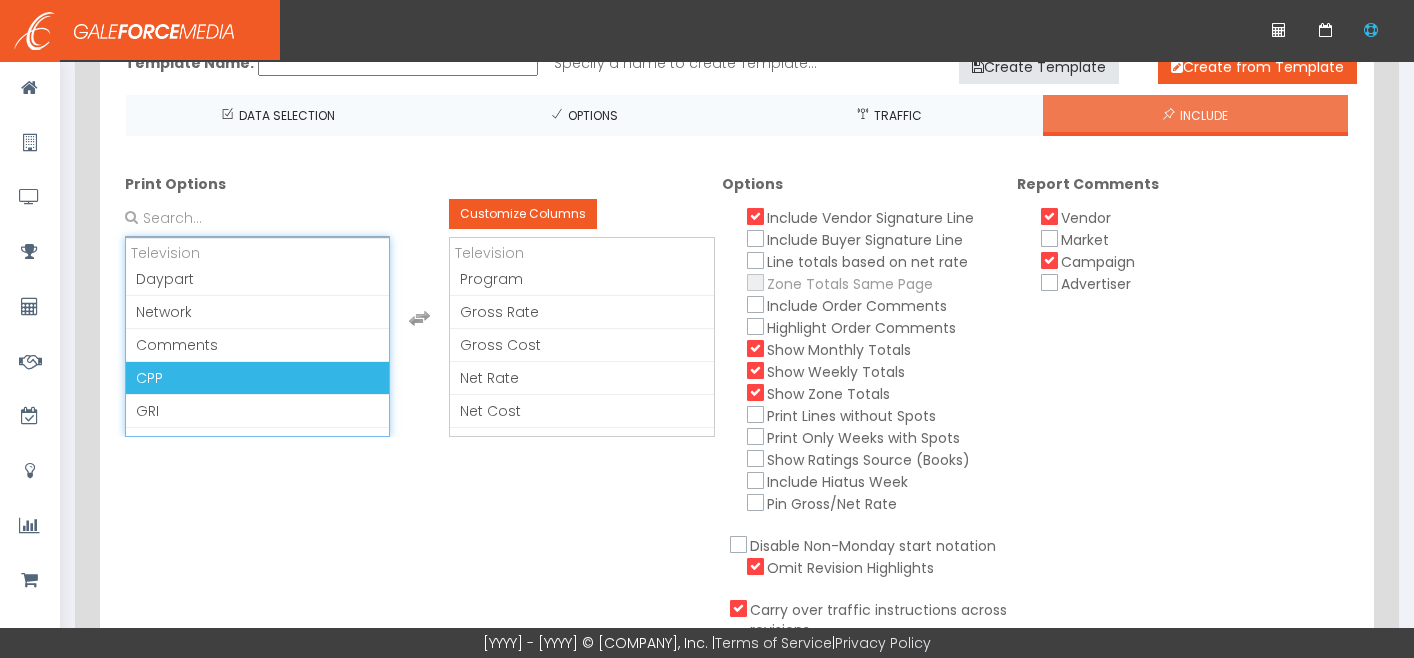click on "CPP" at bounding box center [257, 378] 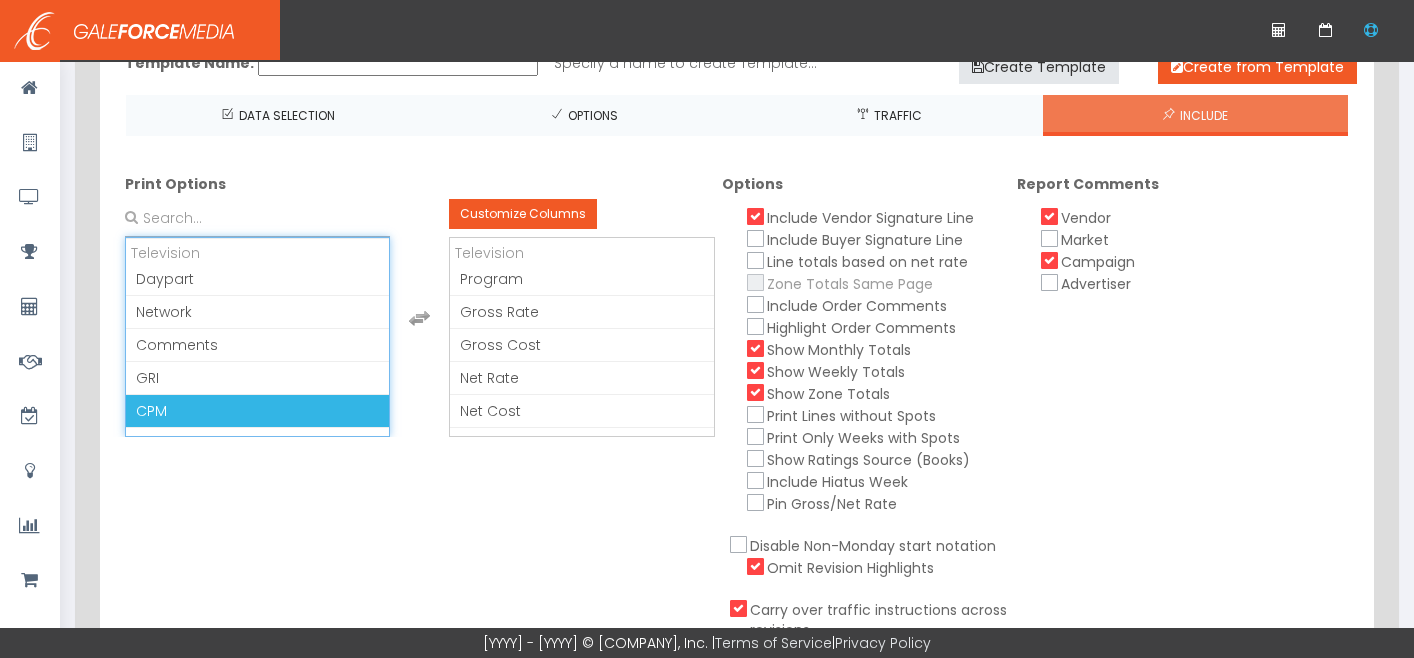click on "CPM" at bounding box center (257, 411) 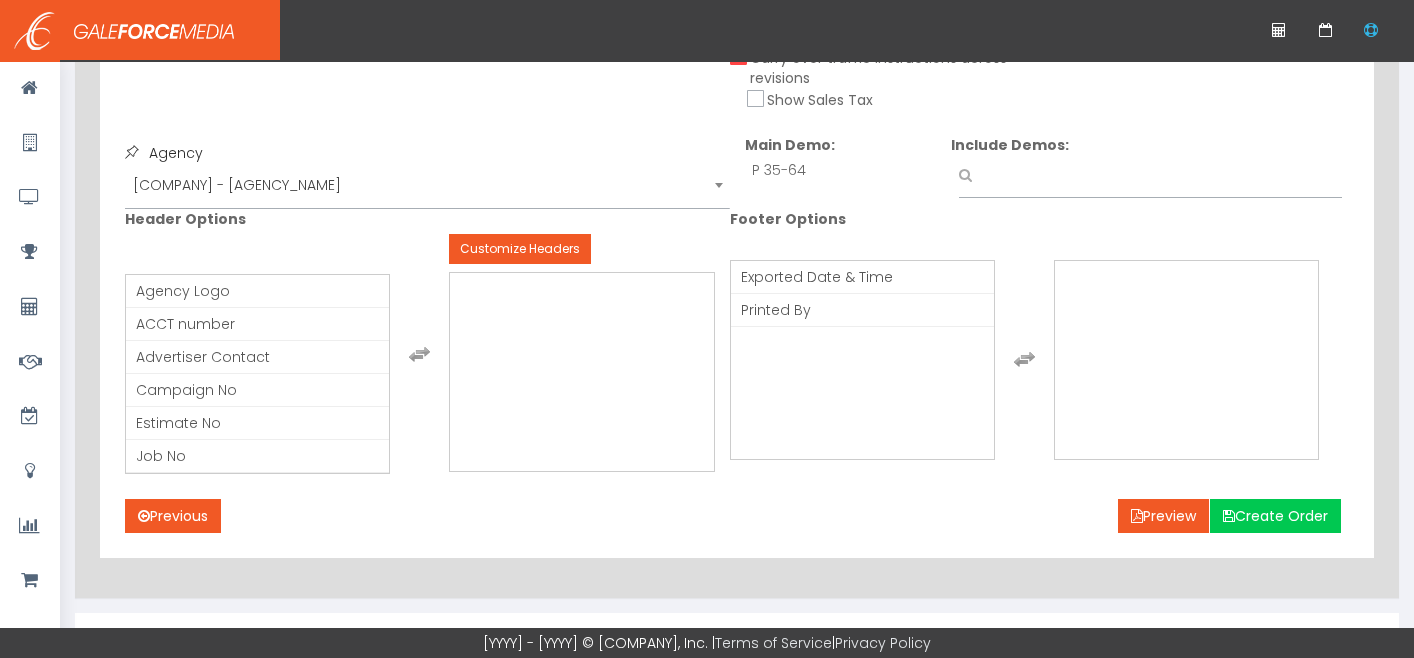 scroll, scrollTop: 833, scrollLeft: 0, axis: vertical 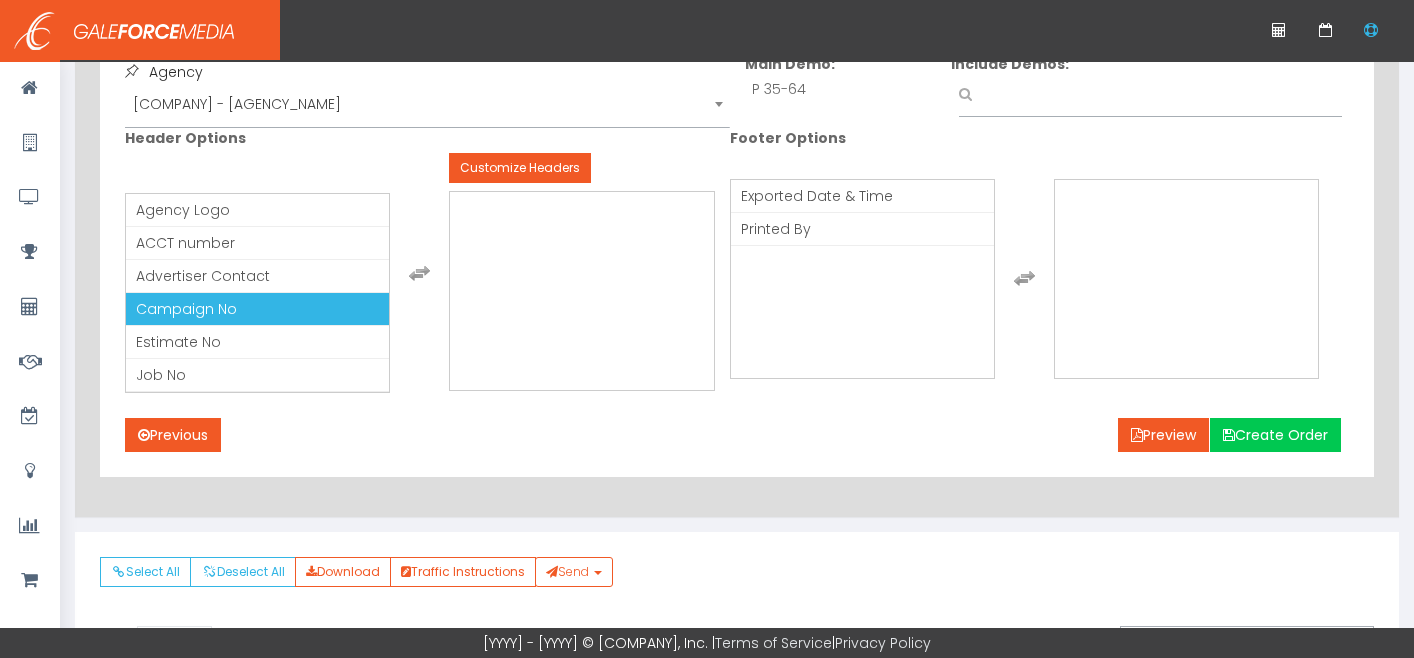 click on "Campaign No" at bounding box center (186, 309) 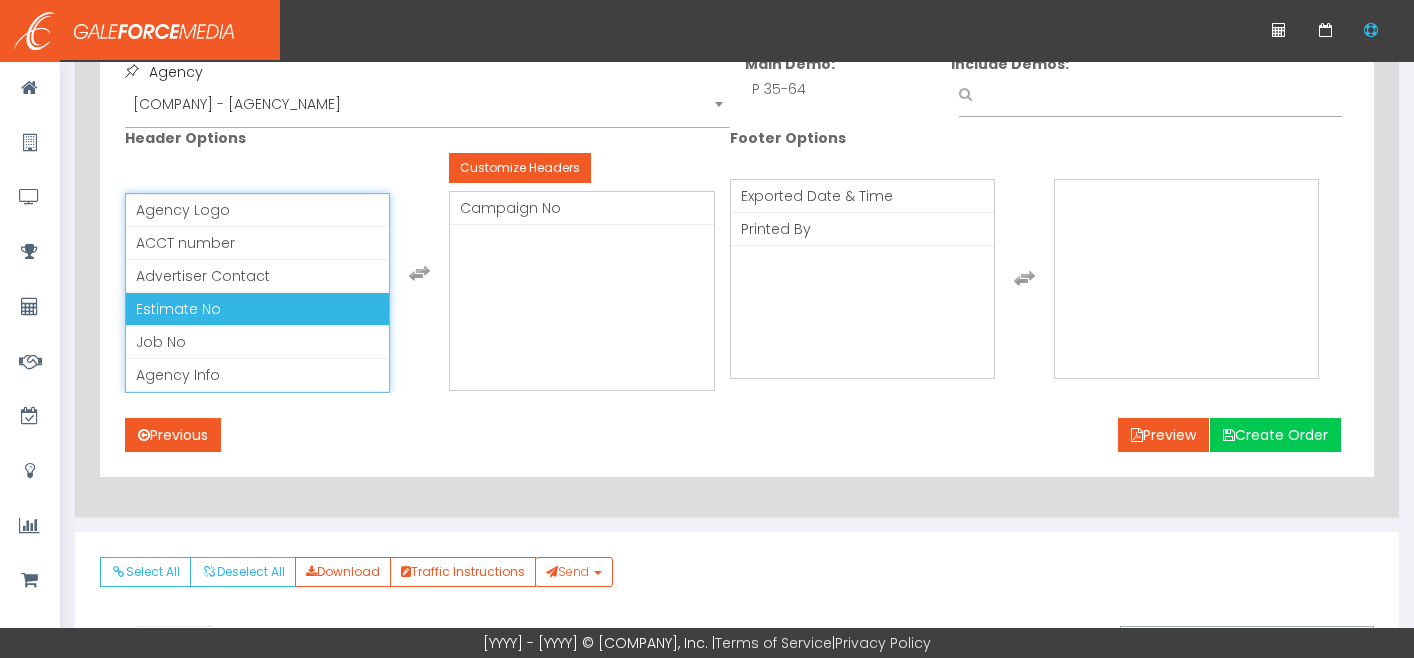 click on "[OPTION] [OPTION]" at bounding box center [178, 309] 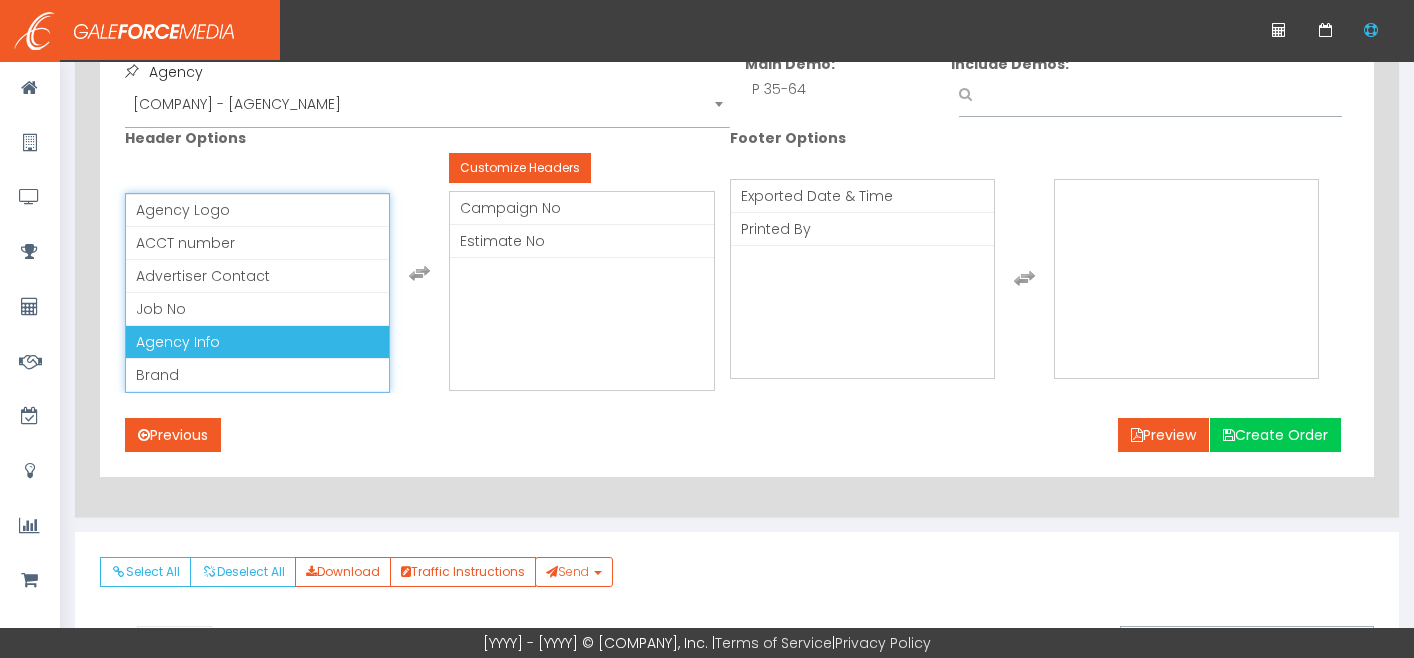click on "Agency Info" at bounding box center [178, 342] 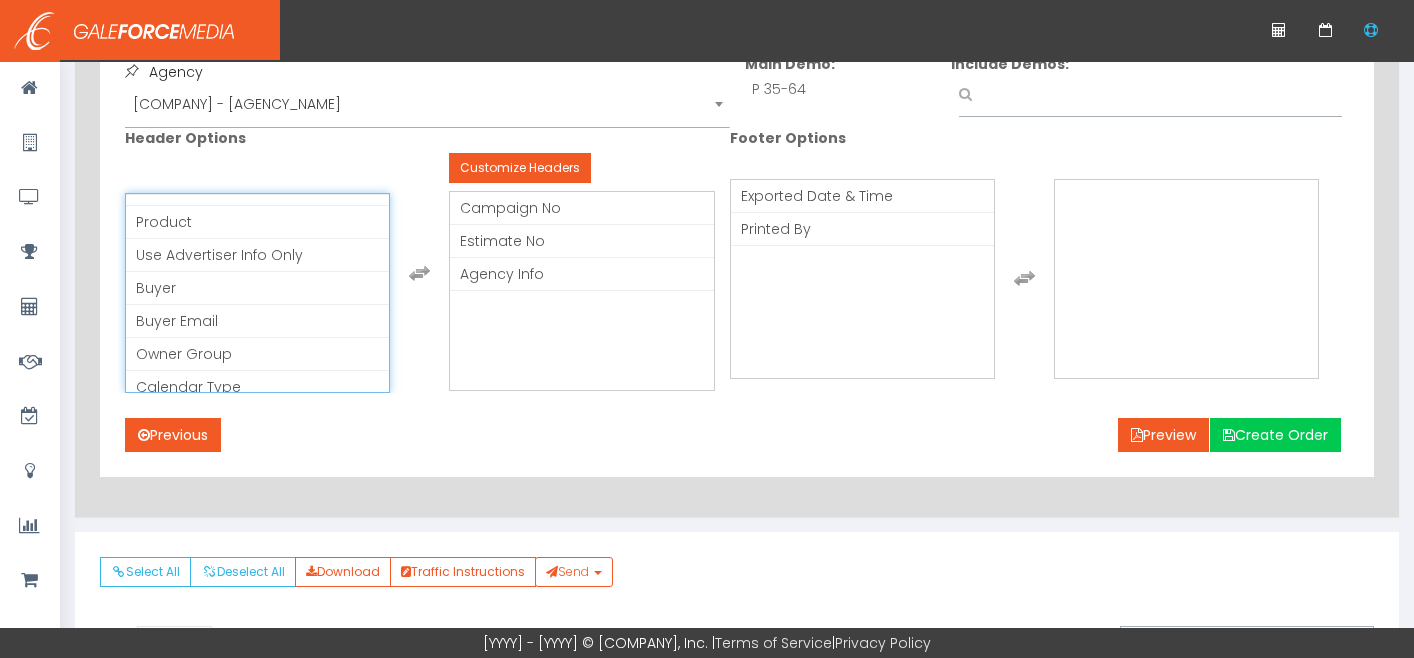 scroll, scrollTop: 165, scrollLeft: 0, axis: vertical 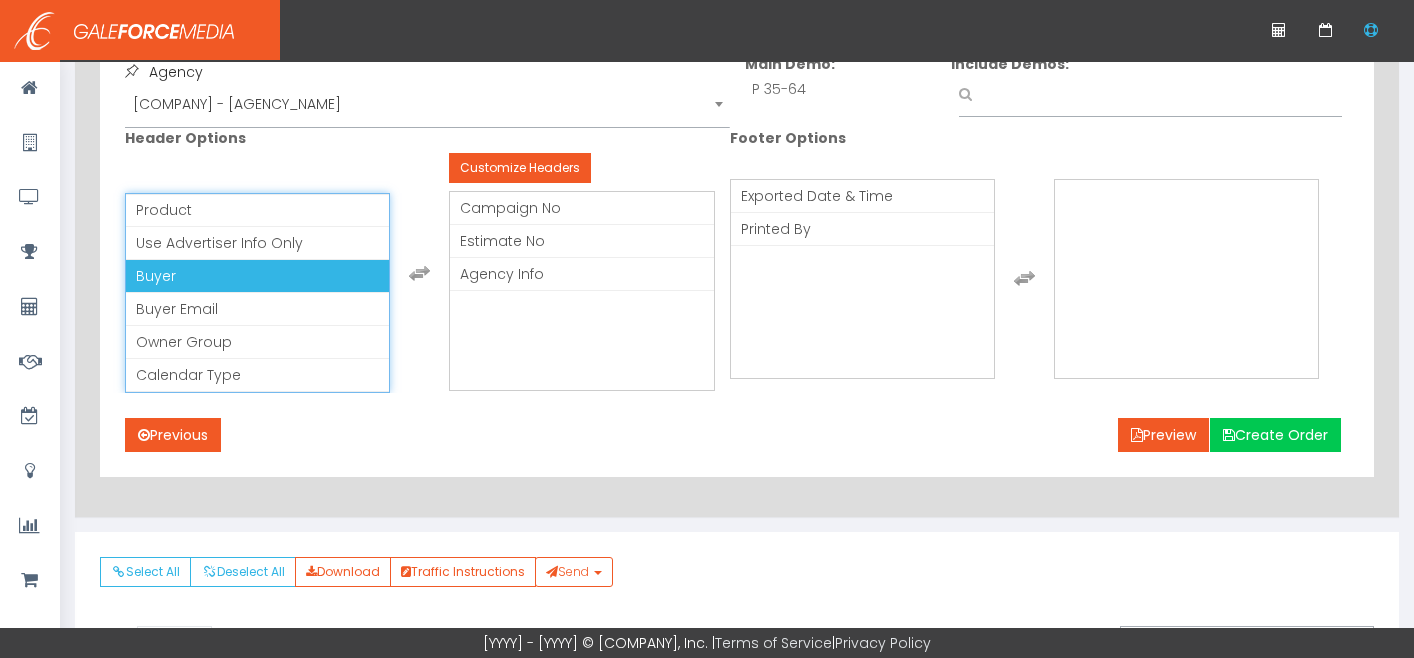 click on "Buyer" at bounding box center [156, 276] 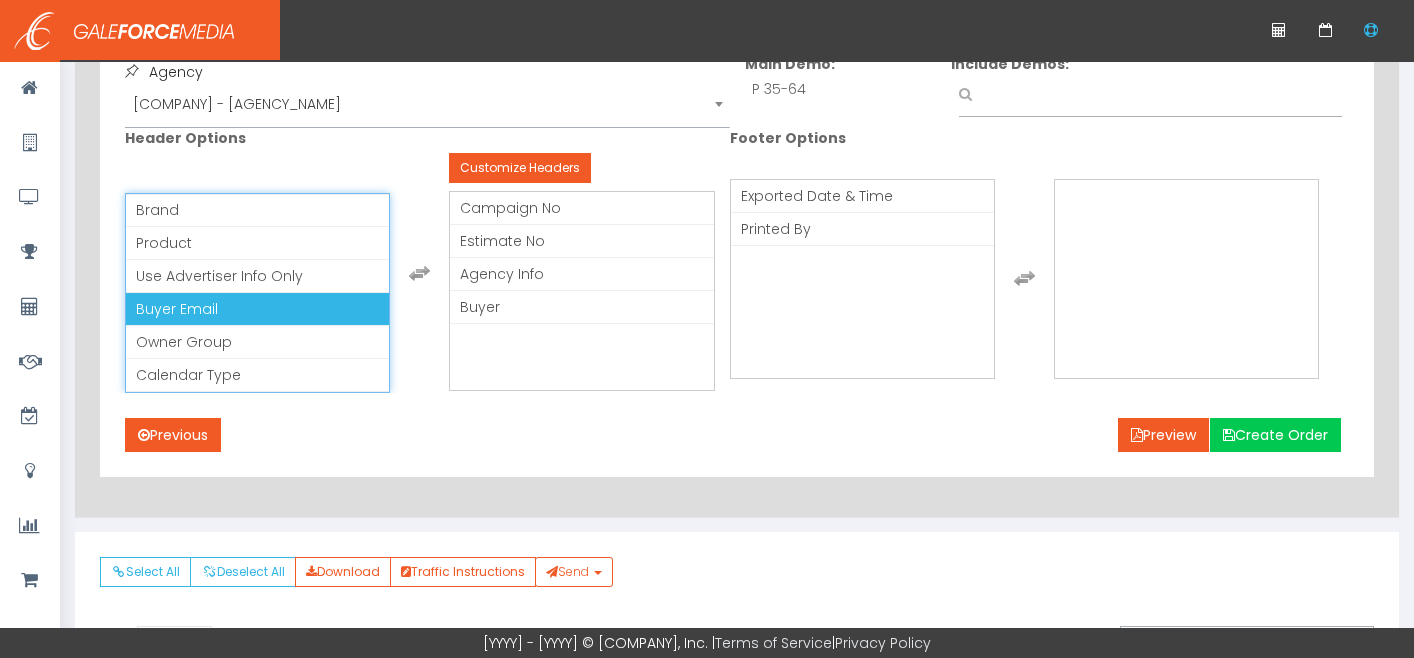 click on "Buyer Email" at bounding box center [177, 309] 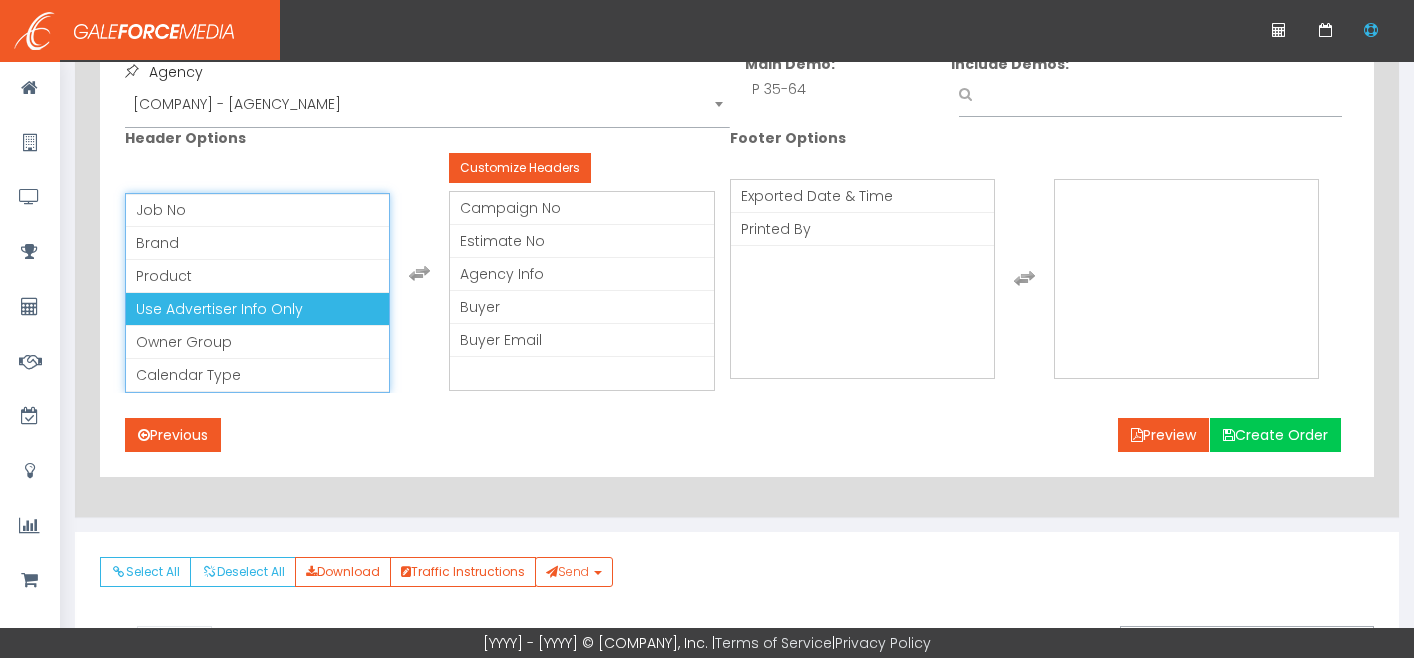 scroll, scrollTop: 99, scrollLeft: 0, axis: vertical 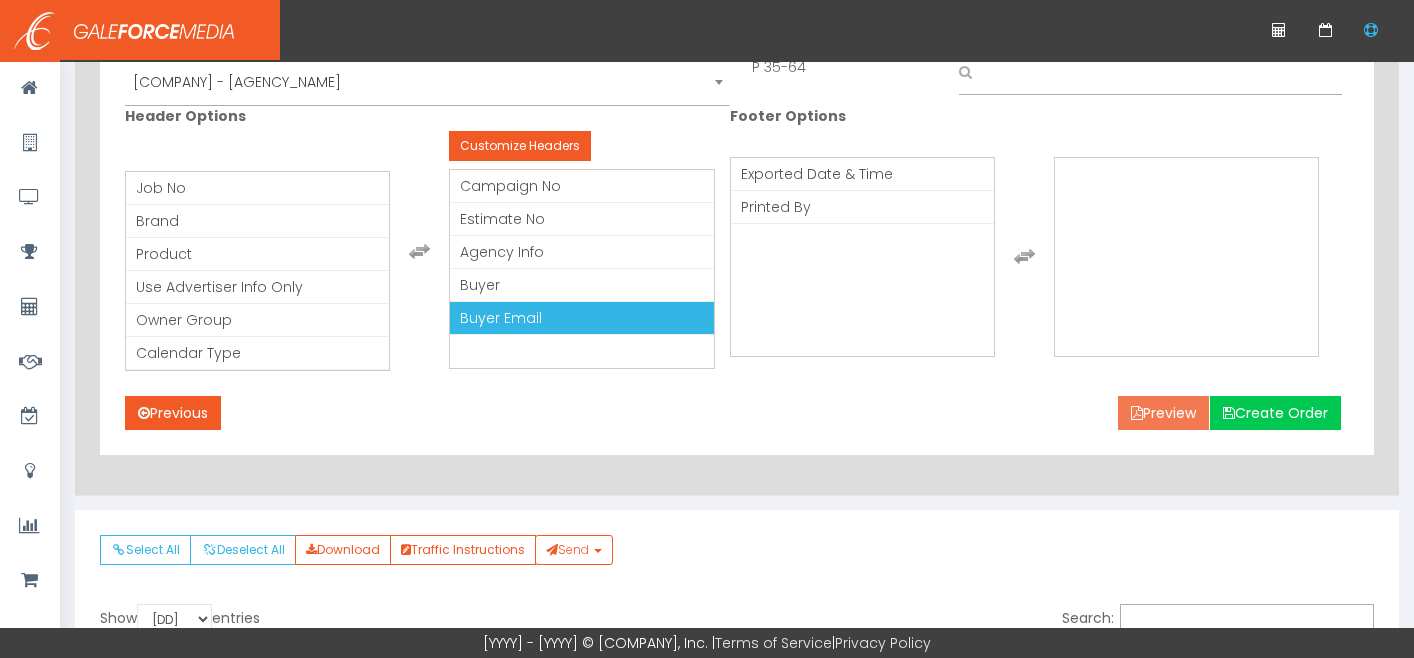 click on "Preview" at bounding box center [1163, 413] 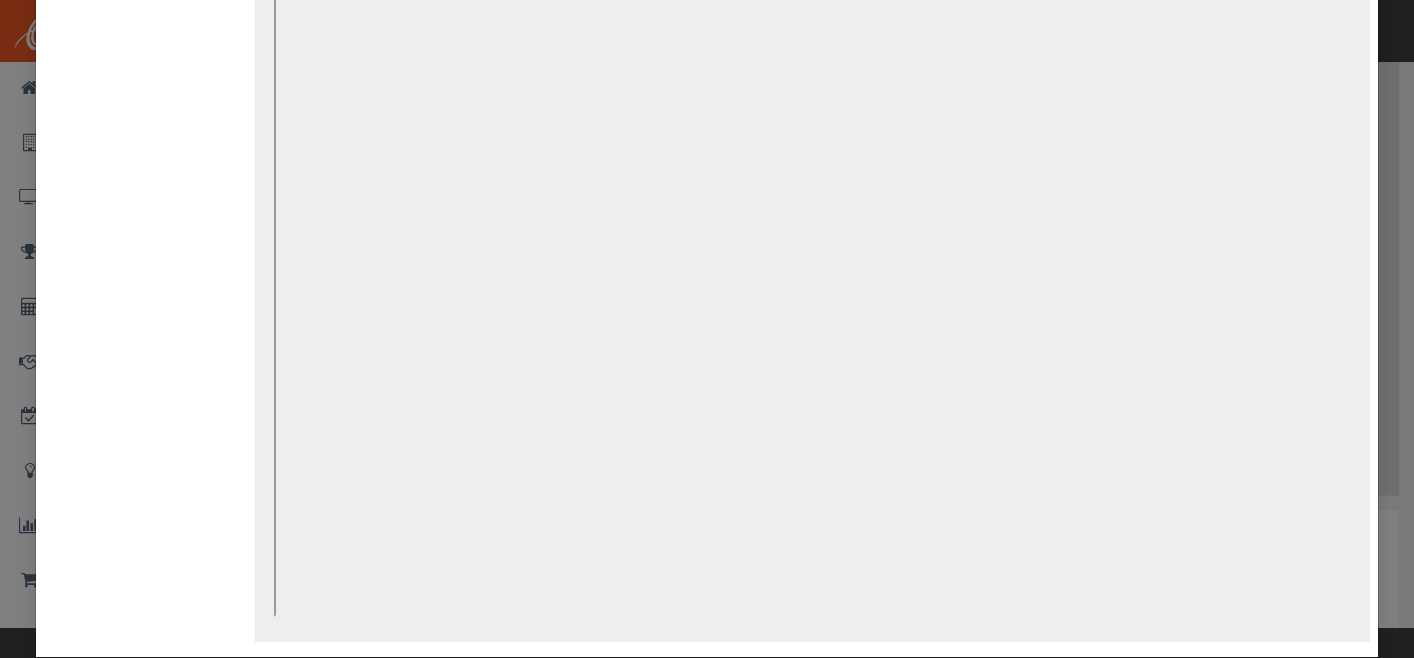 scroll, scrollTop: 0, scrollLeft: 0, axis: both 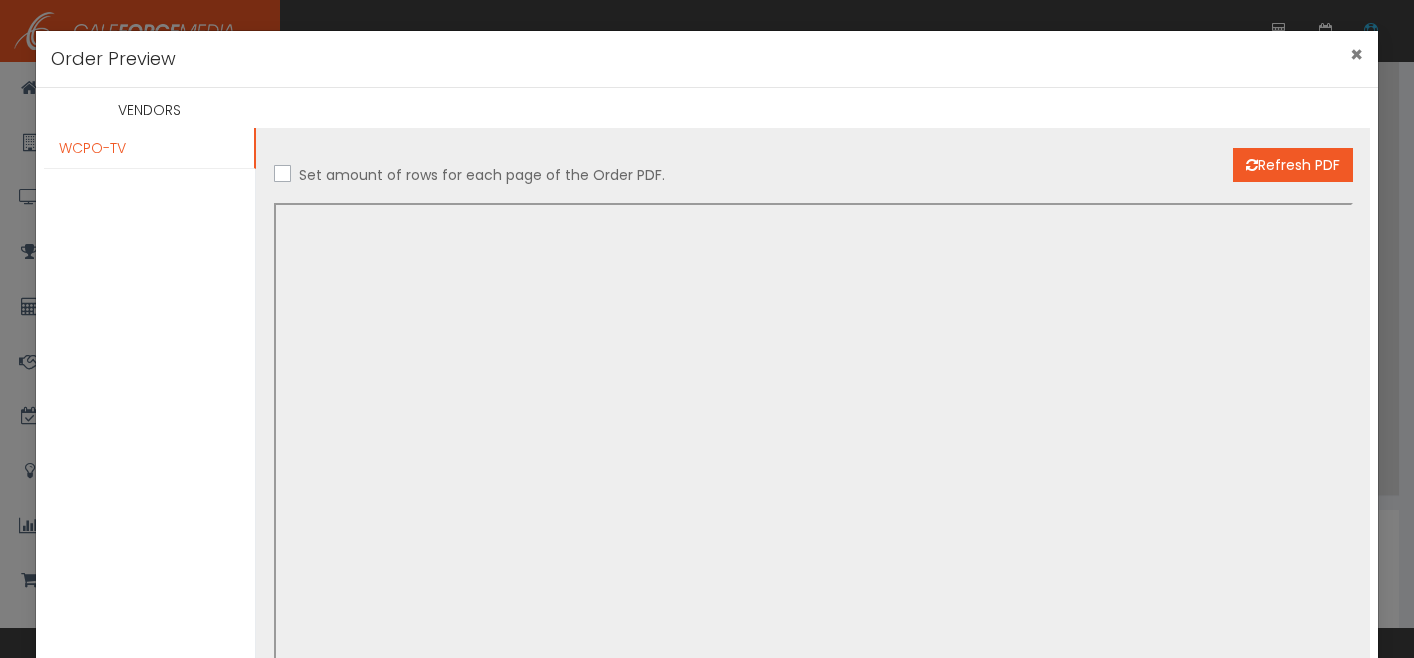 click on "×" at bounding box center (1356, 54) 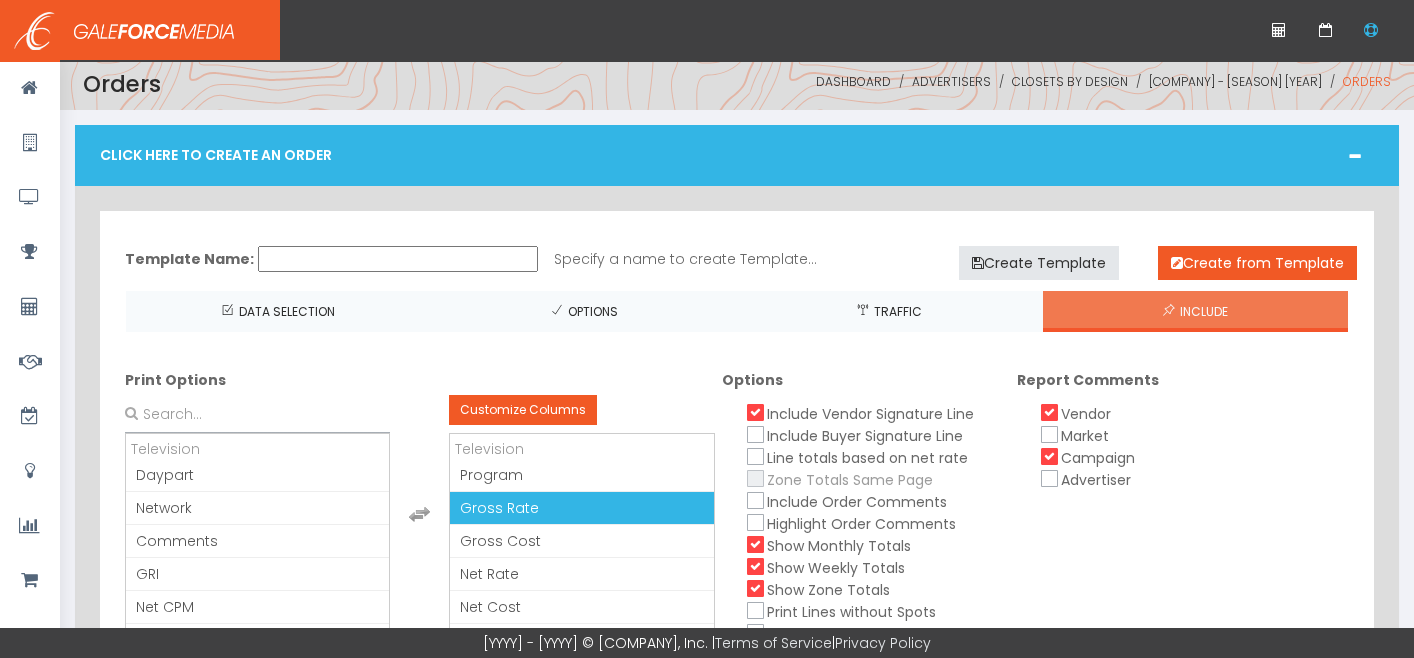 scroll, scrollTop: 0, scrollLeft: 0, axis: both 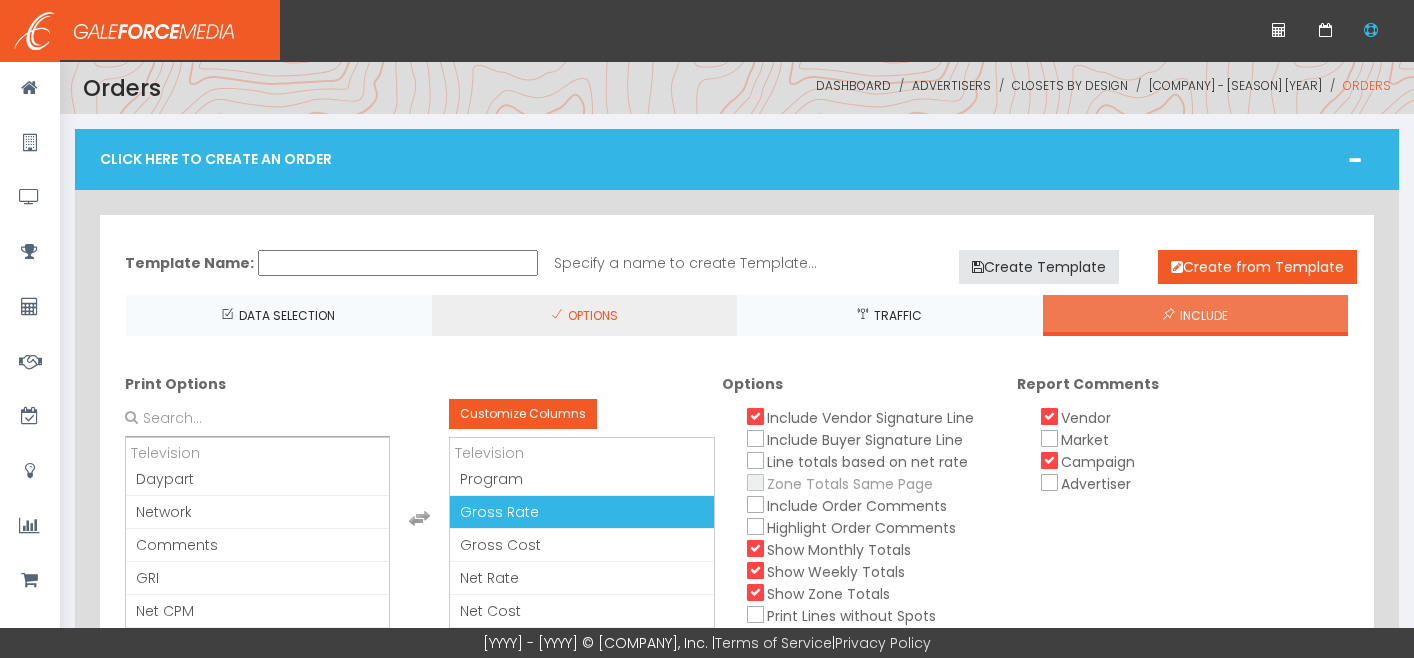 click on "OPTIONS" at bounding box center (585, 315) 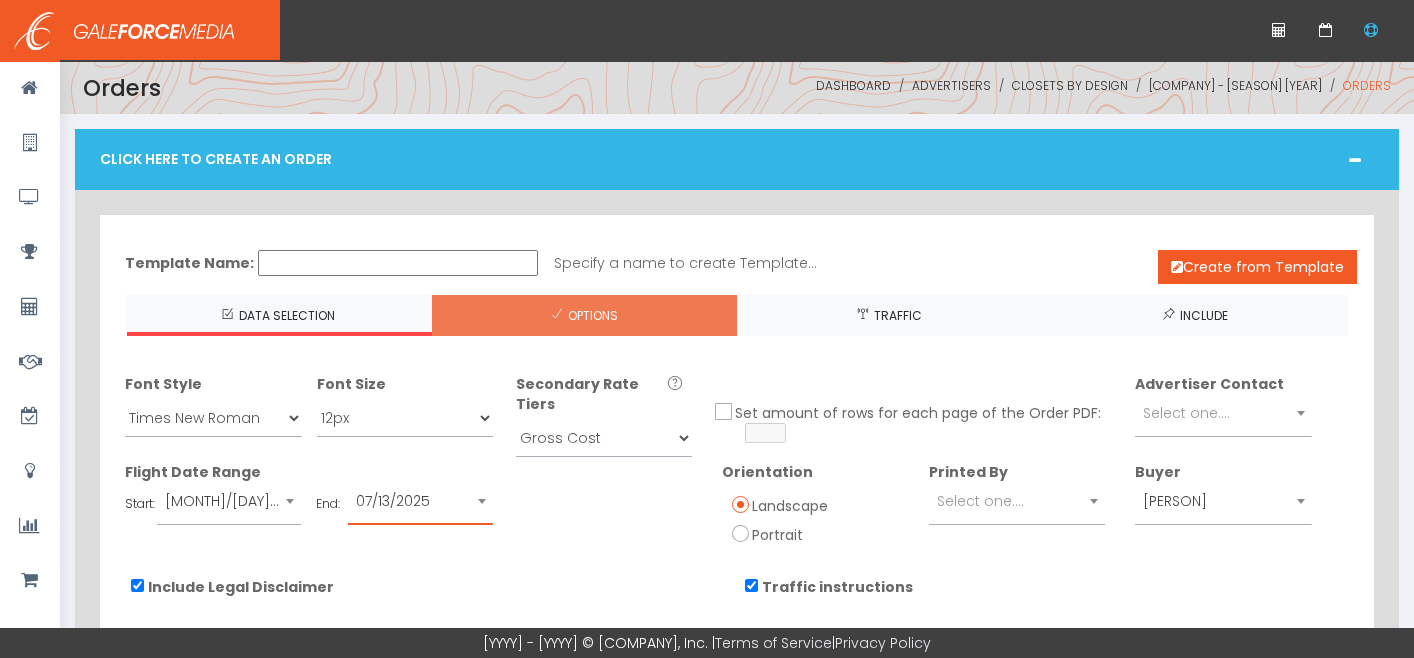 click at bounding box center (482, 501) 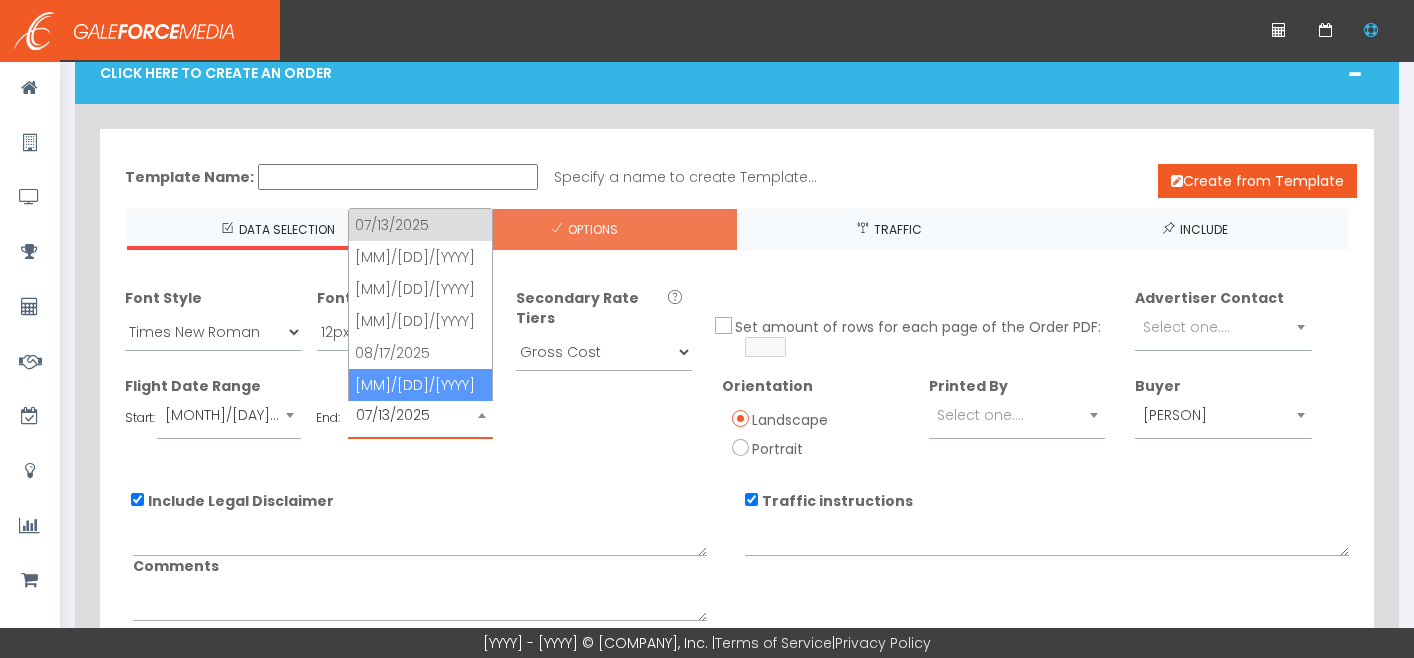 scroll, scrollTop: 84, scrollLeft: 0, axis: vertical 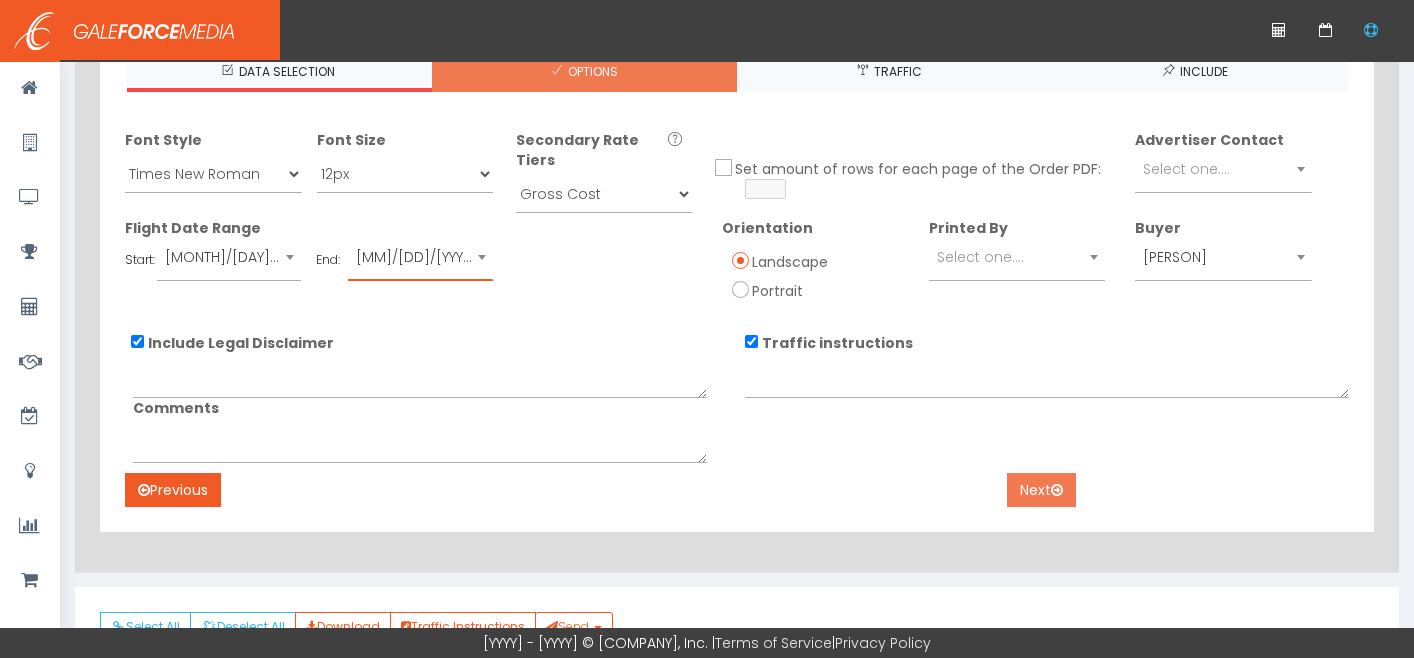click on "[ACTION]" at bounding box center [1041, 490] 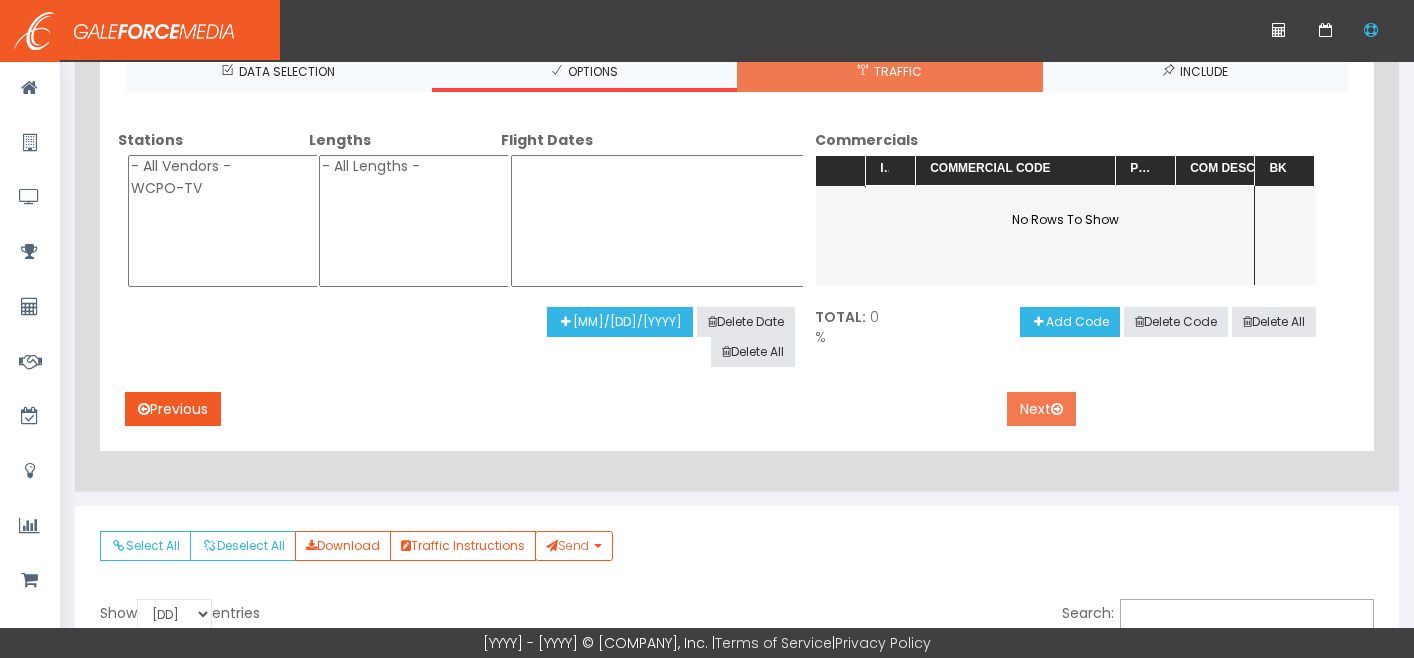 click on "[ACTION]" at bounding box center (1041, 409) 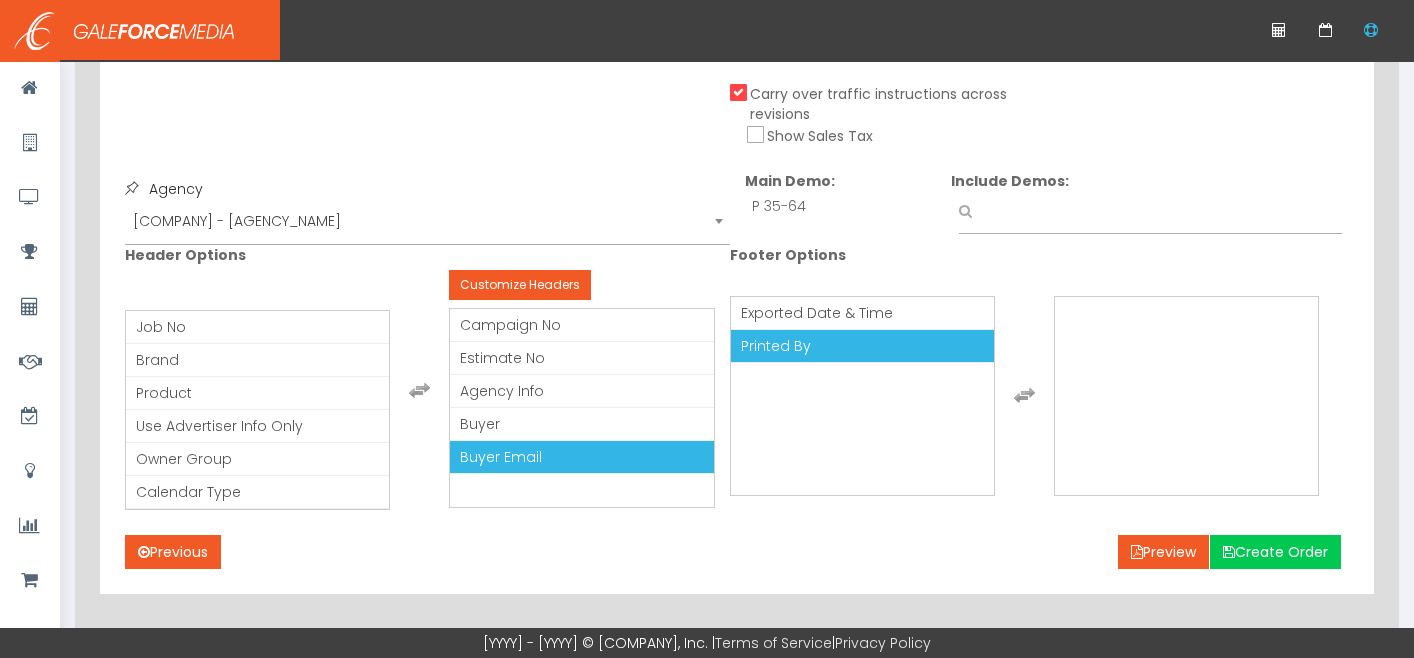 scroll, scrollTop: 717, scrollLeft: 0, axis: vertical 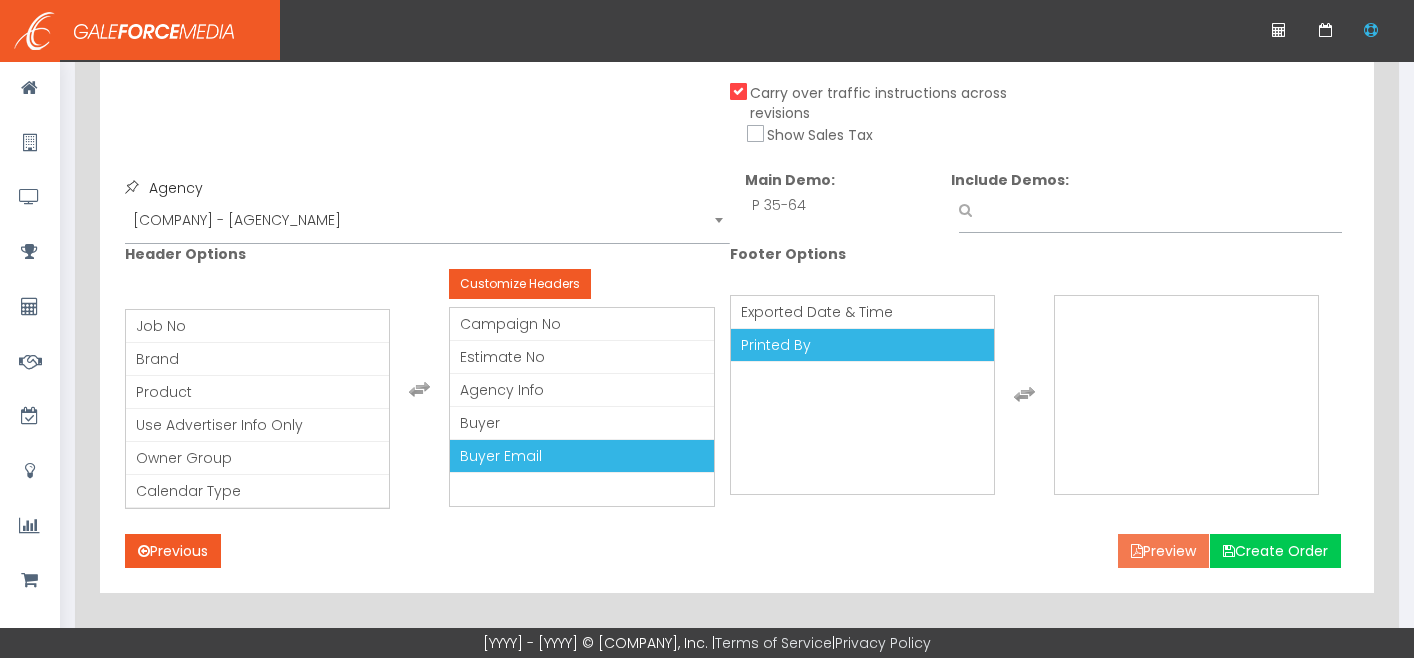 click on "Preview" at bounding box center [1163, 551] 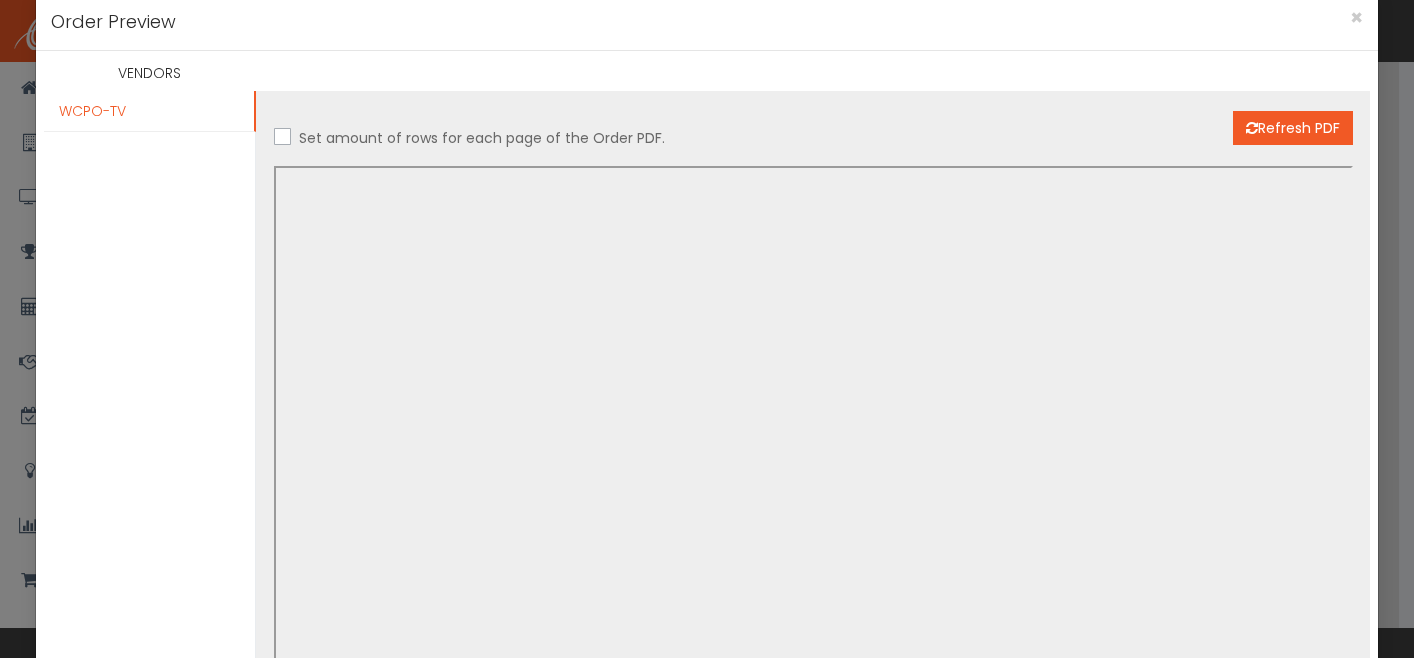 scroll, scrollTop: 42, scrollLeft: 0, axis: vertical 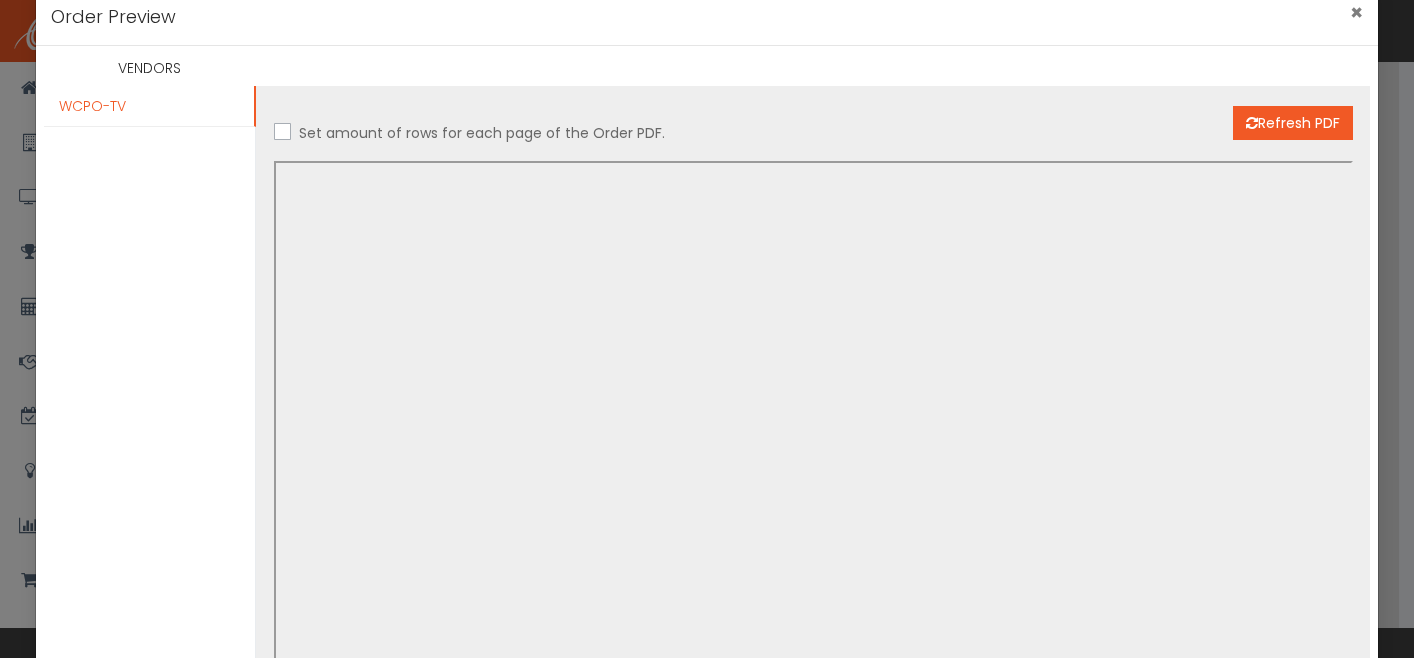click on "×" at bounding box center (1356, 12) 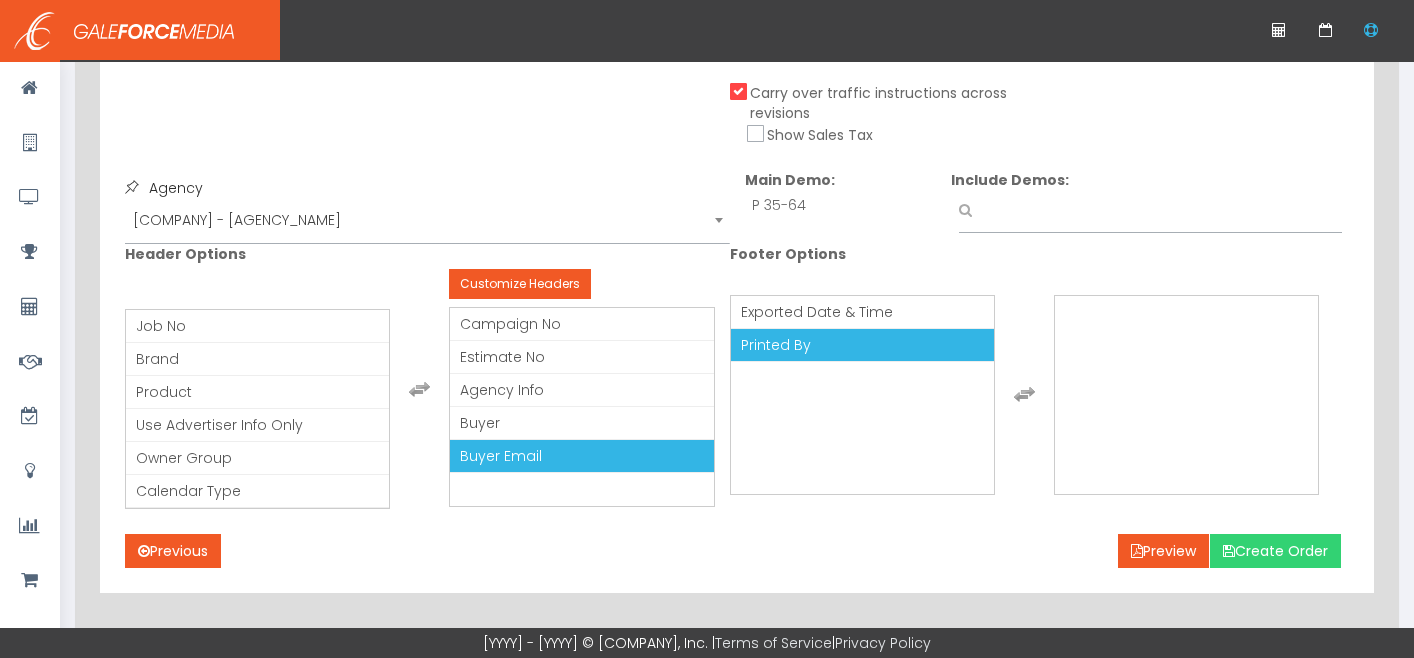 click on "Create Order" at bounding box center [1275, 551] 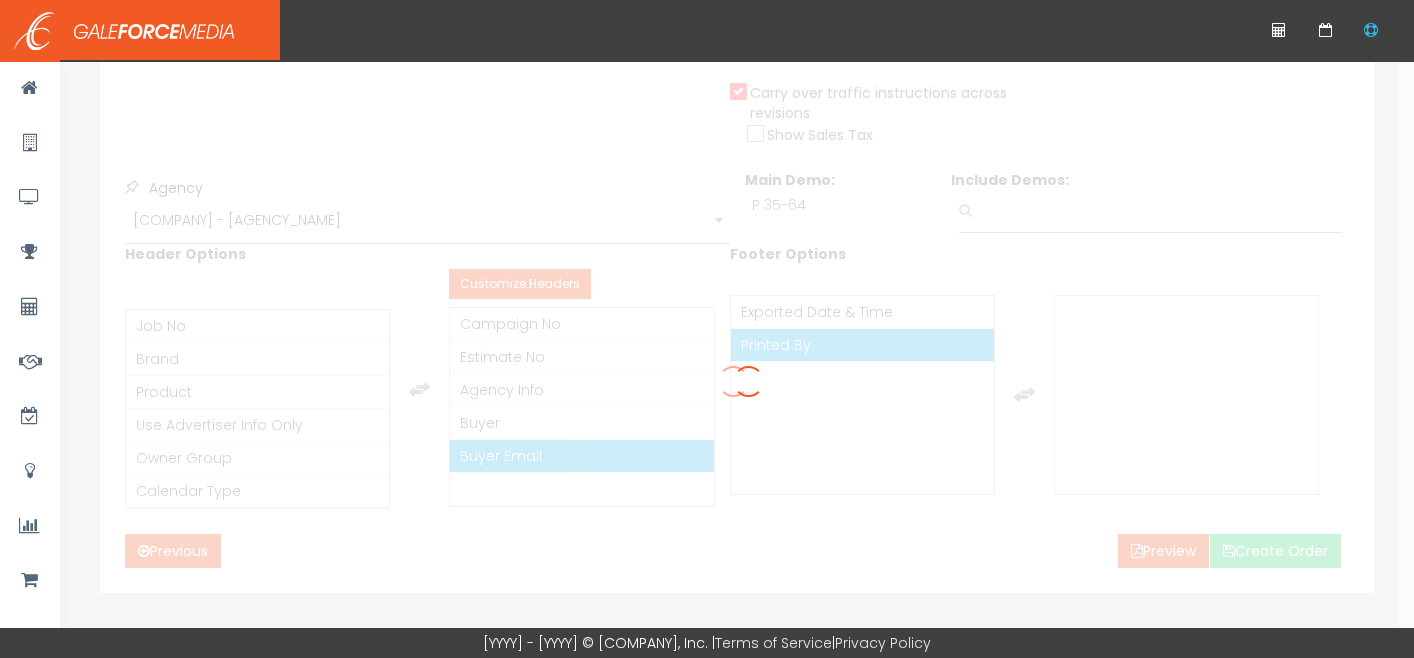 scroll, scrollTop: 0, scrollLeft: 0, axis: both 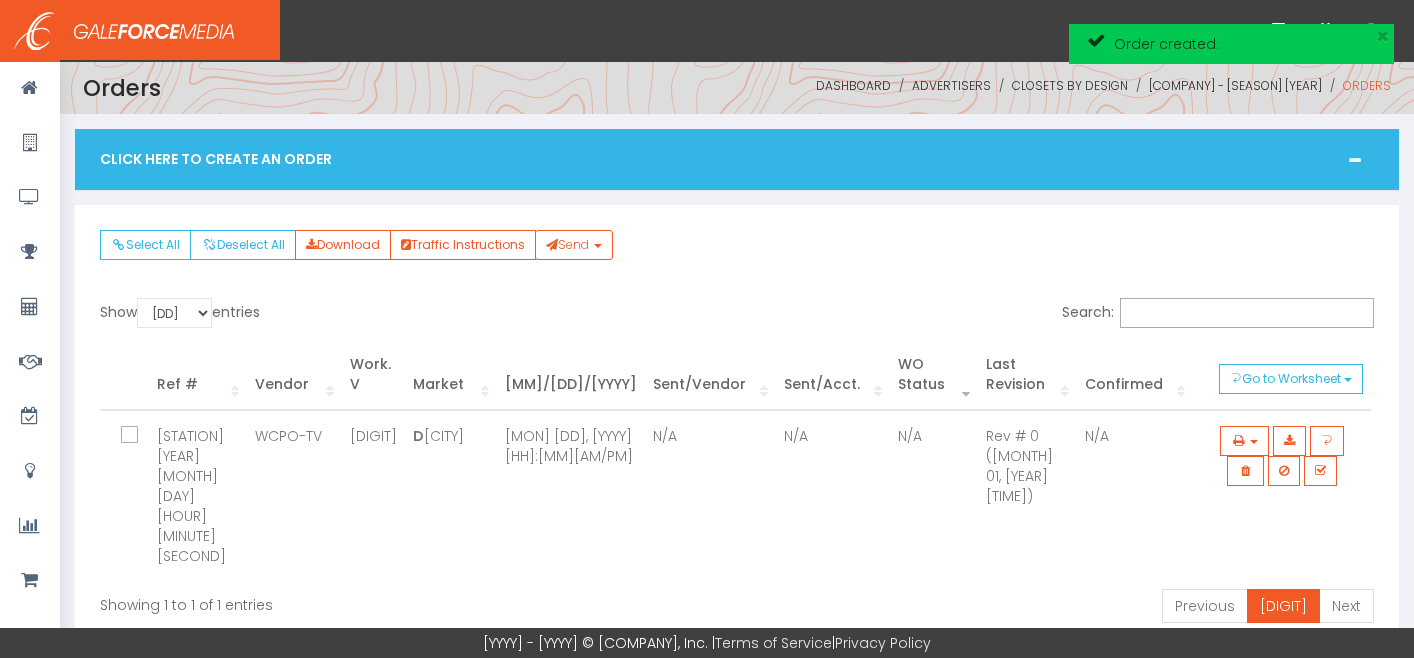 click at bounding box center (141, 436) 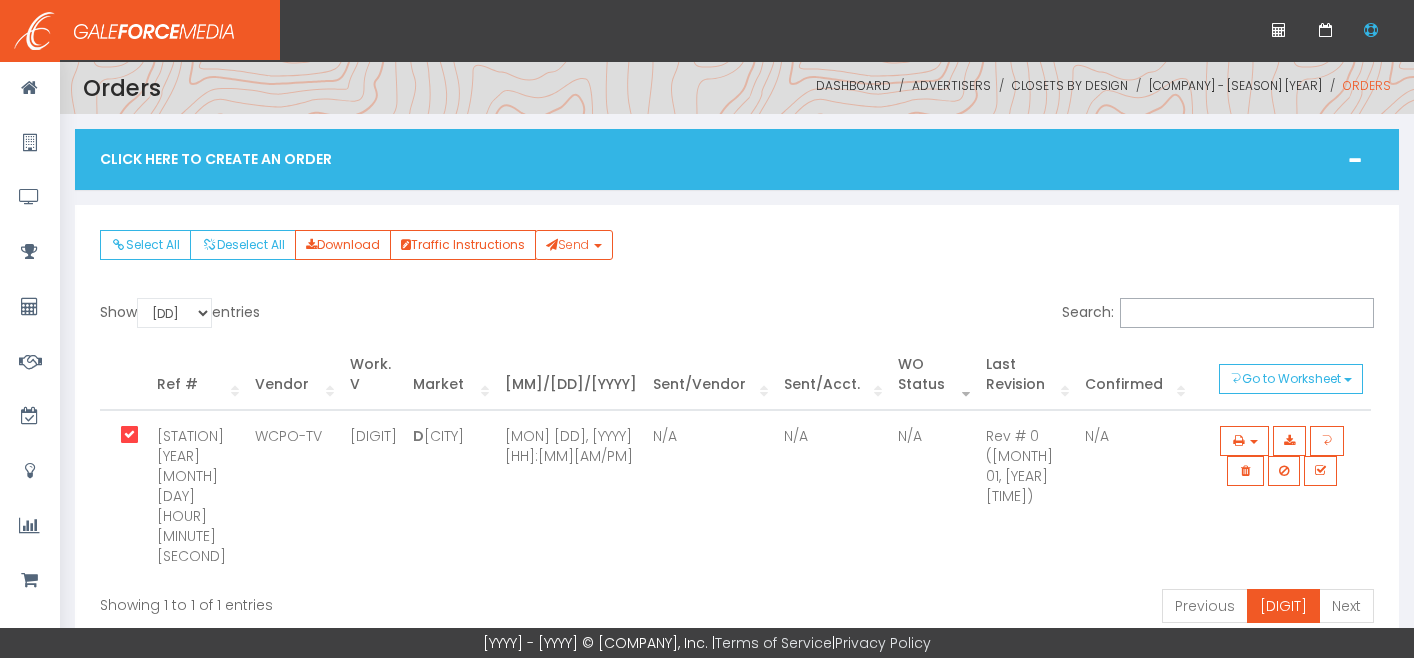 click on "[ACTION]" at bounding box center [1346, 606] 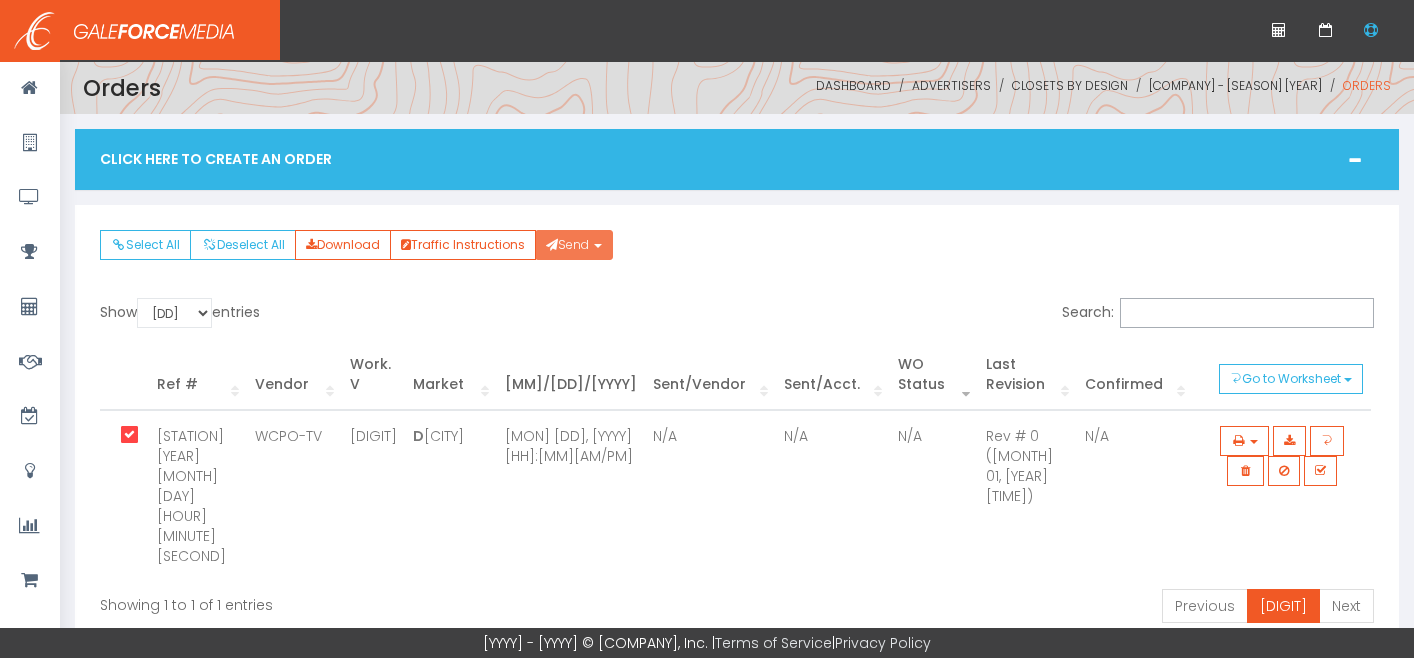 click on "Send" at bounding box center (567, 244) 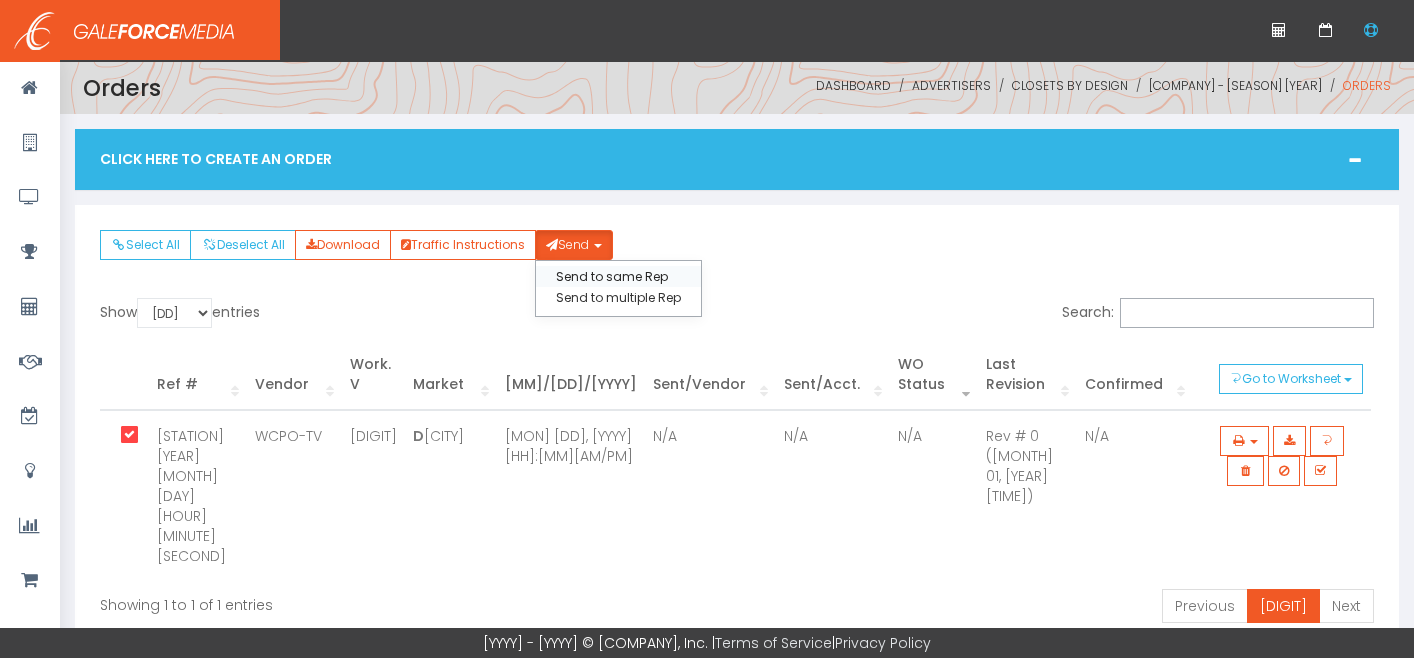 click on "Send to same Rep" at bounding box center (618, 276) 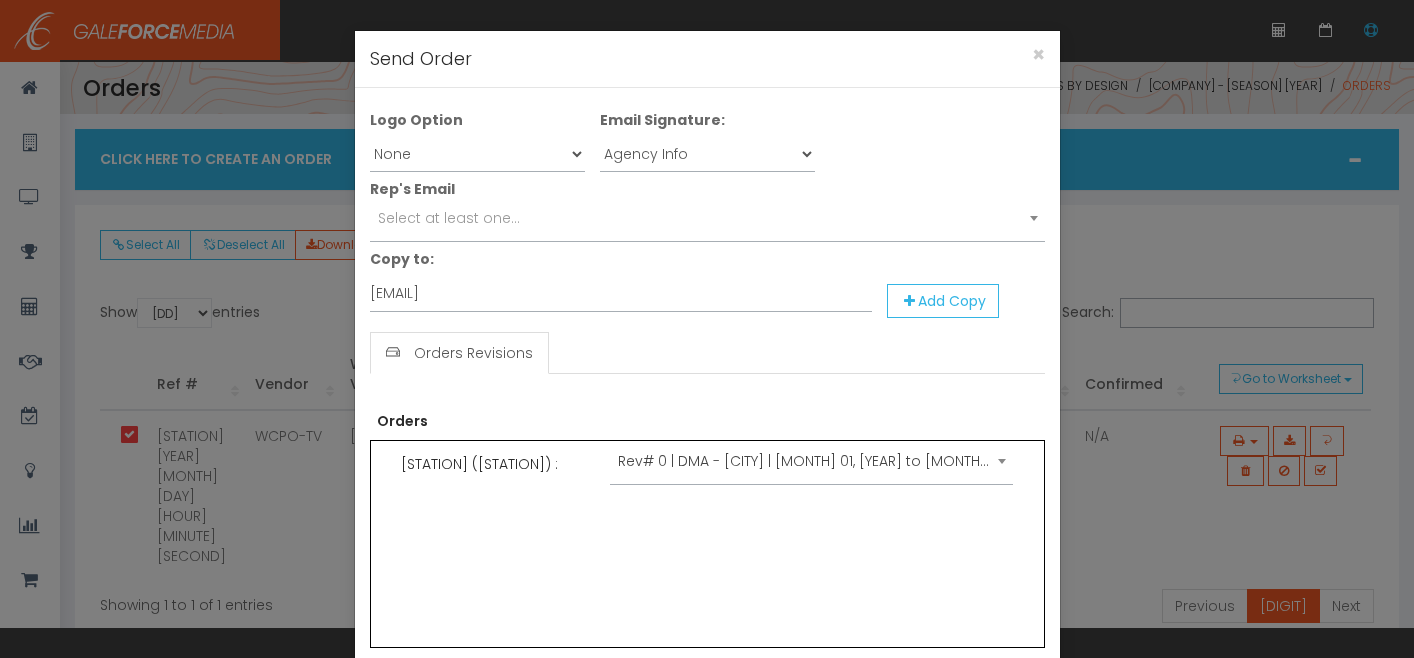 click on "Select at least one..." at bounding box center (449, 218) 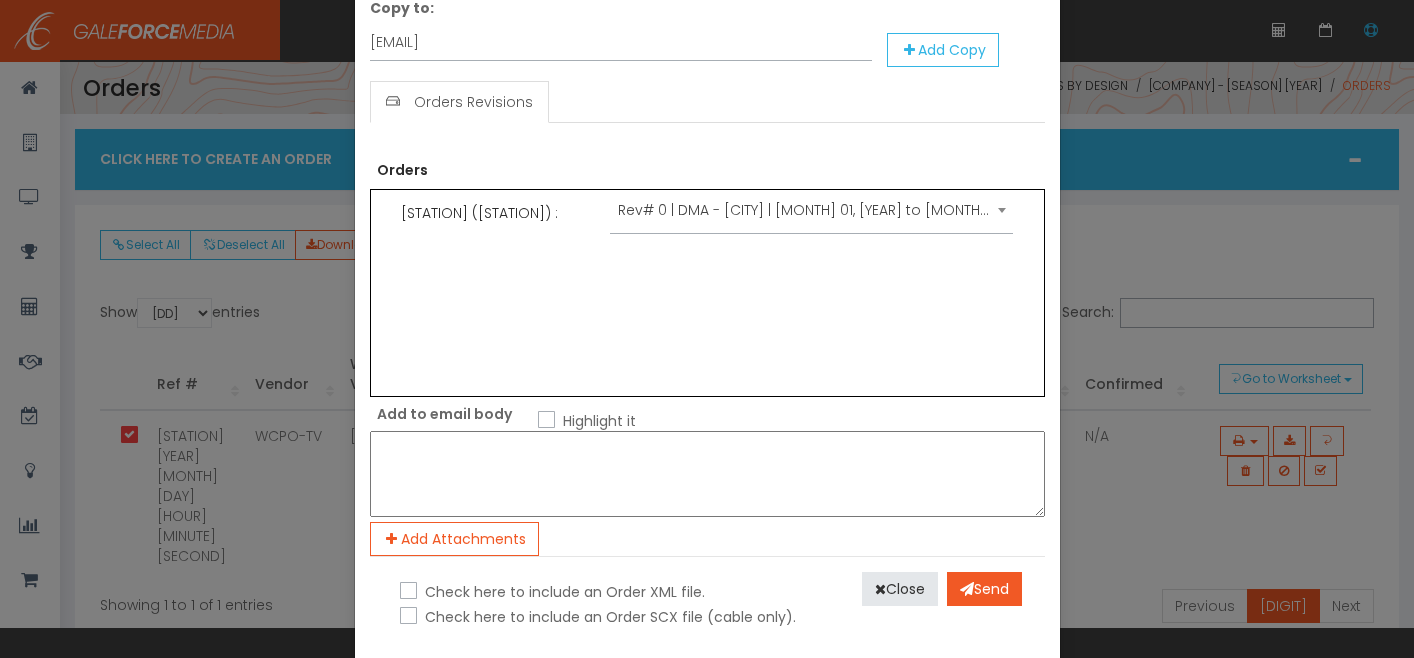 scroll, scrollTop: 290, scrollLeft: 0, axis: vertical 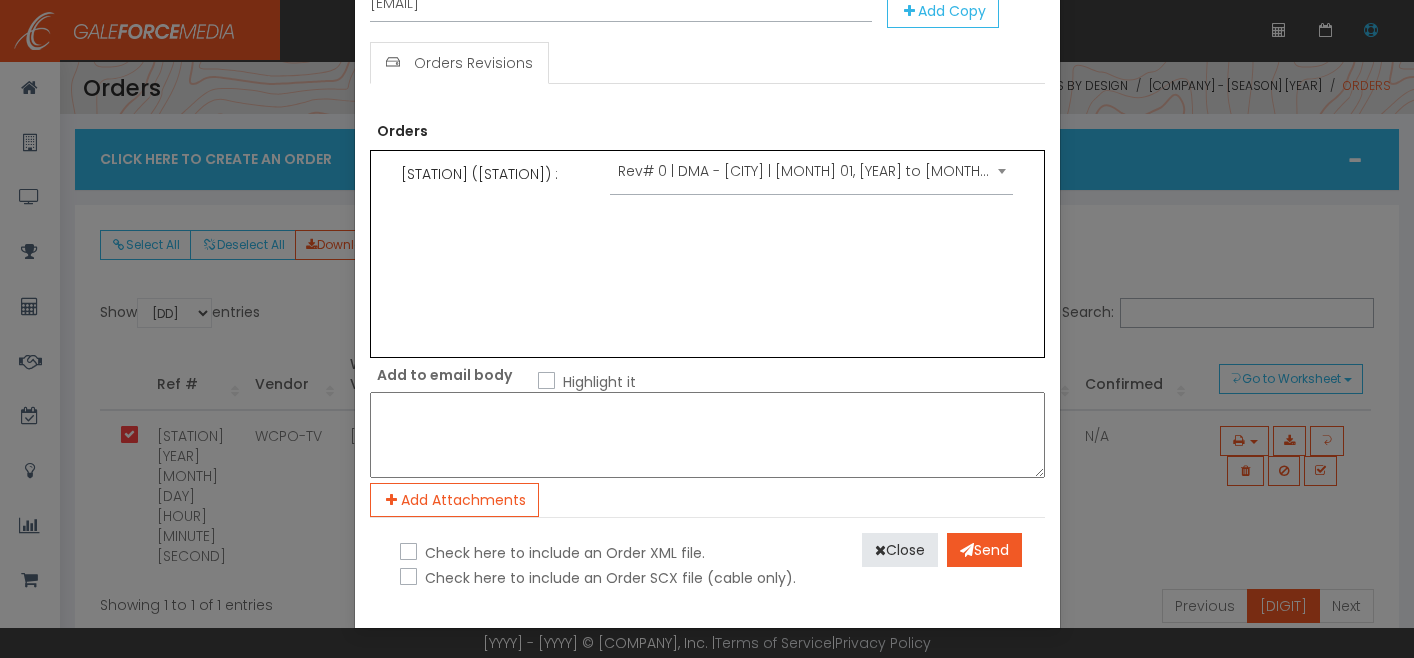 click on "Check here to include an Order XML file." at bounding box center (562, 553) 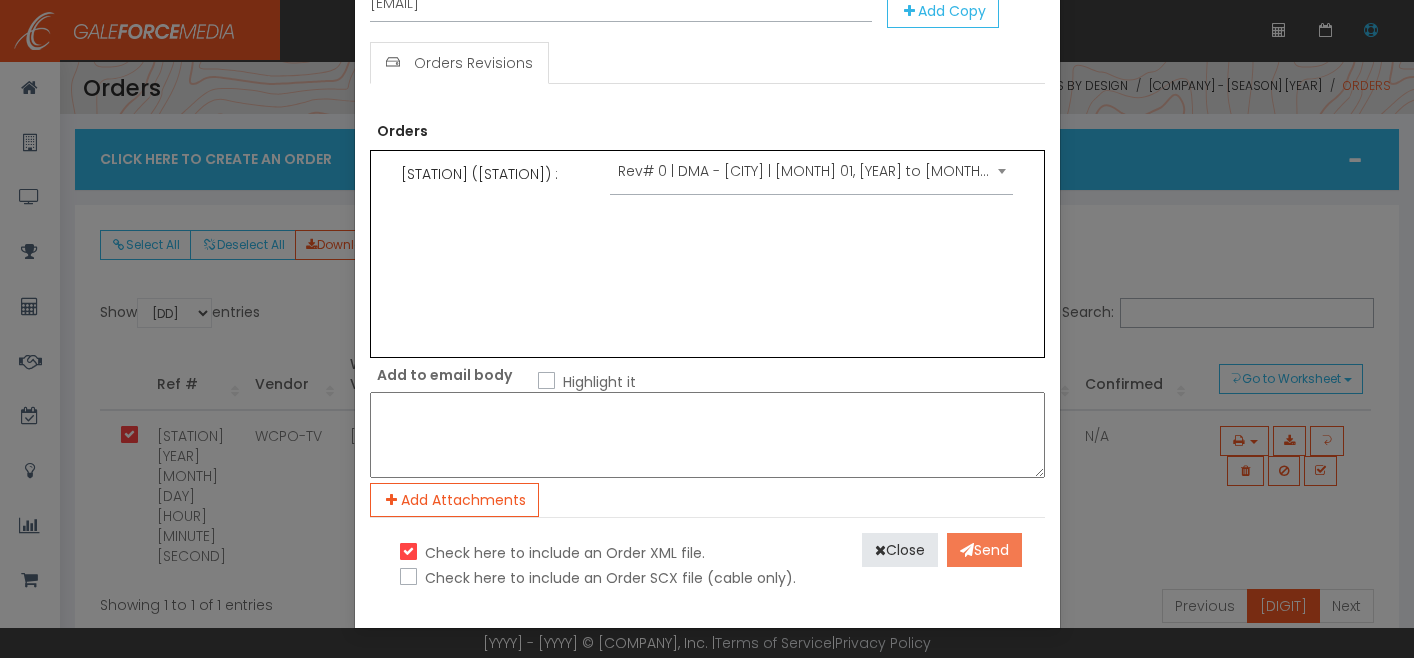 click on "Send" at bounding box center [984, 550] 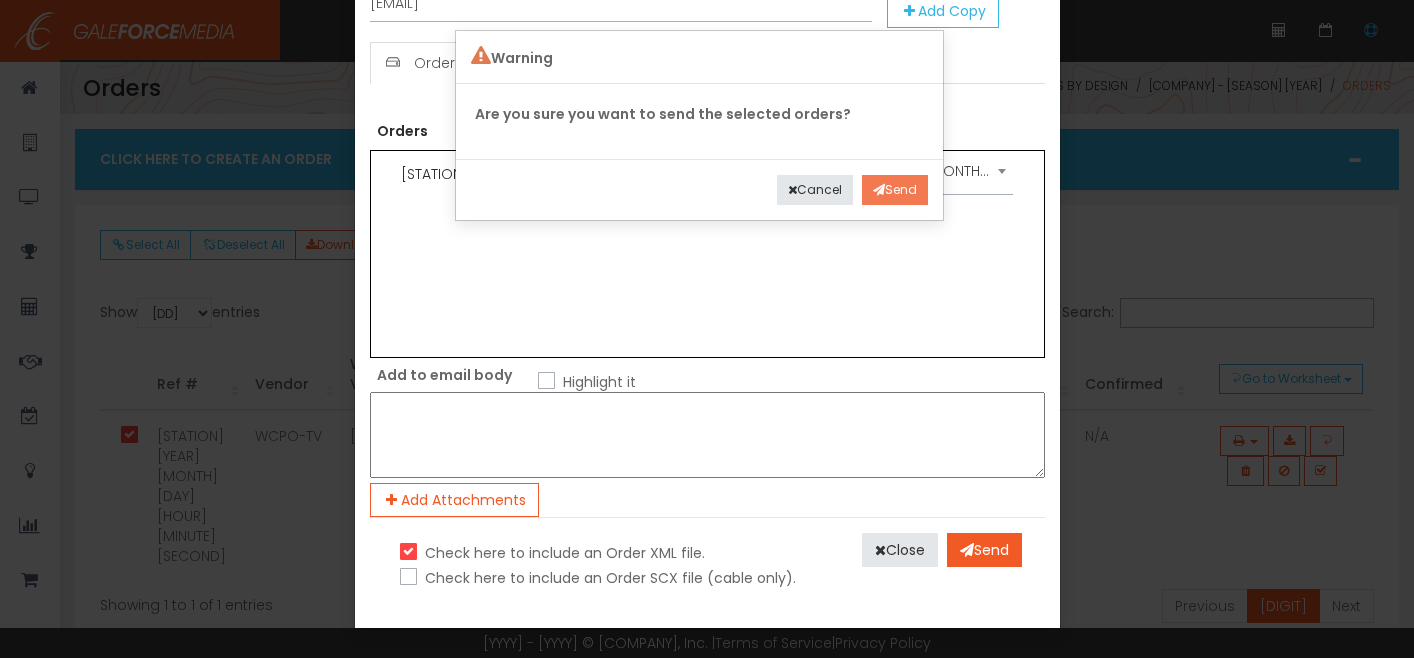 click on "Send" at bounding box center (895, 190) 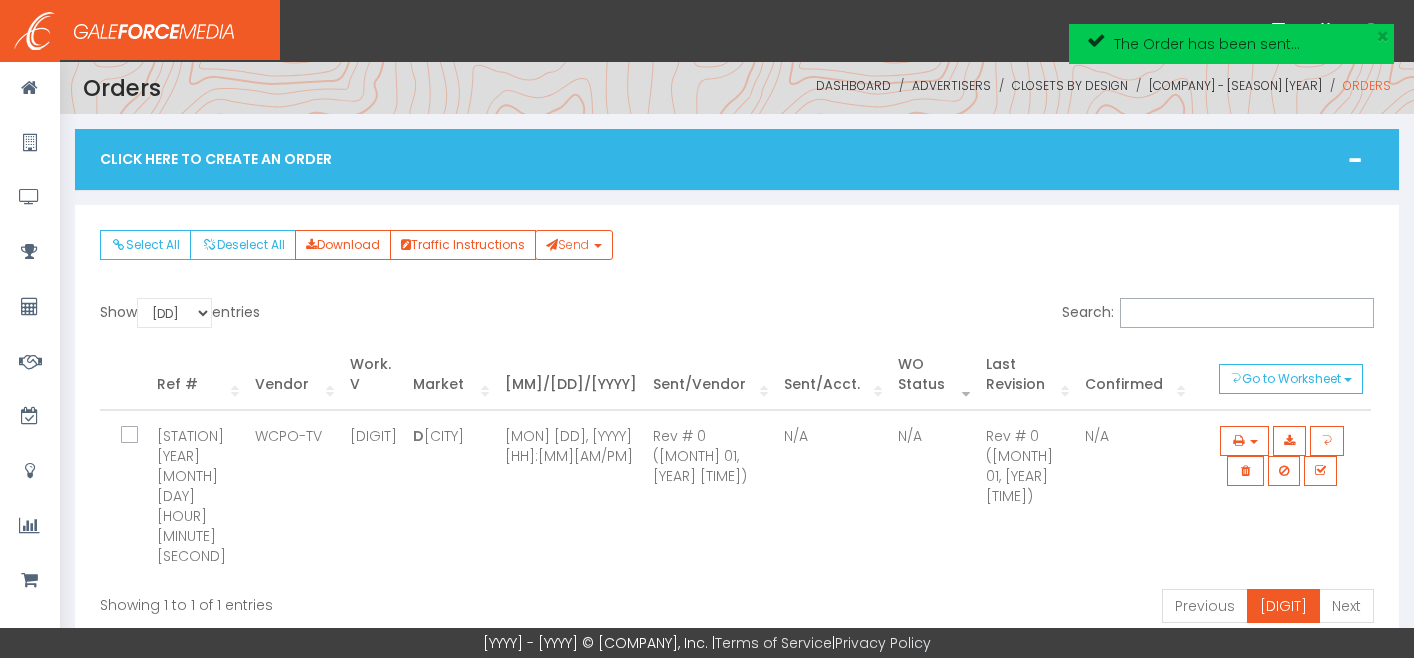 click on "Click Here To Create An Order" at bounding box center [737, 159] 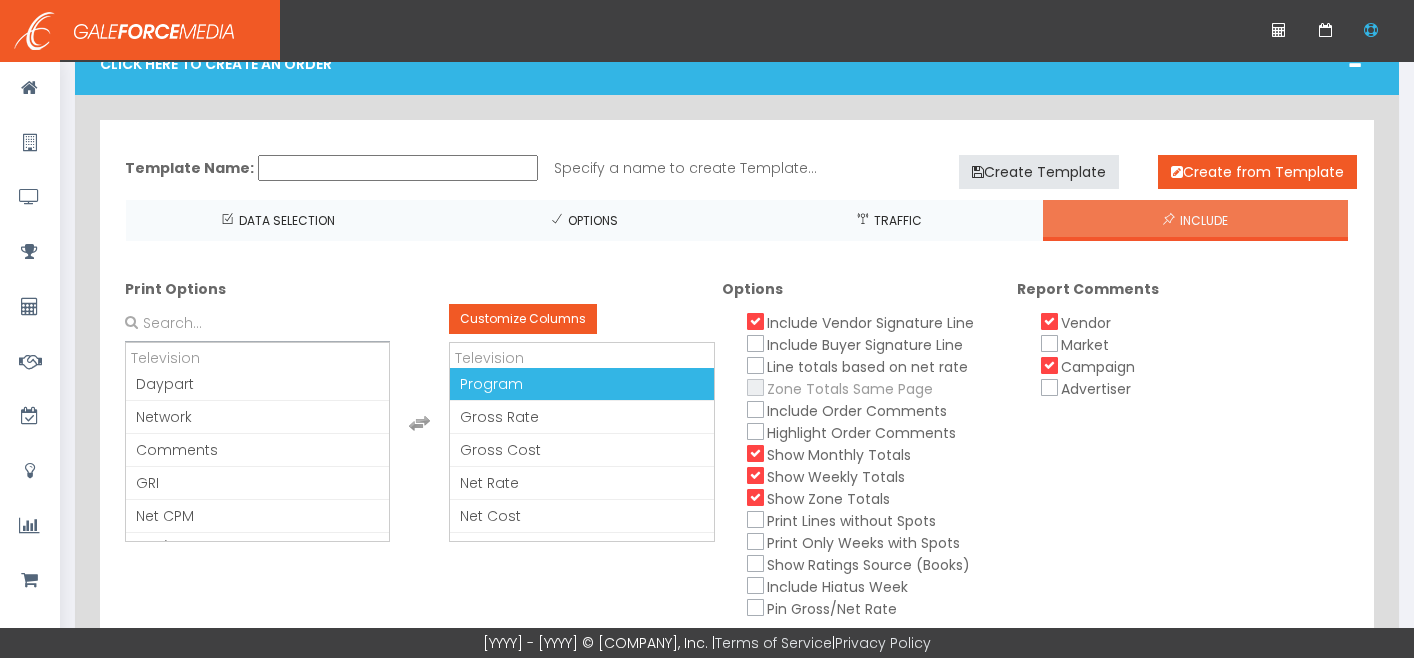 scroll, scrollTop: 81, scrollLeft: 0, axis: vertical 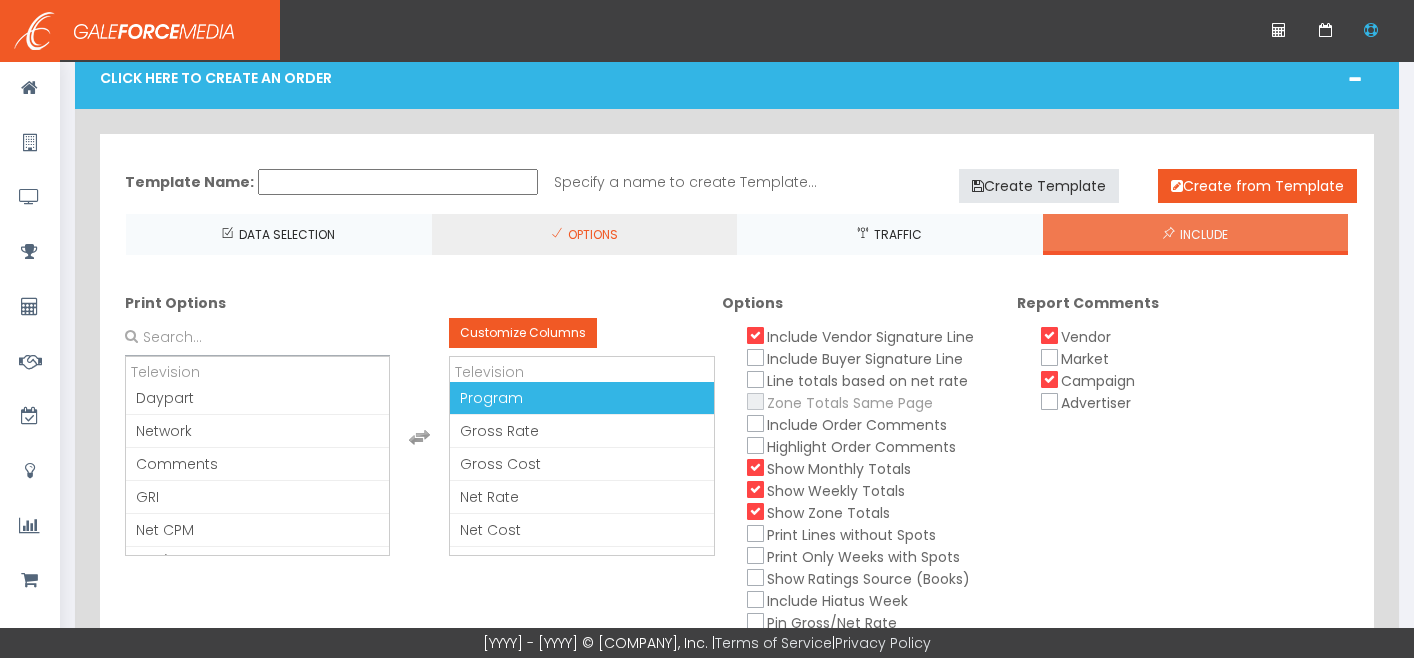 click on "OPTIONS" at bounding box center (590, 234) 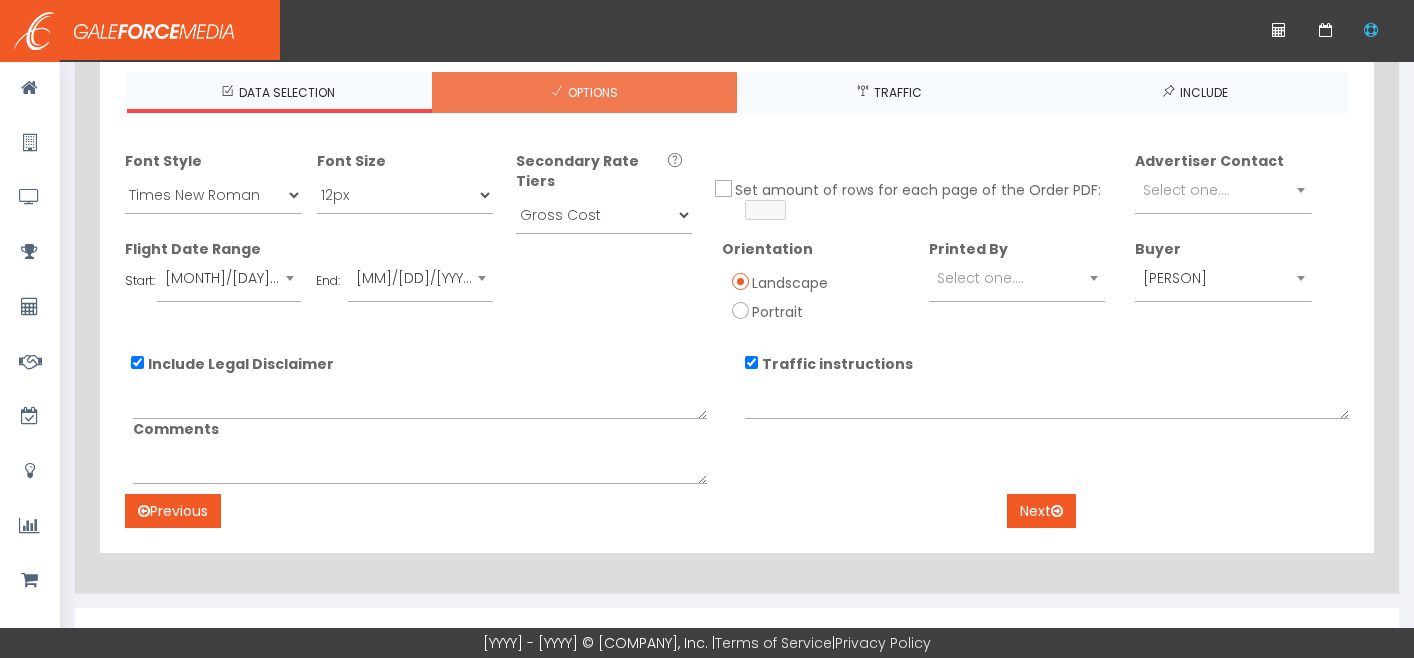 scroll, scrollTop: 0, scrollLeft: 0, axis: both 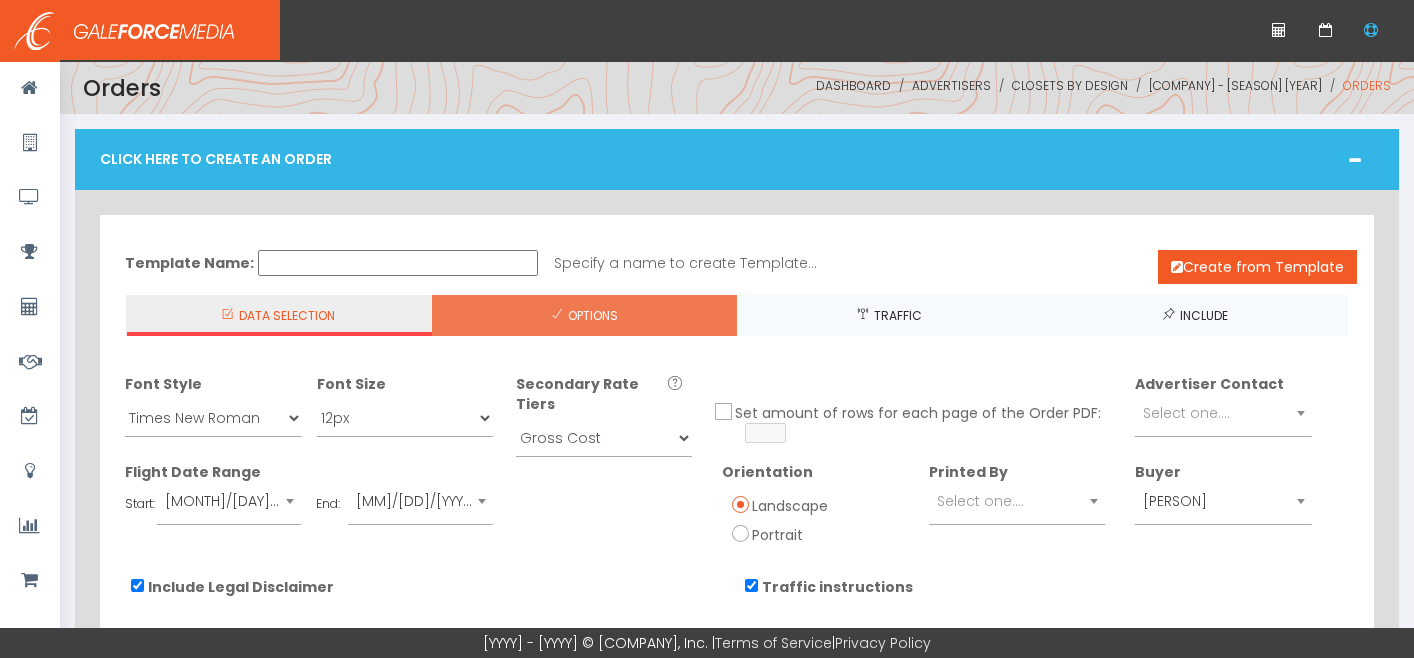 click on "DATA SELECTION" at bounding box center (284, 315) 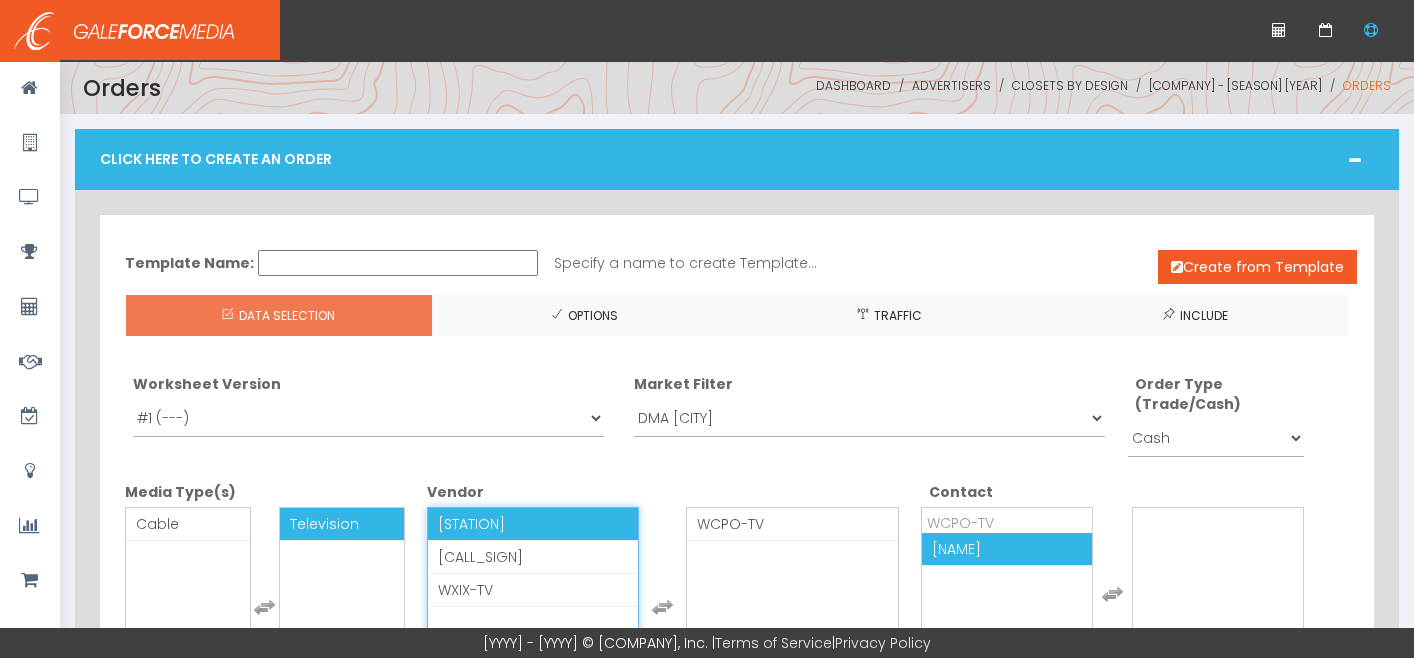 click on "WKRC-TV" at bounding box center [471, 524] 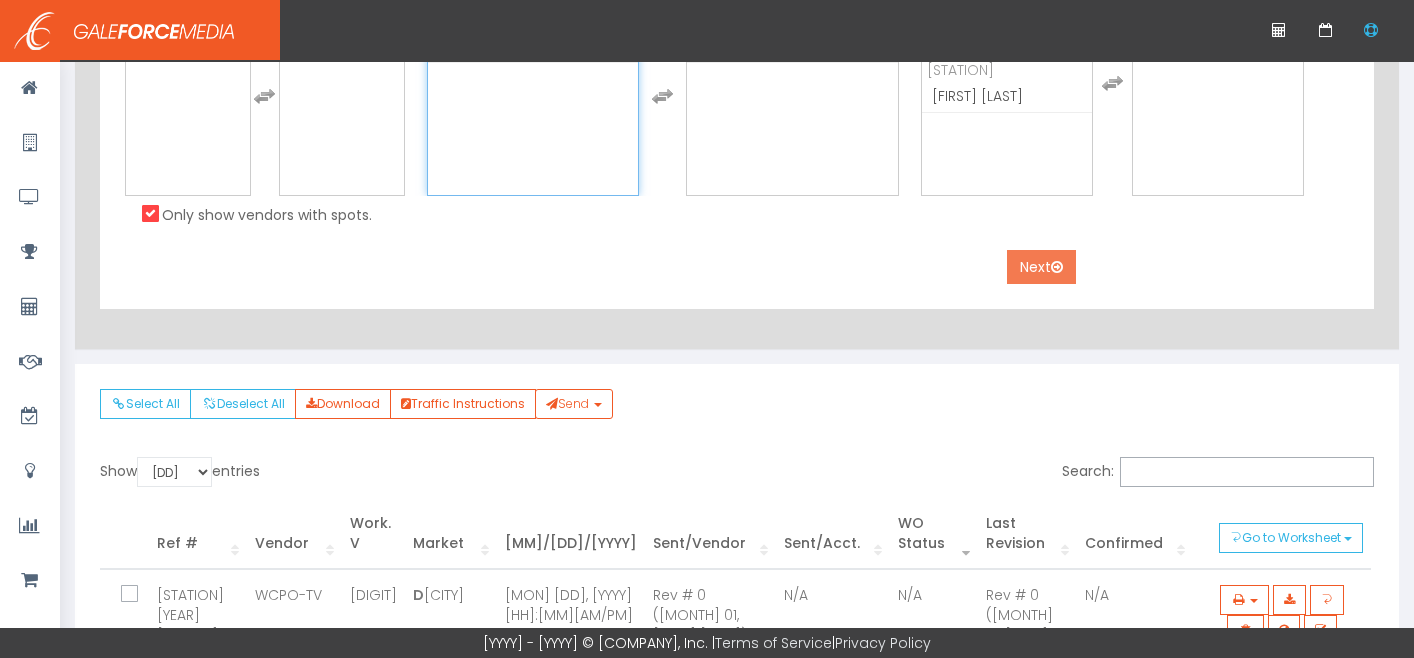 click on "[ACTION]" at bounding box center [1041, 267] 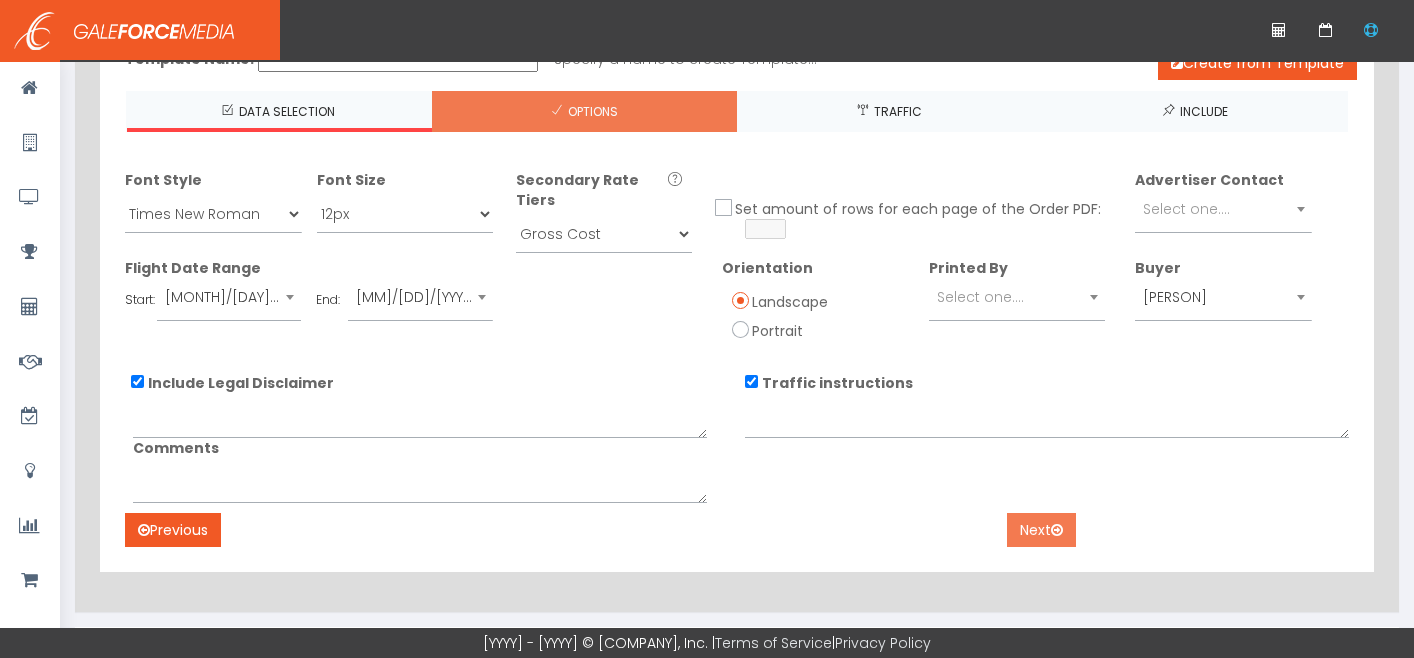 scroll, scrollTop: 203, scrollLeft: 0, axis: vertical 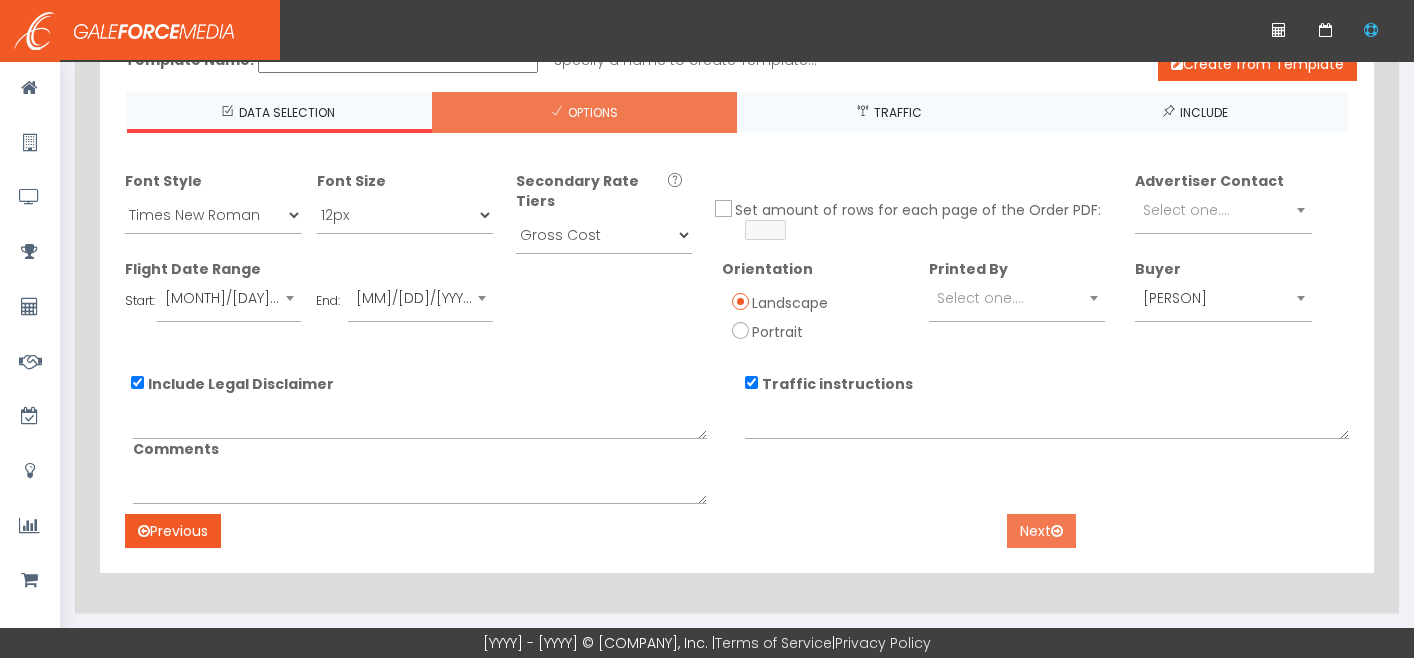 click on "[ACTION]" at bounding box center (1041, 531) 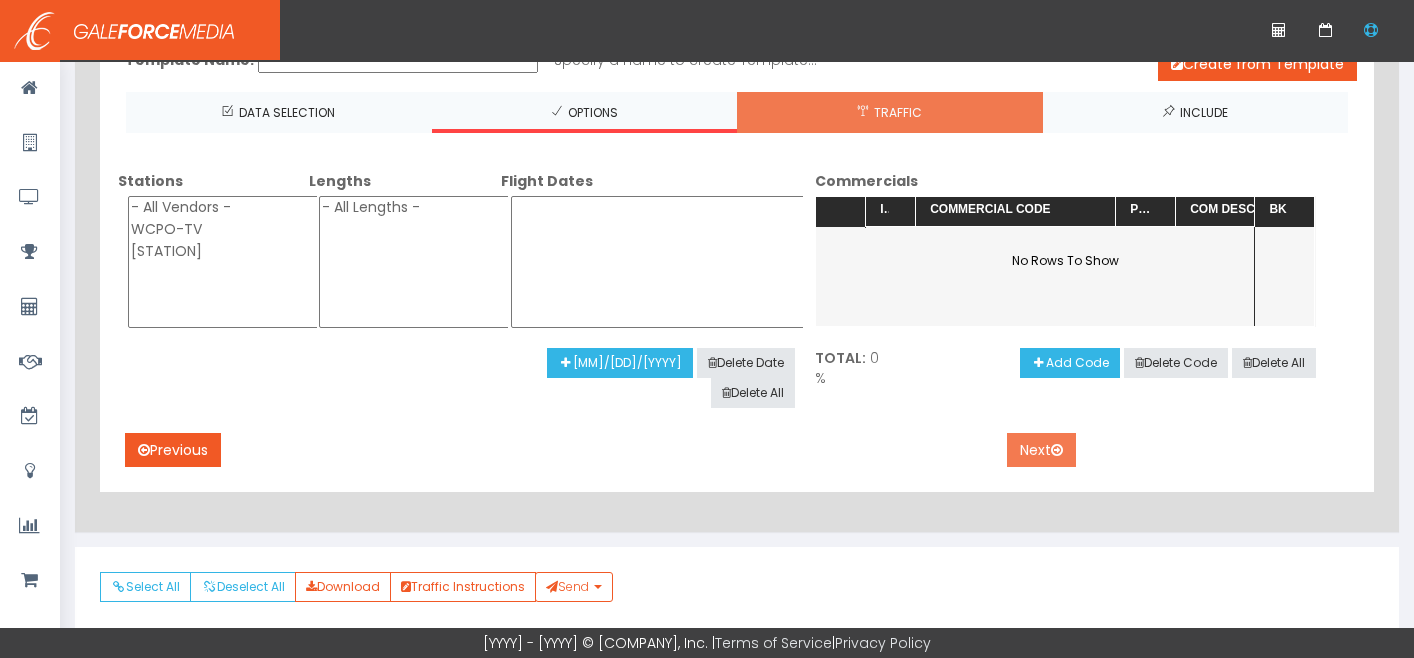 click on "[ACTION]" at bounding box center [1041, 450] 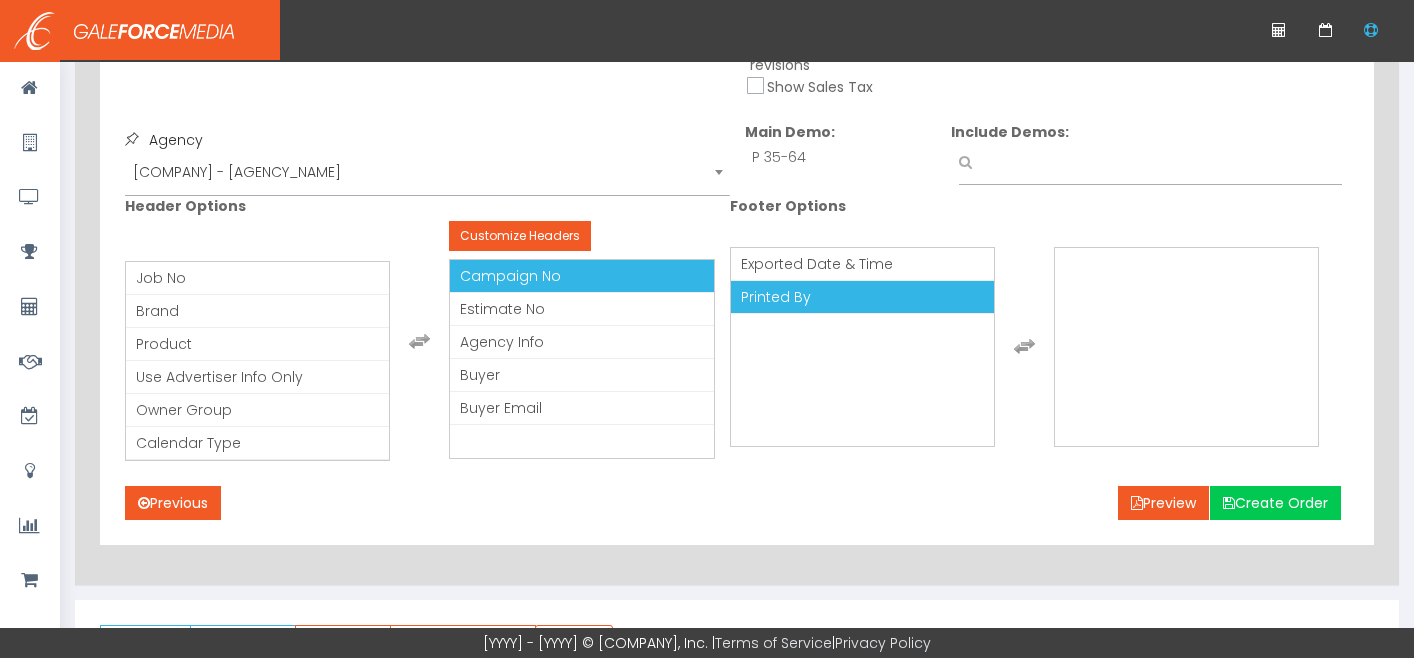 scroll, scrollTop: 766, scrollLeft: 0, axis: vertical 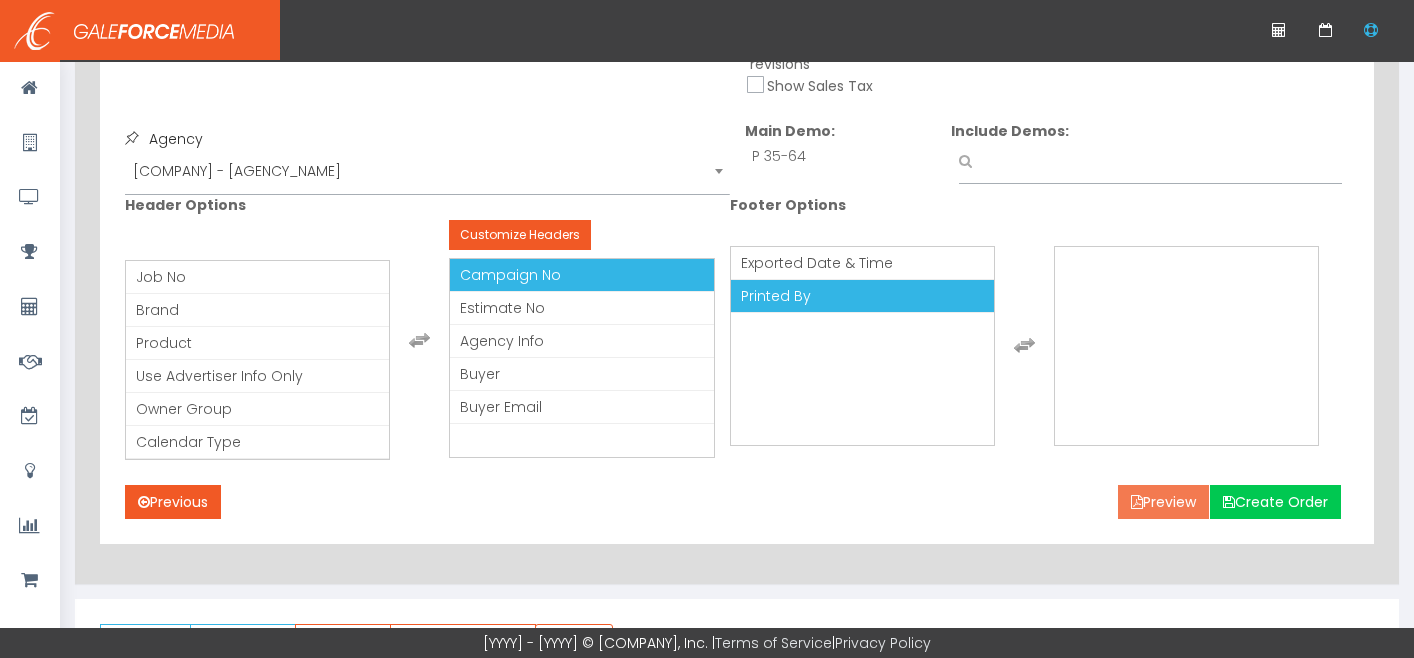 click on "Preview" at bounding box center [1163, 502] 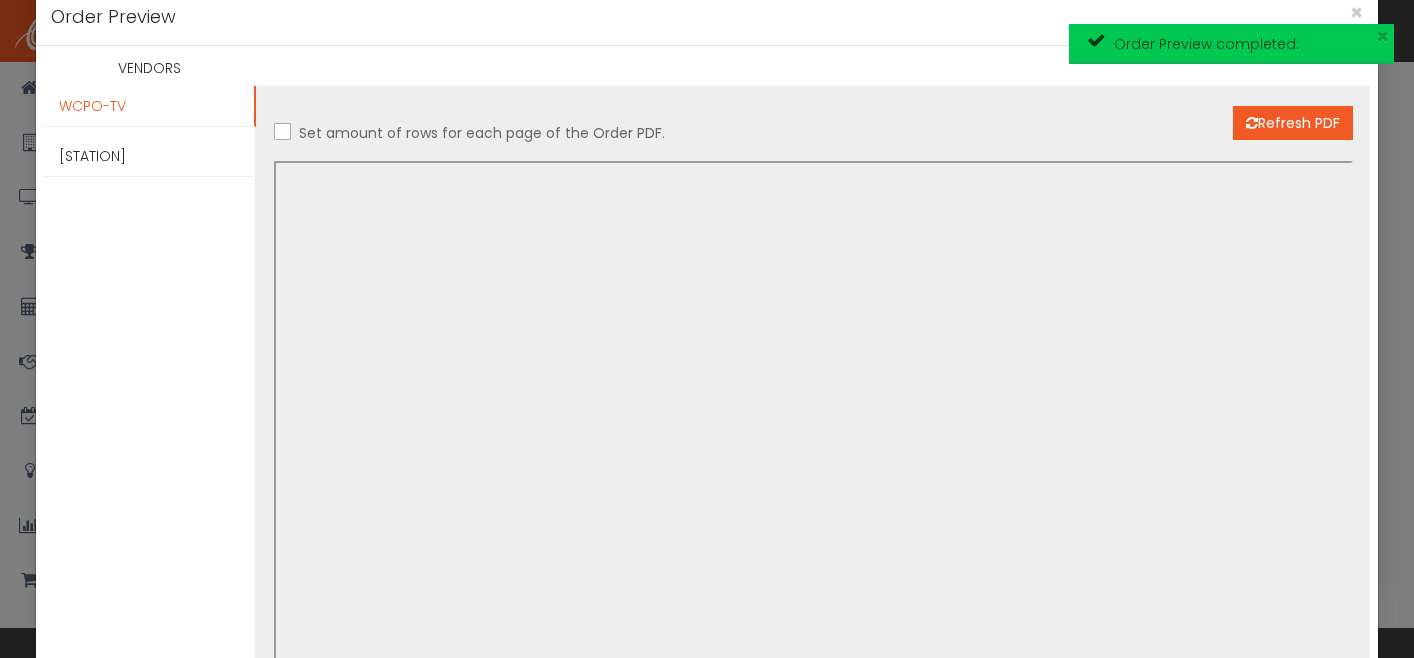 scroll, scrollTop: 0, scrollLeft: 0, axis: both 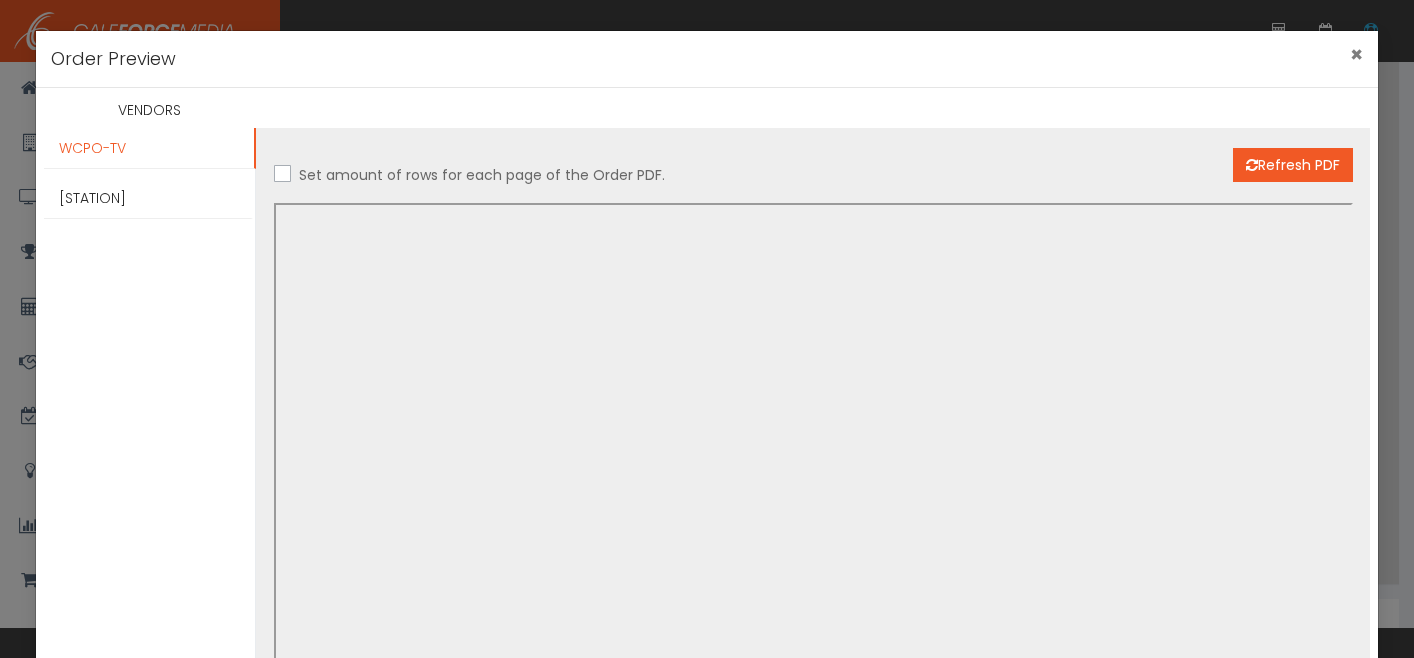 click on "×" at bounding box center [1356, 54] 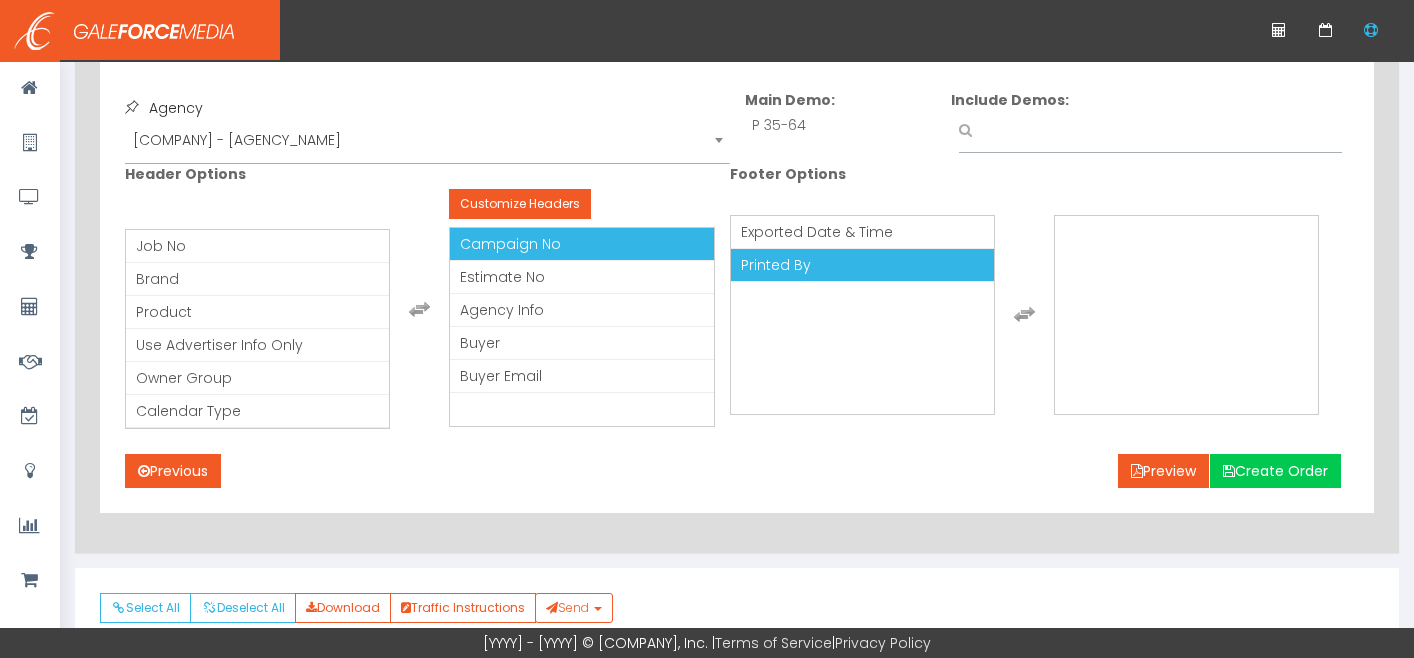 scroll, scrollTop: 819, scrollLeft: 0, axis: vertical 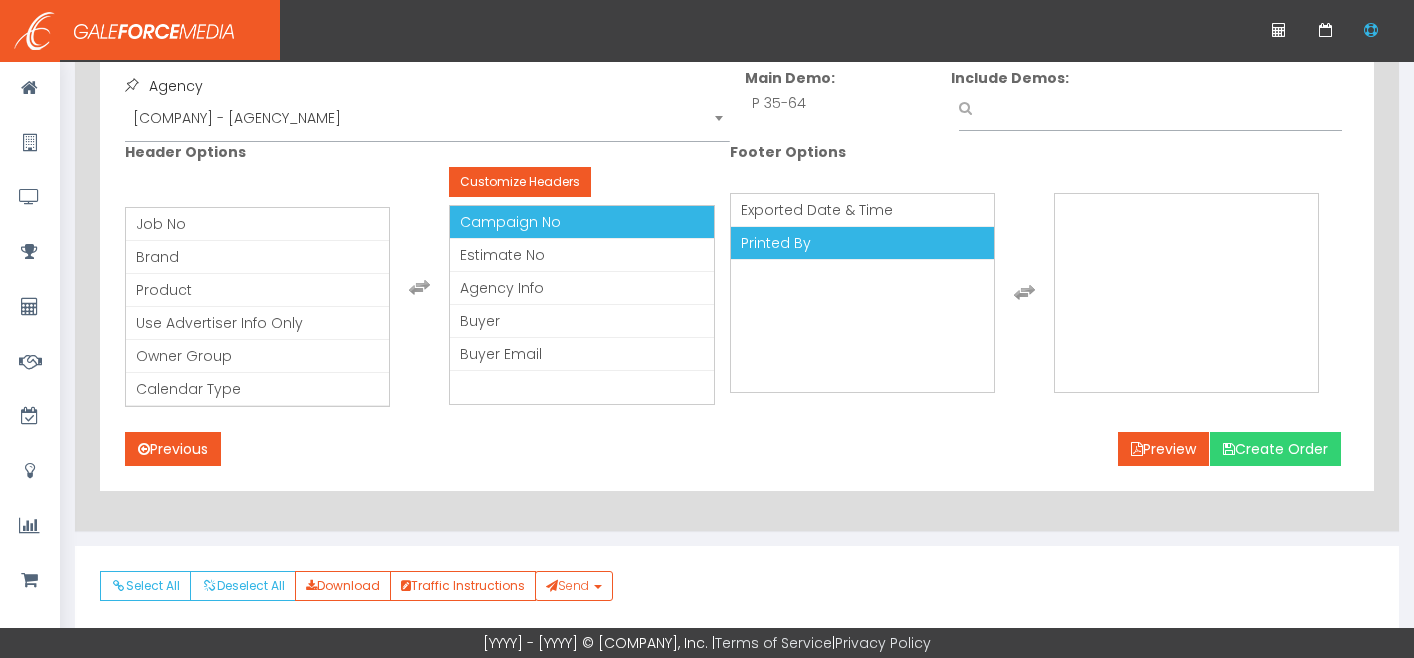 click on "Create Order" at bounding box center (1275, 449) 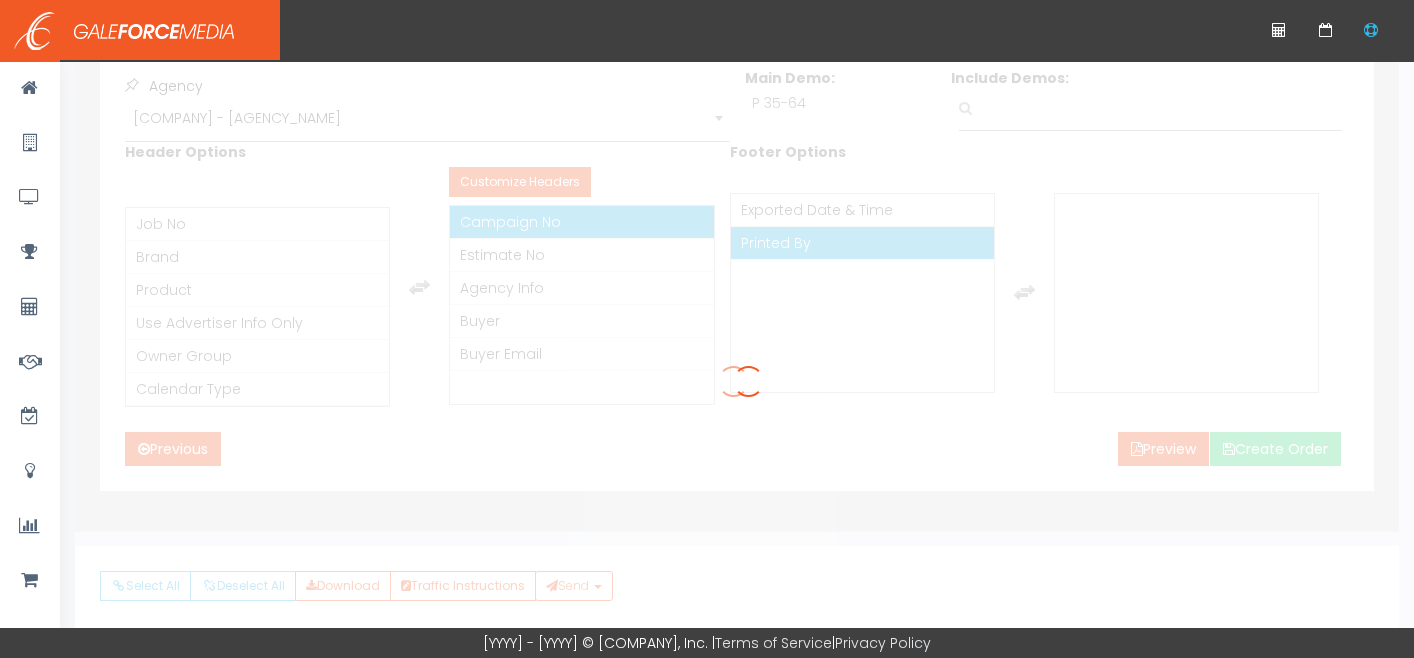 scroll, scrollTop: 27, scrollLeft: 0, axis: vertical 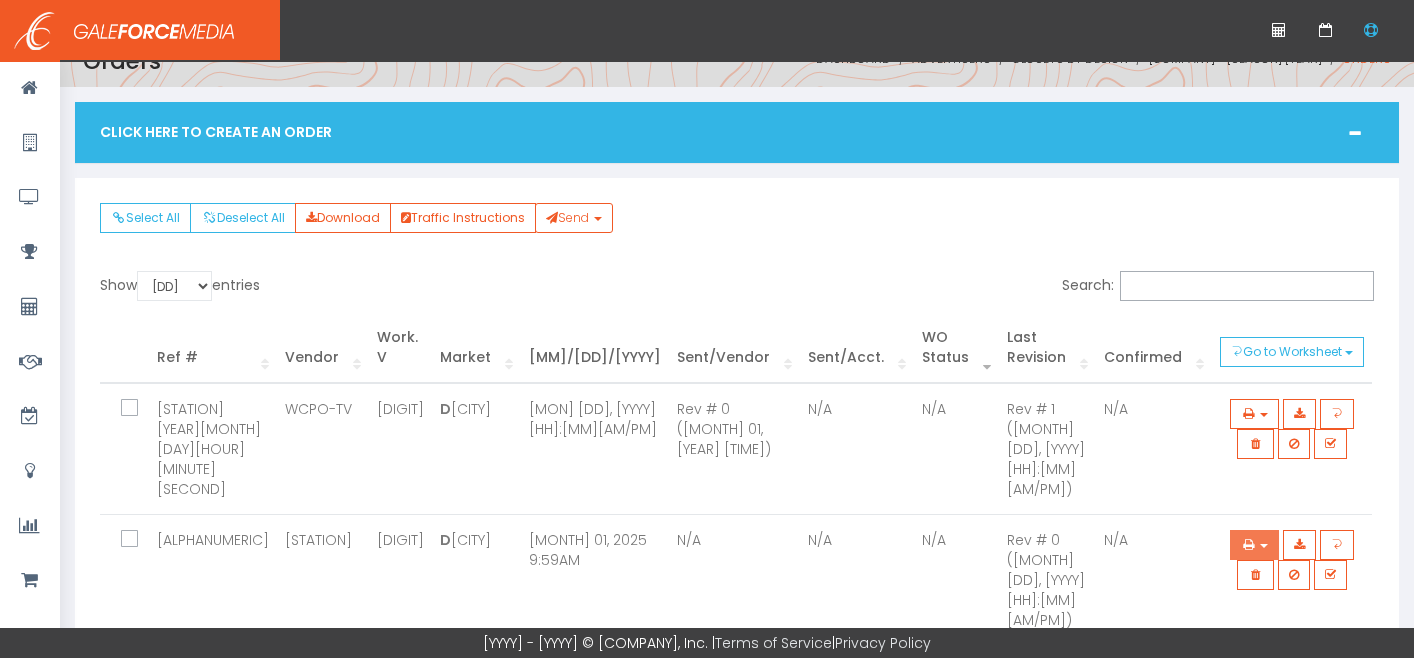 click at bounding box center [1254, 545] 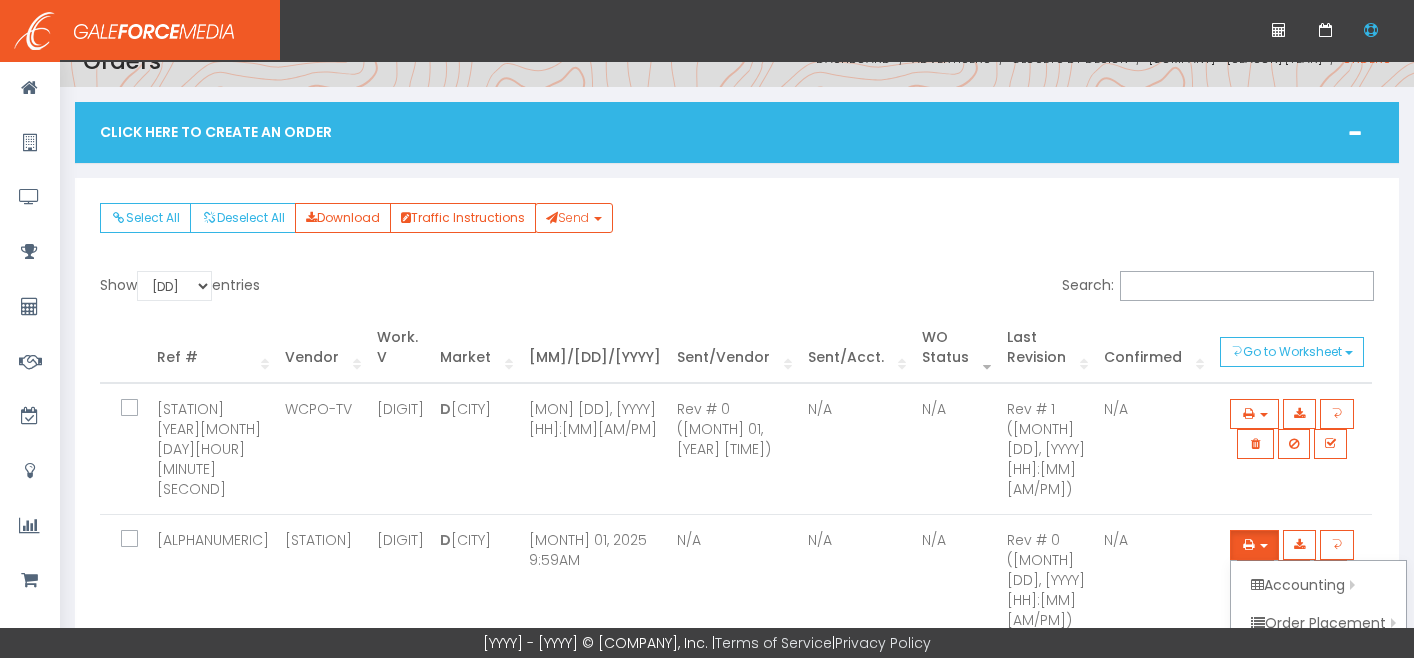 click on "Previous 1 Next" at bounding box center (1006, 672) 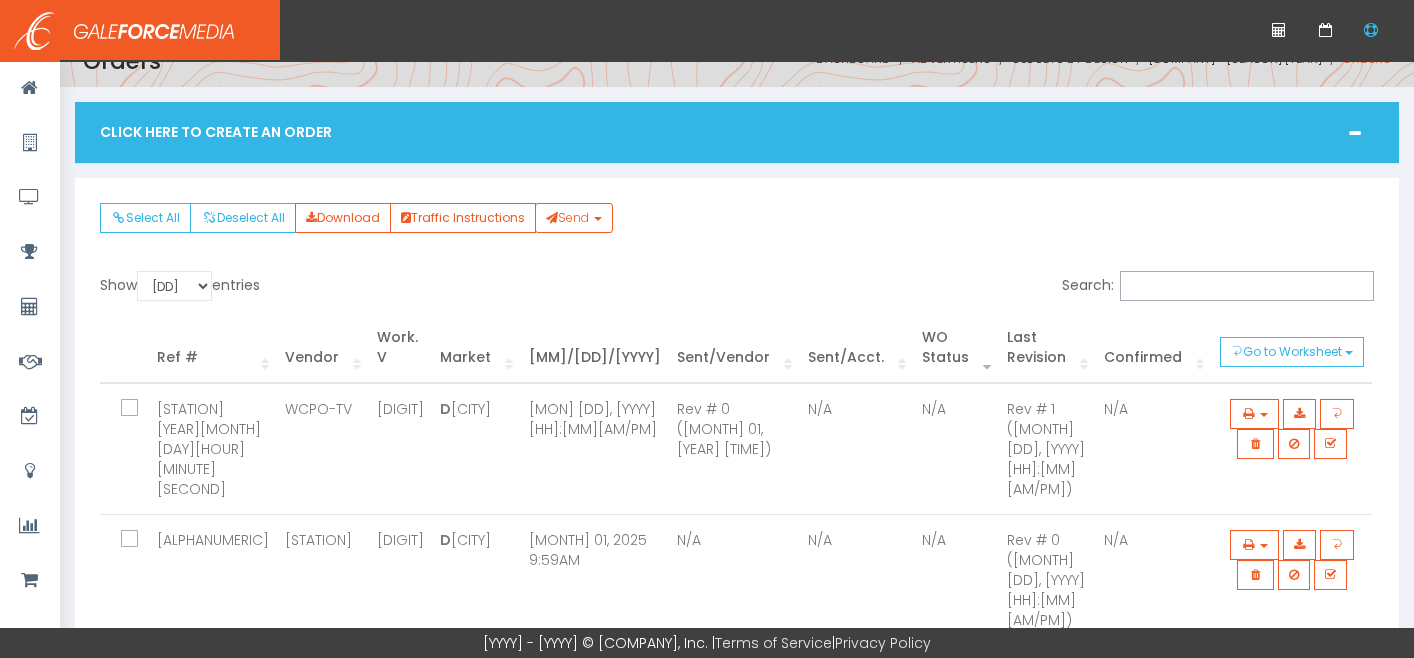 click at bounding box center [141, 540] 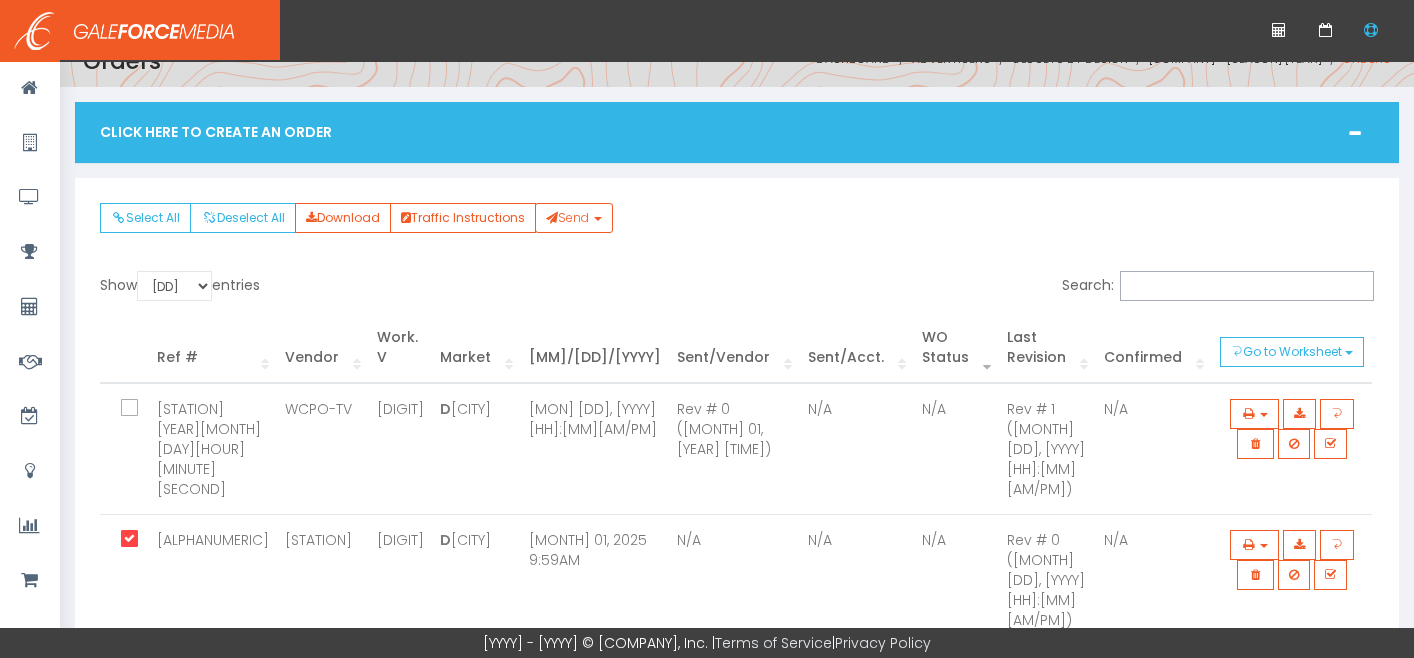 scroll, scrollTop: 118, scrollLeft: 0, axis: vertical 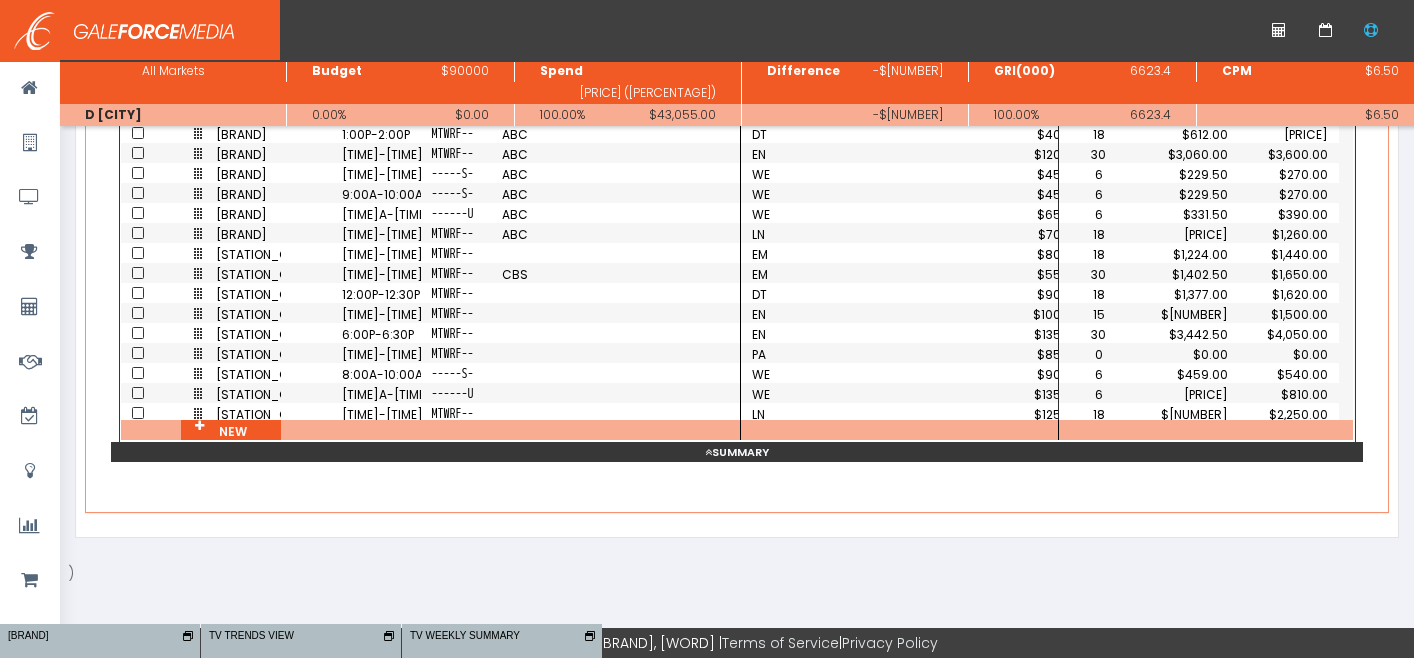 click on "Summary" at bounding box center [737, 452] 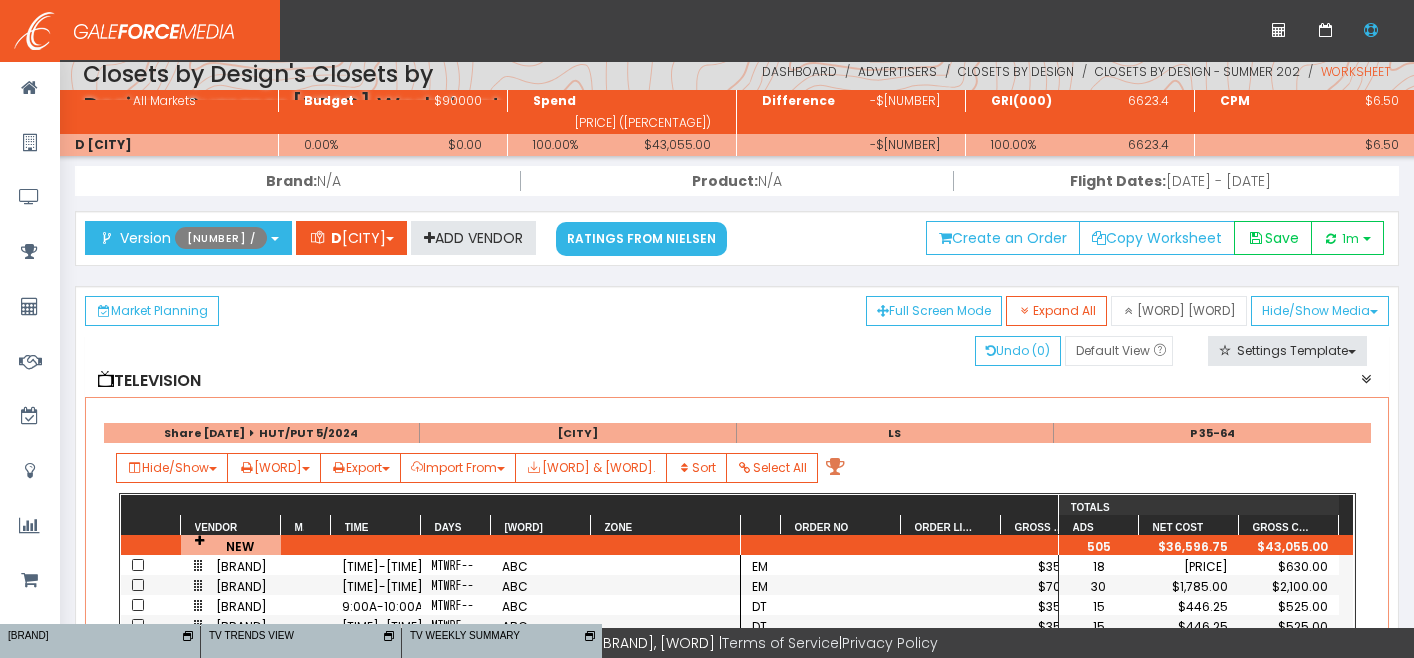 scroll, scrollTop: 0, scrollLeft: 0, axis: both 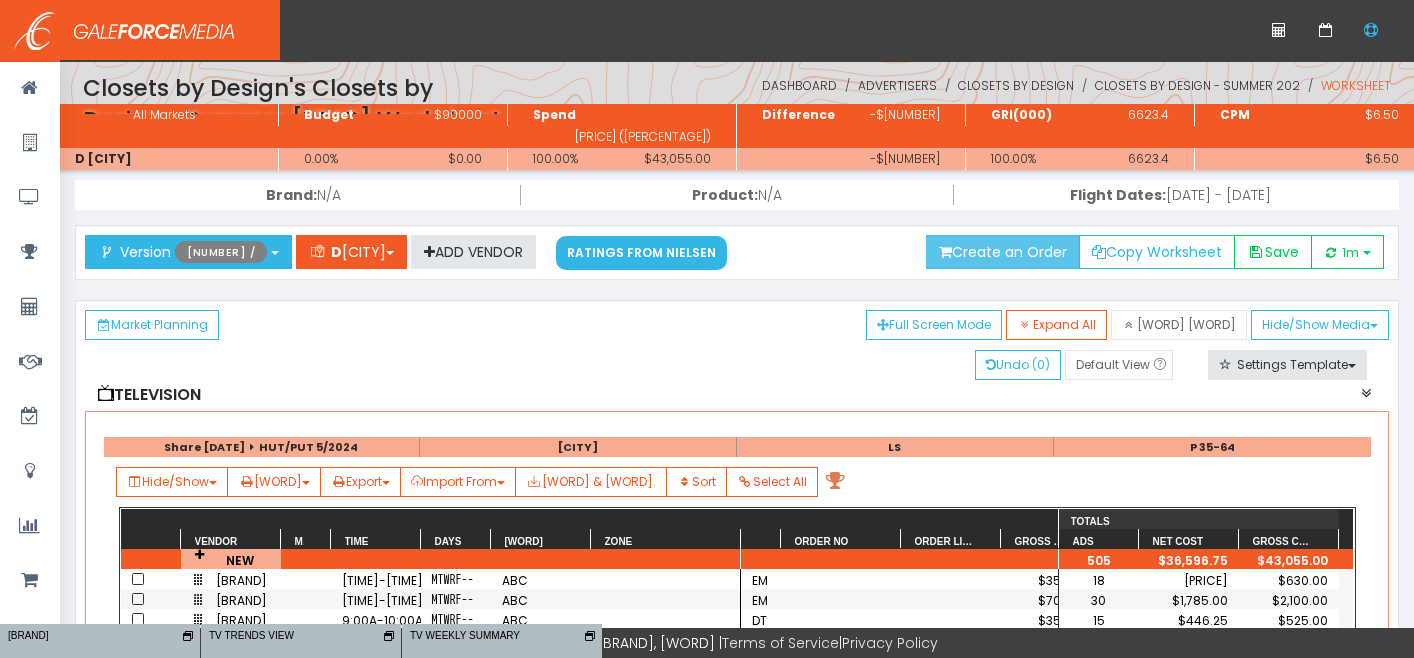 click on "Create an Order" at bounding box center [1003, 252] 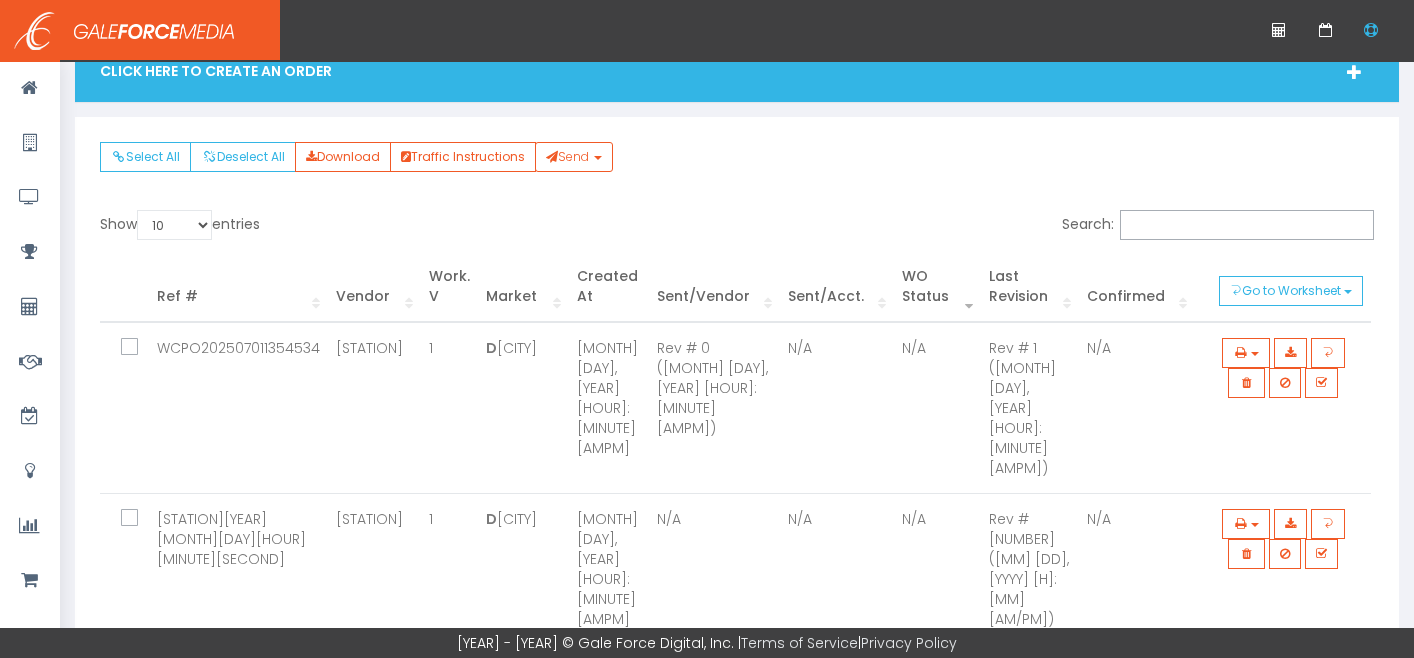 scroll, scrollTop: 118, scrollLeft: 0, axis: vertical 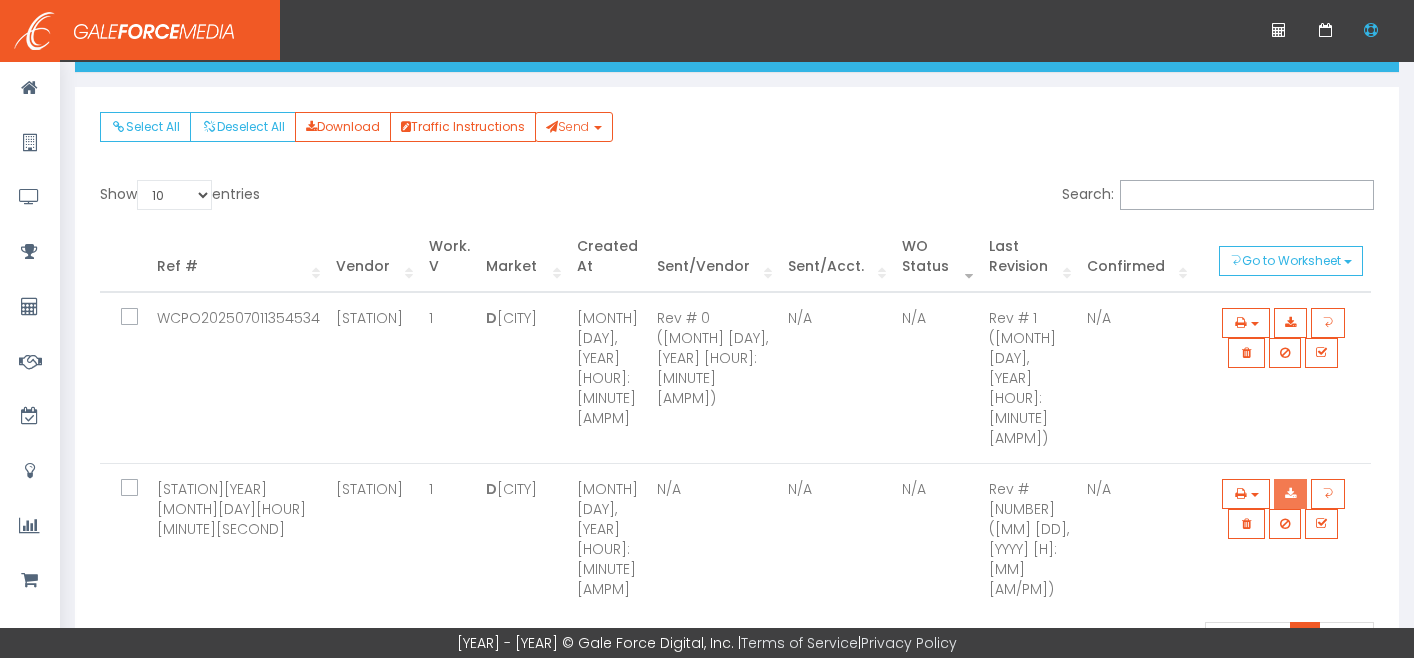 click at bounding box center (1290, 494) 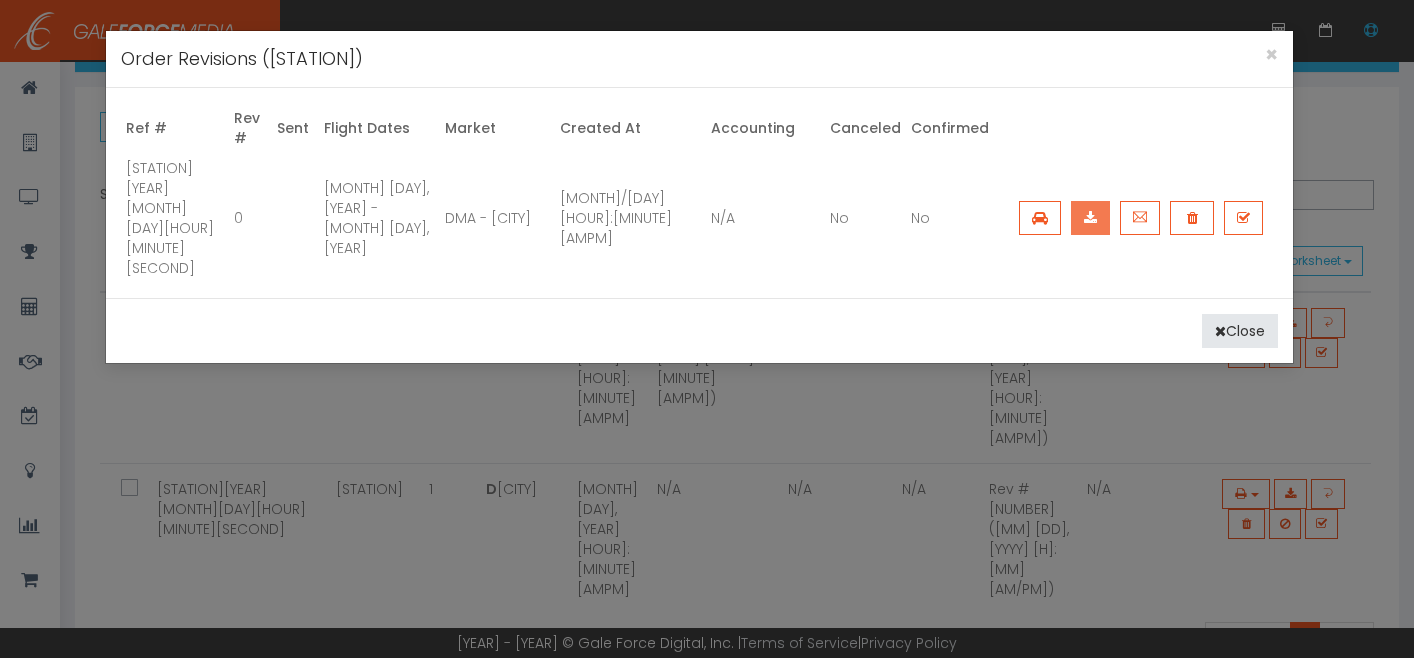 click at bounding box center [1090, 218] 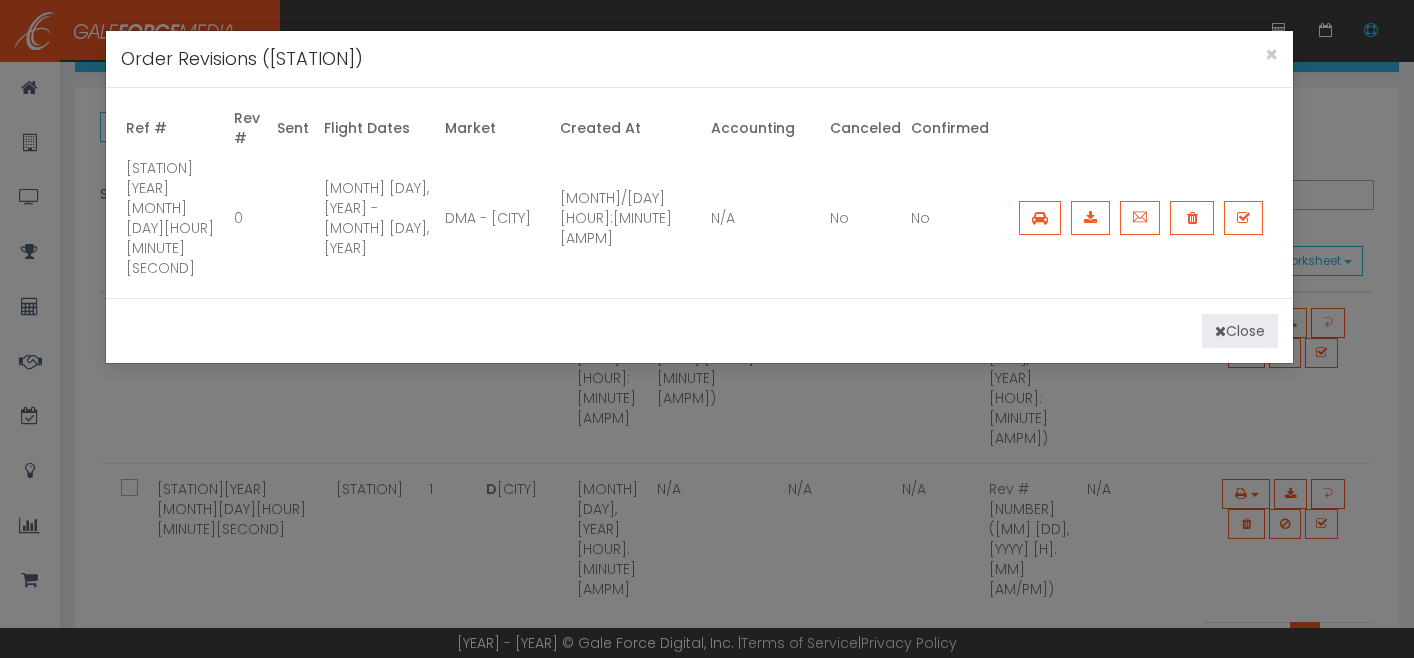 click on "Close" at bounding box center (1240, 331) 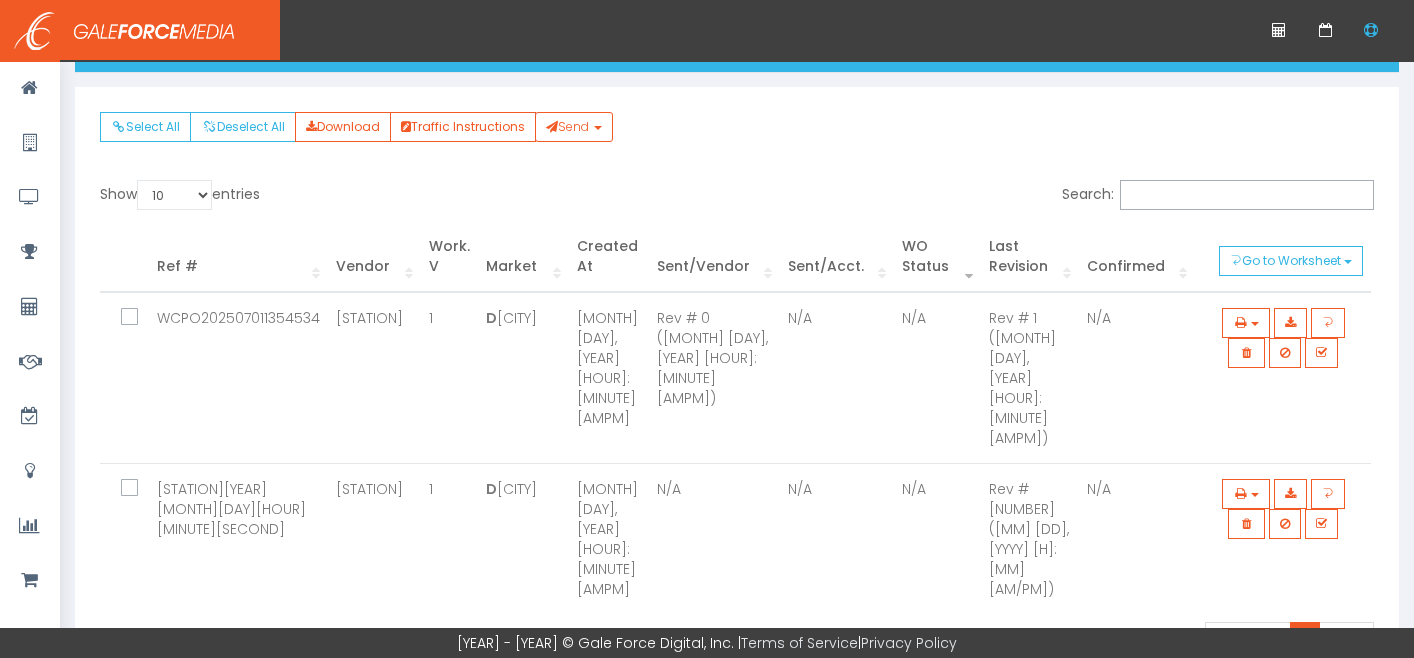 click at bounding box center (134, 495) 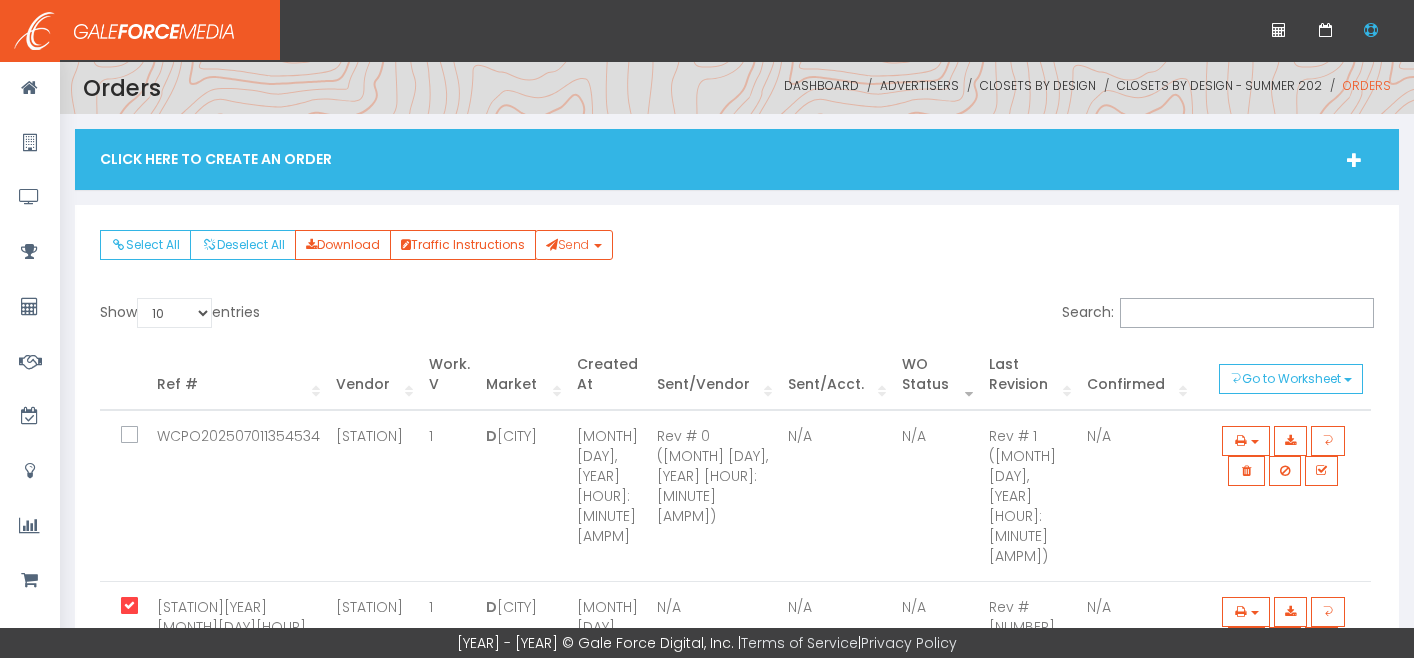 scroll, scrollTop: 3, scrollLeft: 0, axis: vertical 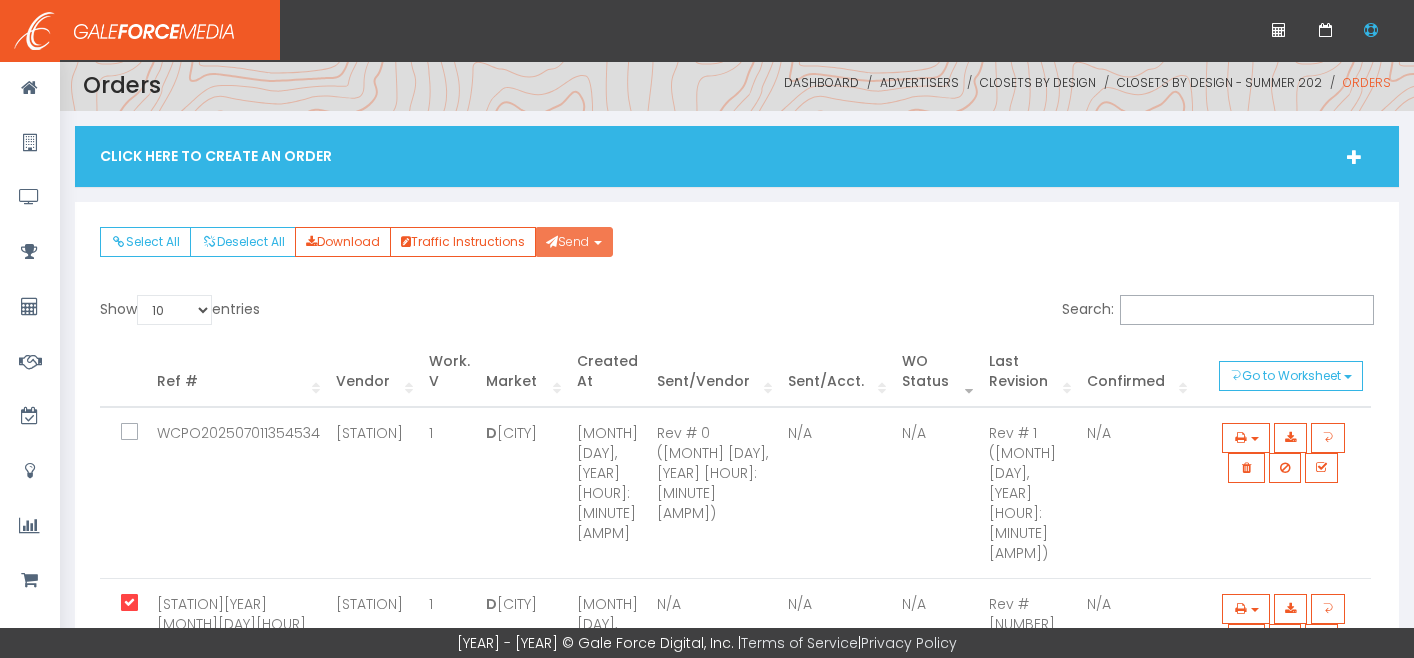 click on "Send" at bounding box center (567, 241) 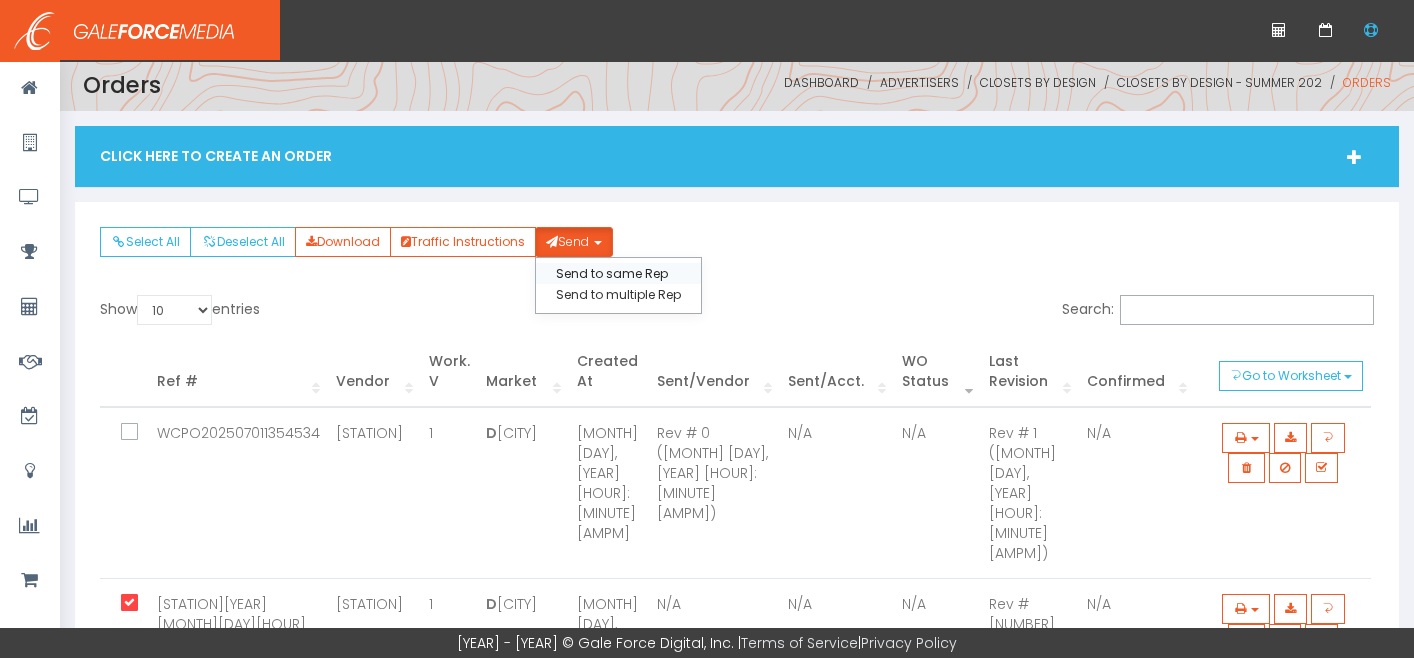 click on "Send to same Rep" at bounding box center [618, 273] 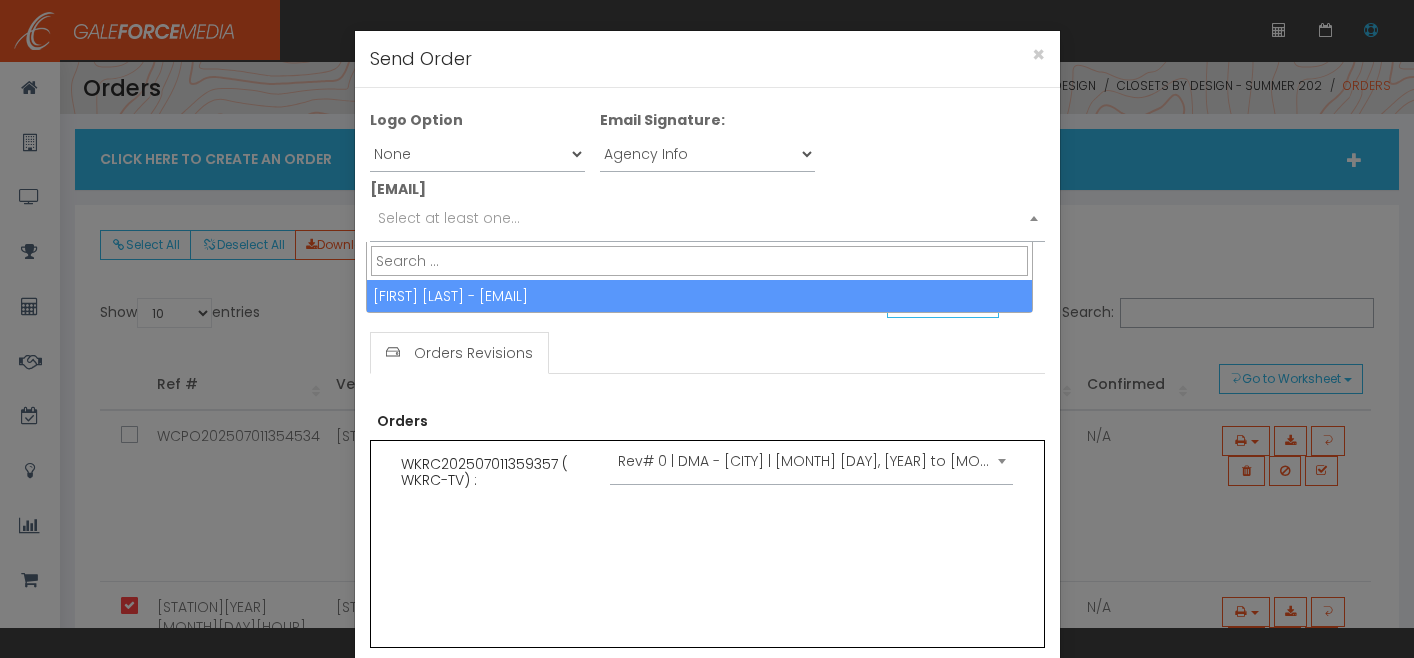 click on "Select at least one..." at bounding box center (449, 218) 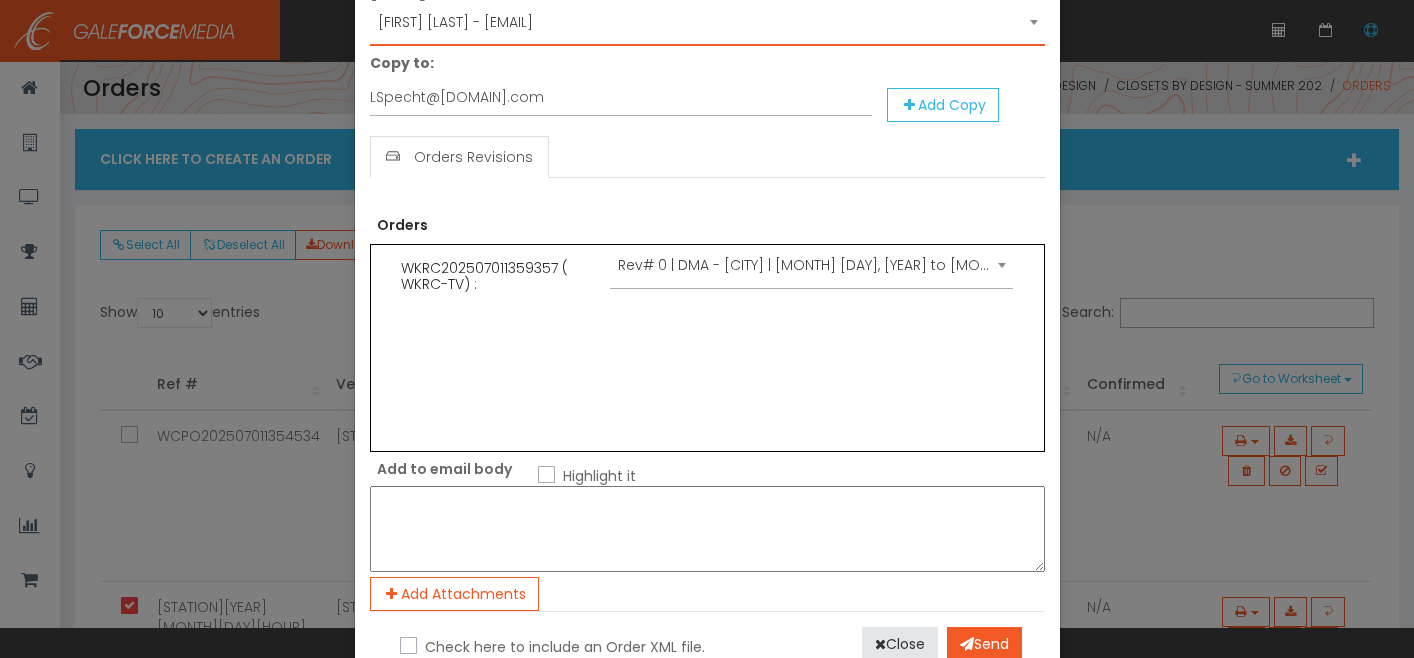 scroll, scrollTop: 290, scrollLeft: 0, axis: vertical 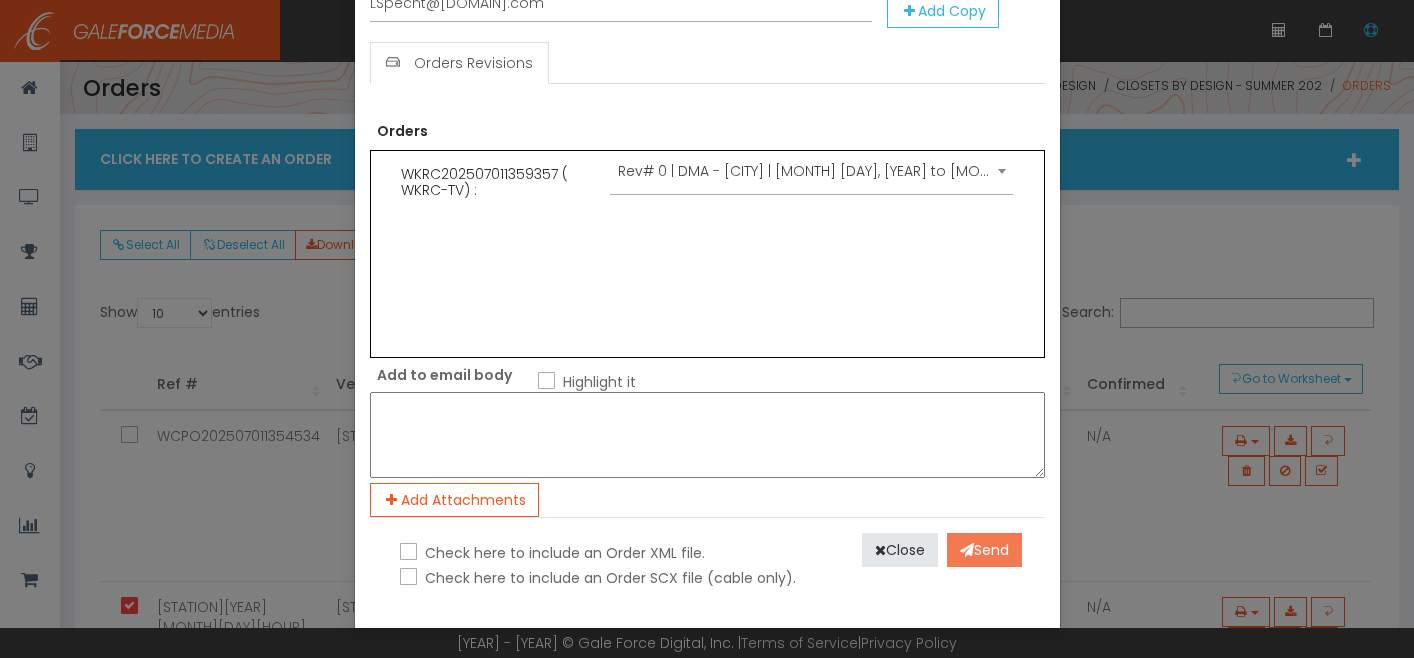 click on "Send" at bounding box center [984, 550] 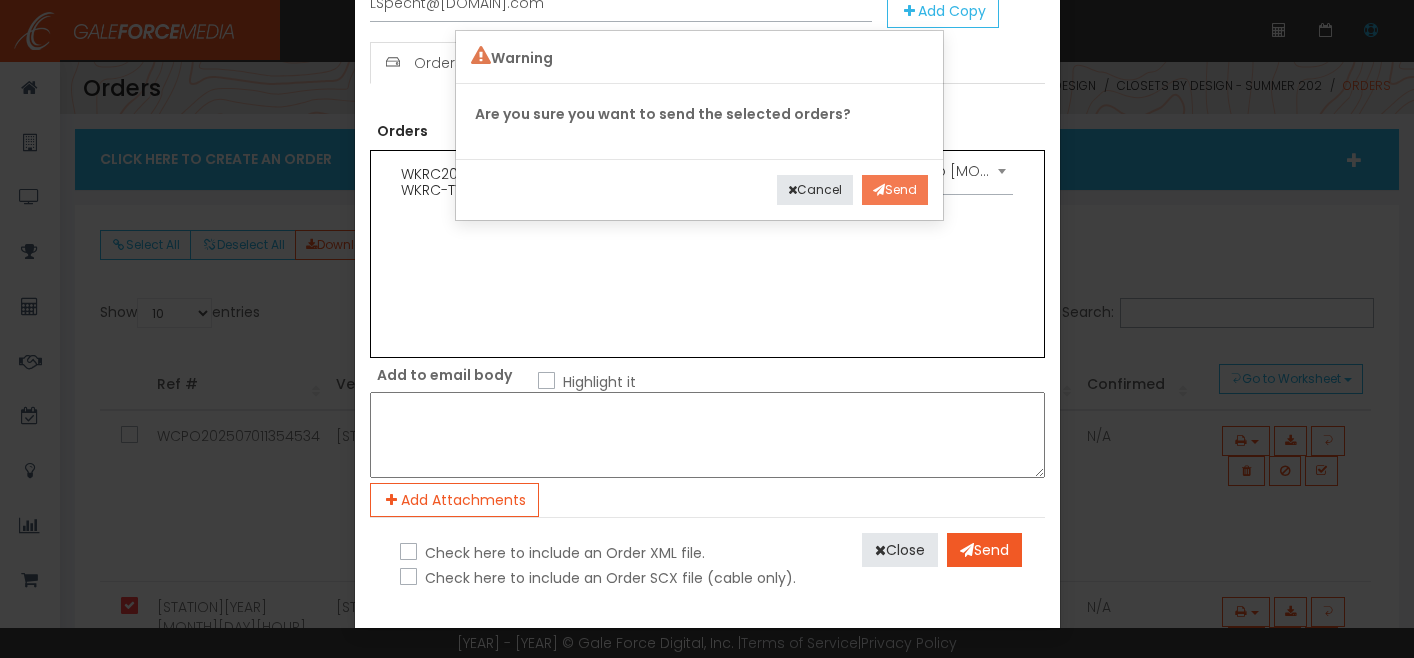 click at bounding box center [879, 190] 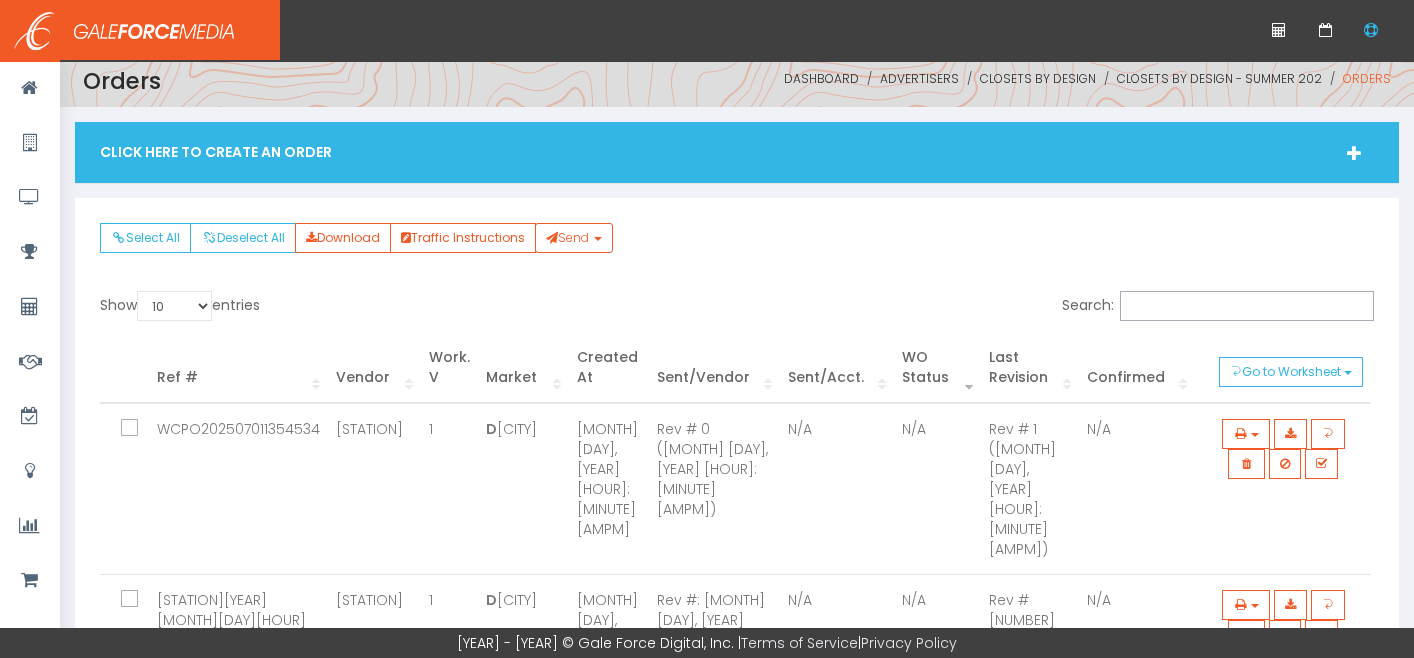 scroll, scrollTop: 6, scrollLeft: 0, axis: vertical 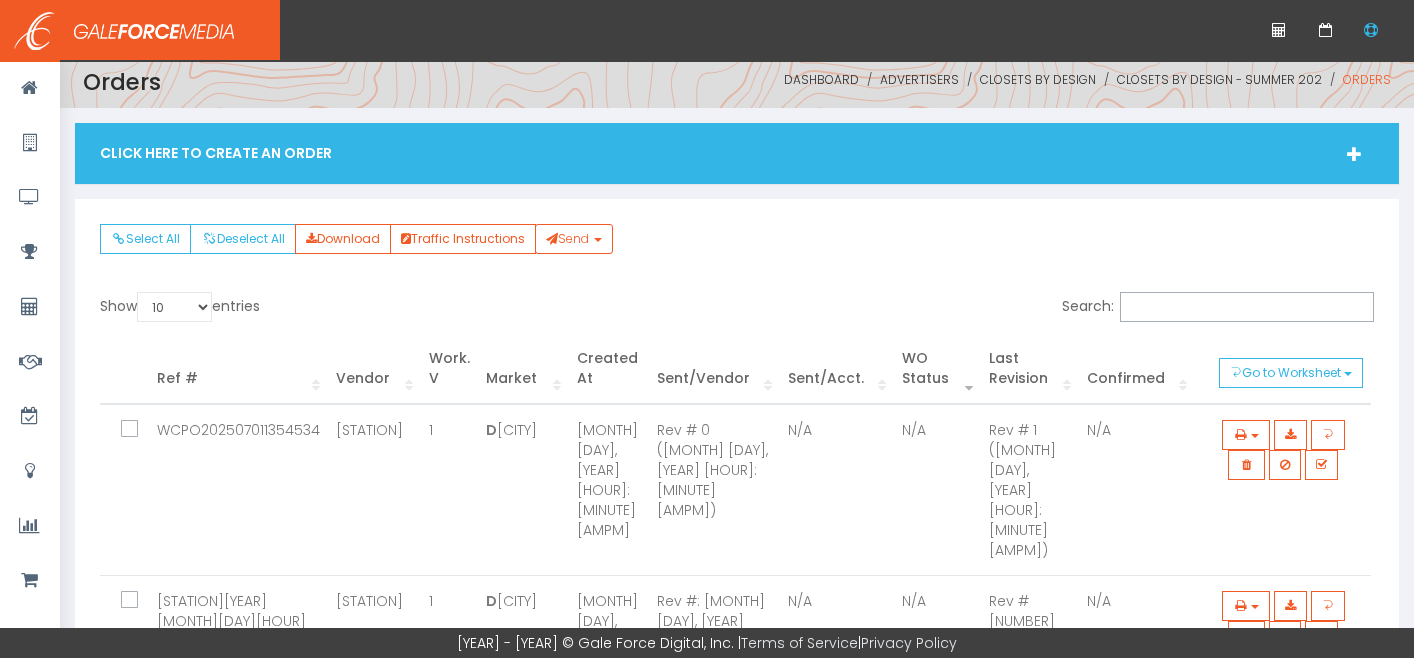 click on "Click Here To Create An Order" at bounding box center (737, 153) 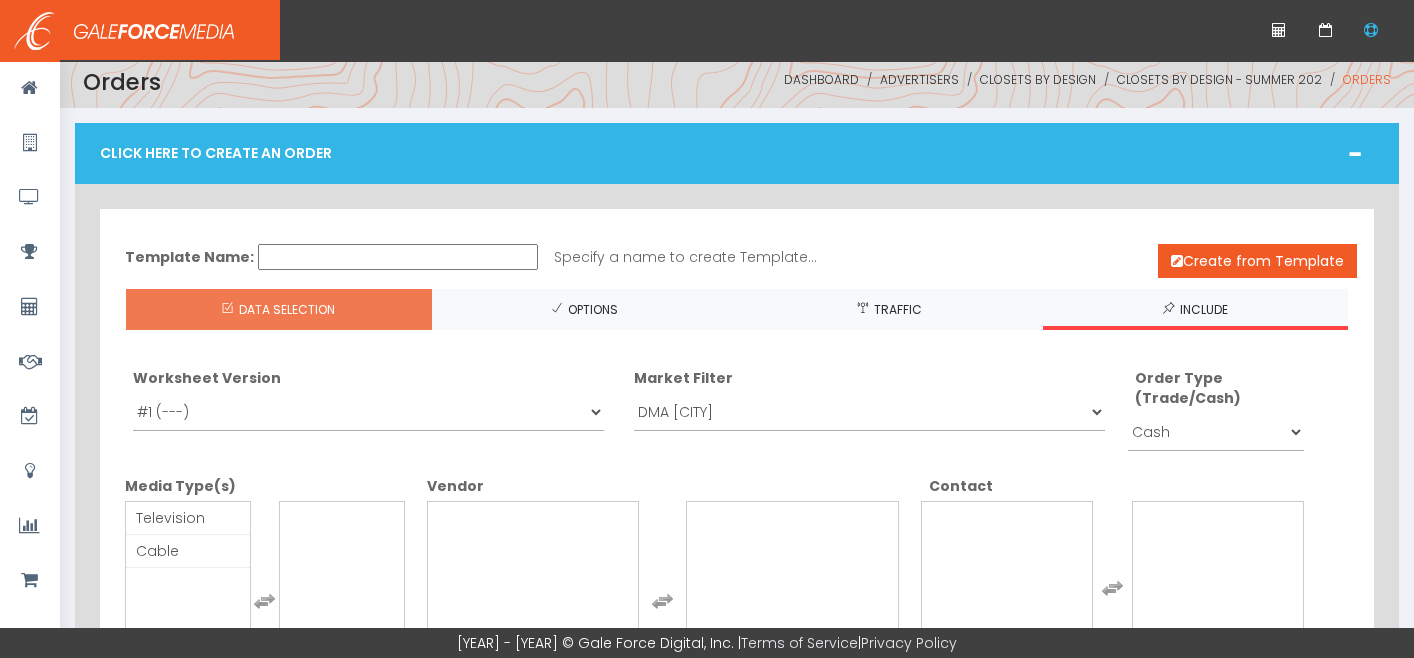 scroll, scrollTop: 133, scrollLeft: 0, axis: vertical 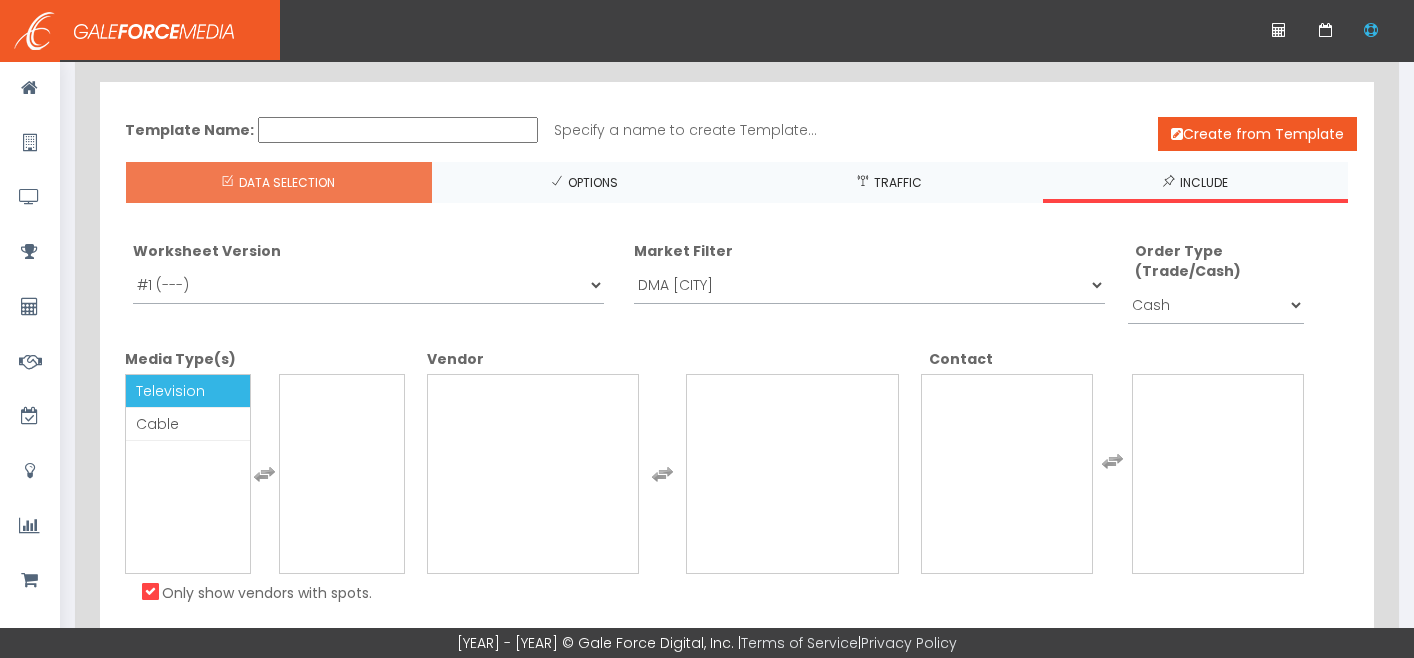 click on "Television" at bounding box center (170, 391) 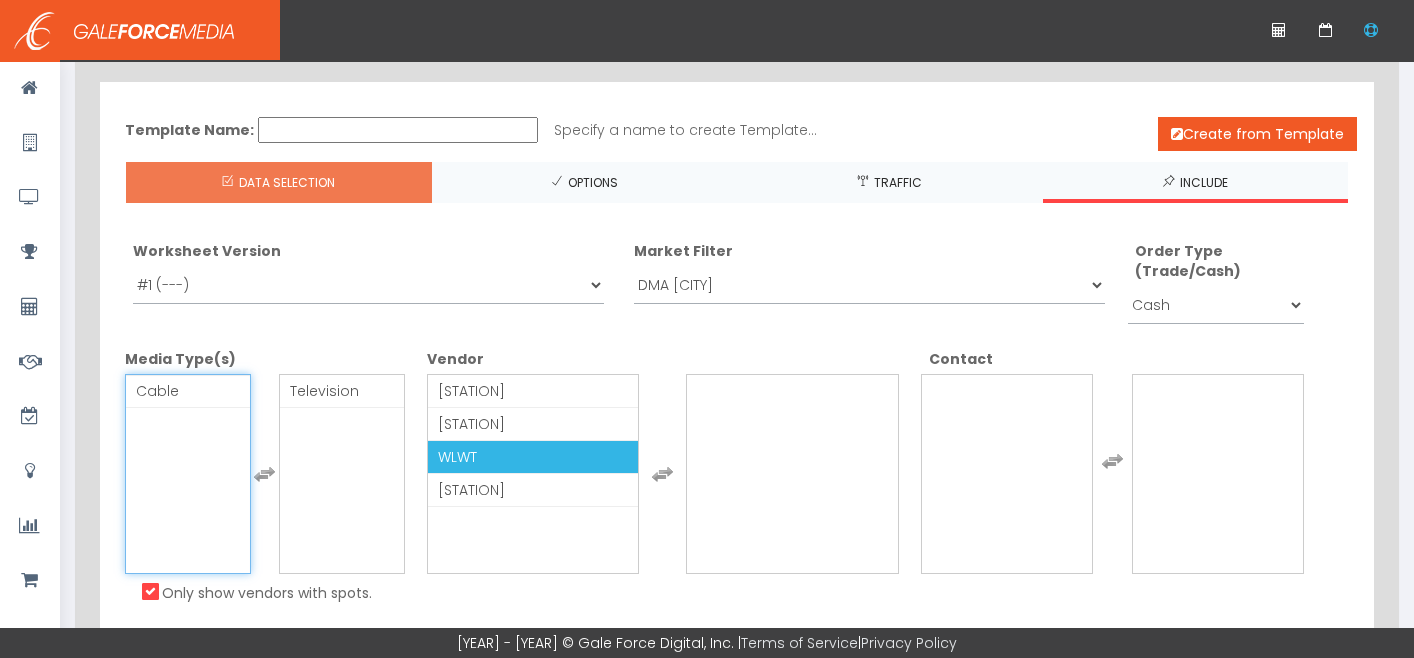 click on "WLWT" at bounding box center (533, 457) 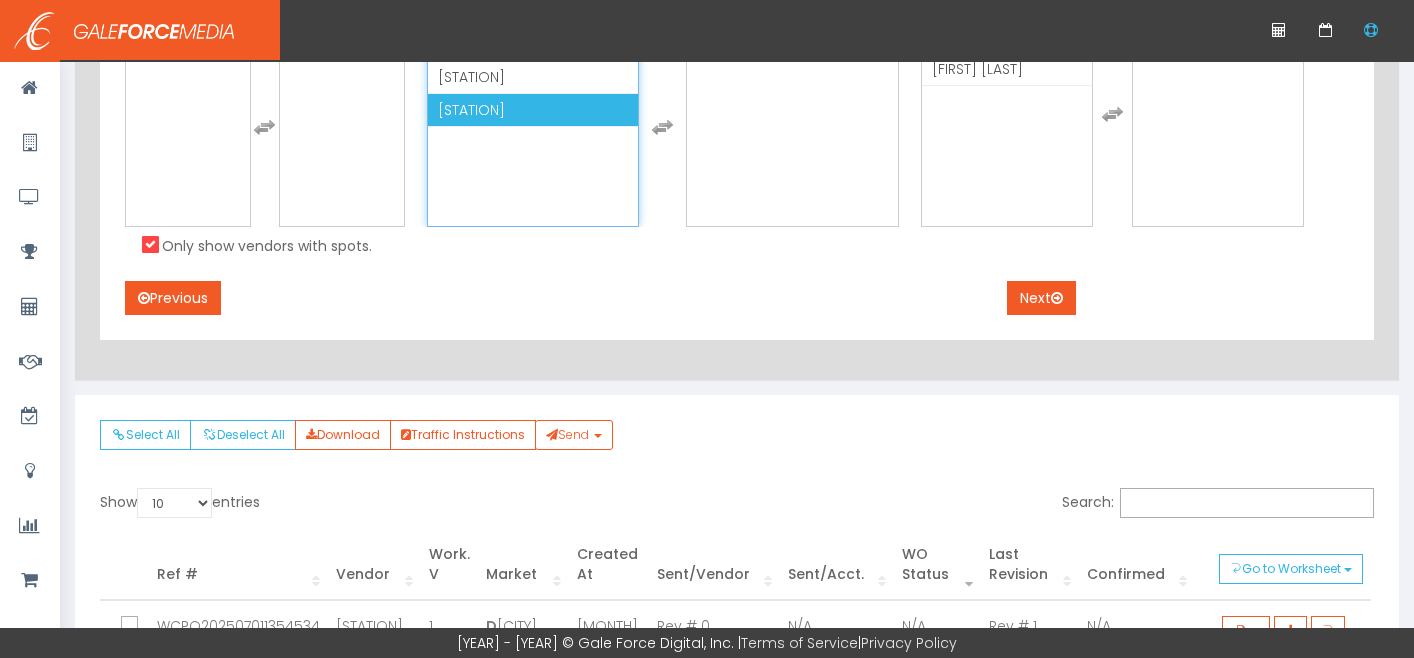scroll, scrollTop: 497, scrollLeft: 0, axis: vertical 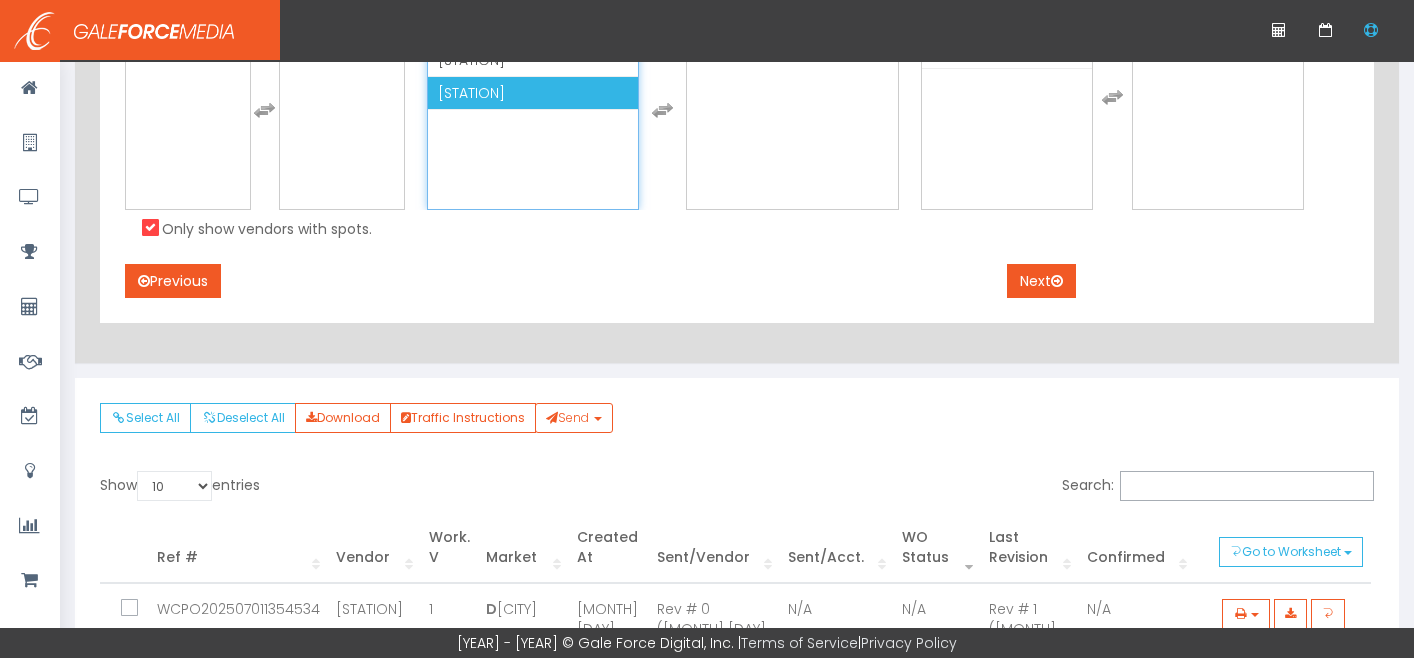 click on "Media Type(s)   Television   Cable Television Cable Television Cable      Only show vendors with spots.    Vendor   WCPO-TV WKRC-TV WLWT WXIX-TV WCPO-TV WKRC-TV WLWT WXIX-TV WCPO-TV WKRC-TV WLWT WXIX-TV   Contact   Kim Wildenmann WLWT Kim Wildenmann WLWT Kim Wildenmann" at bounding box center [737, 124] 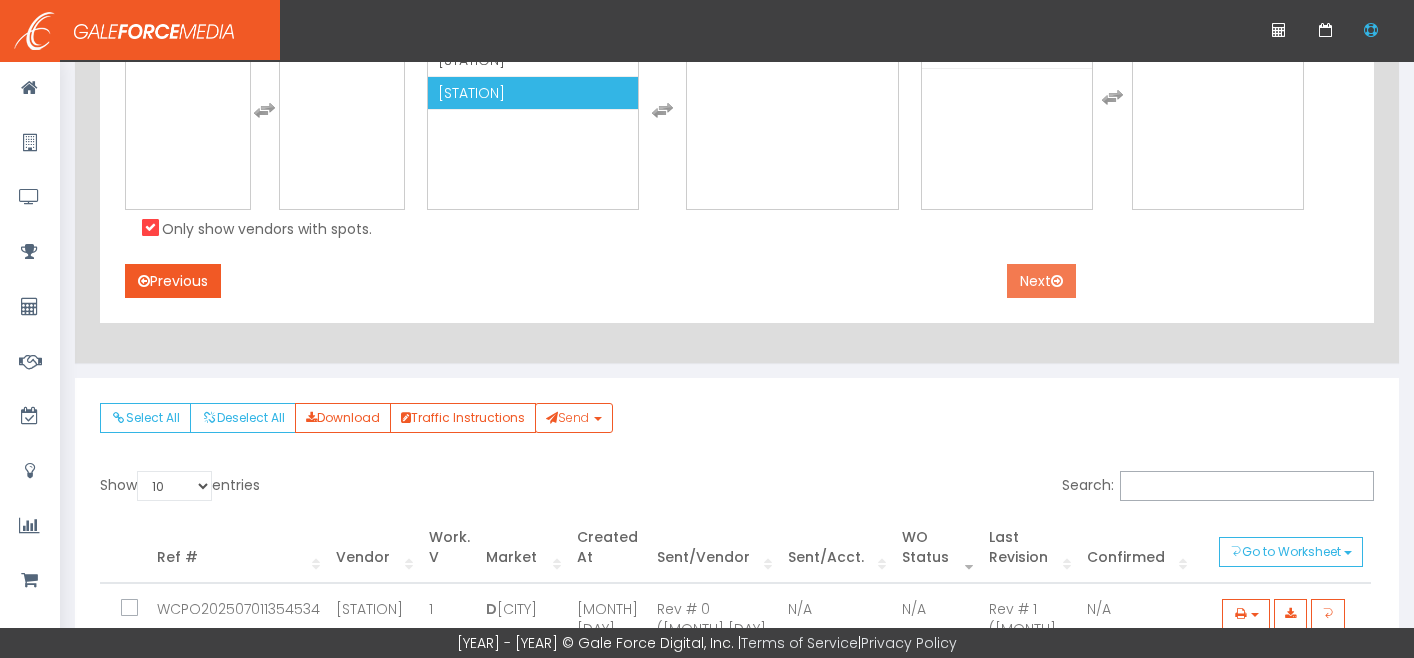 click on "Next" at bounding box center (1041, 281) 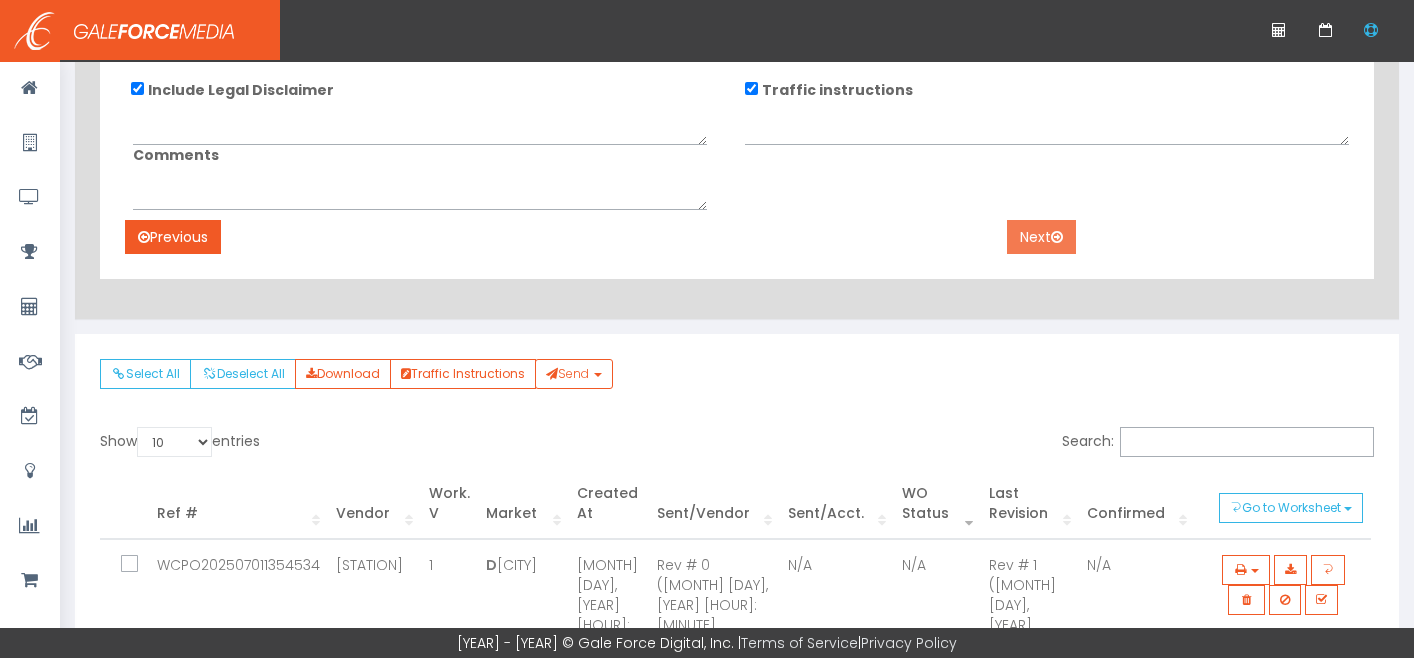 scroll, scrollTop: 453, scrollLeft: 0, axis: vertical 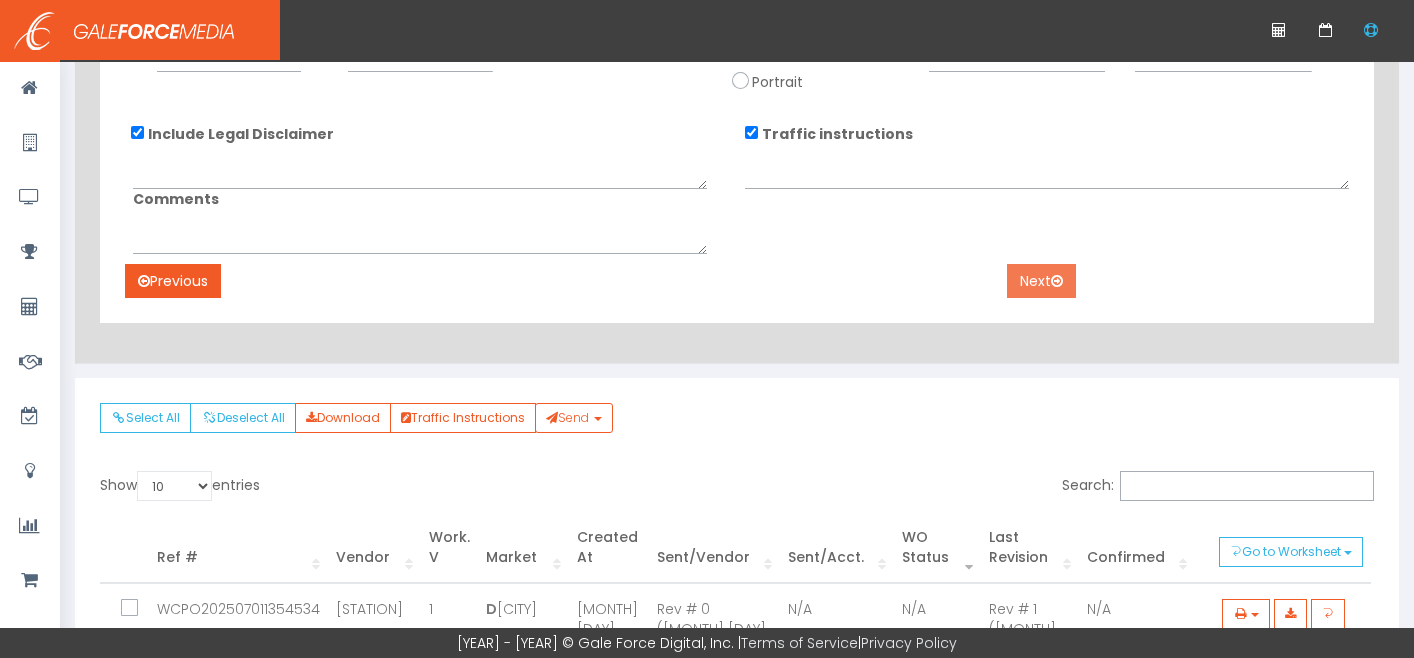 click on "Next" at bounding box center (1041, 281) 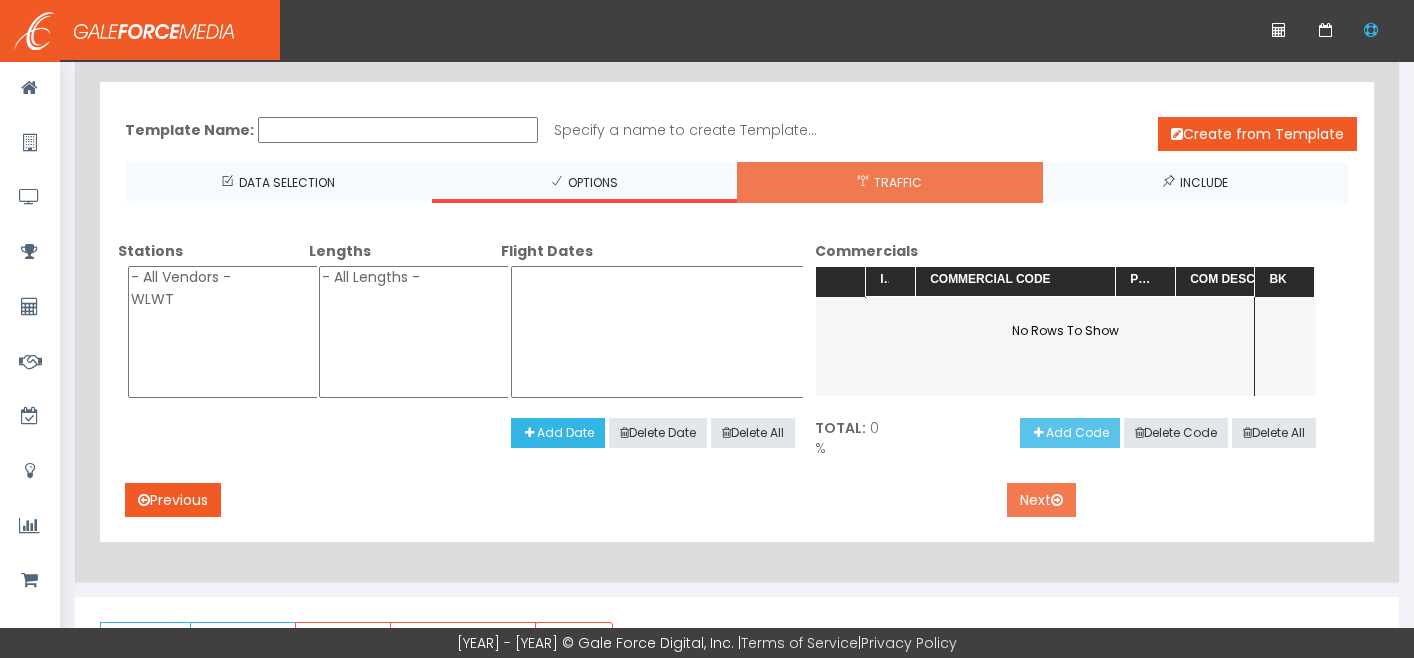 scroll, scrollTop: 136, scrollLeft: 0, axis: vertical 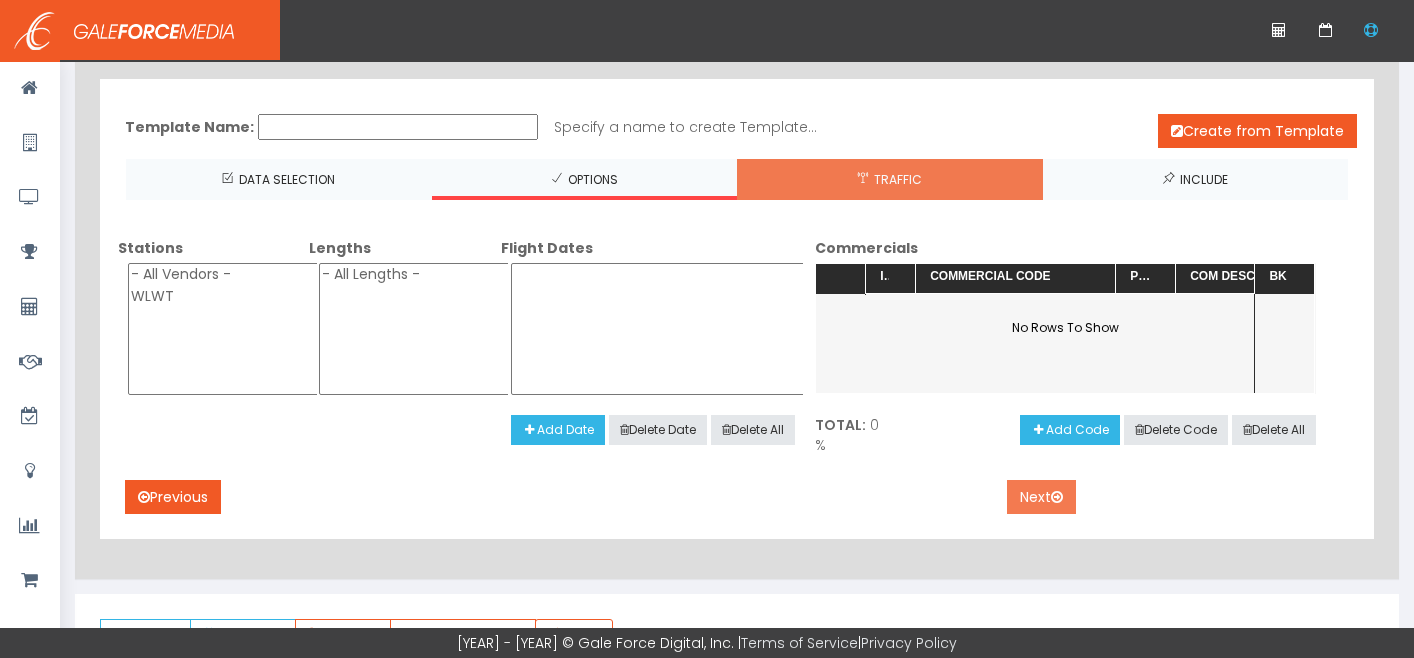 click on "Next" at bounding box center [1041, 497] 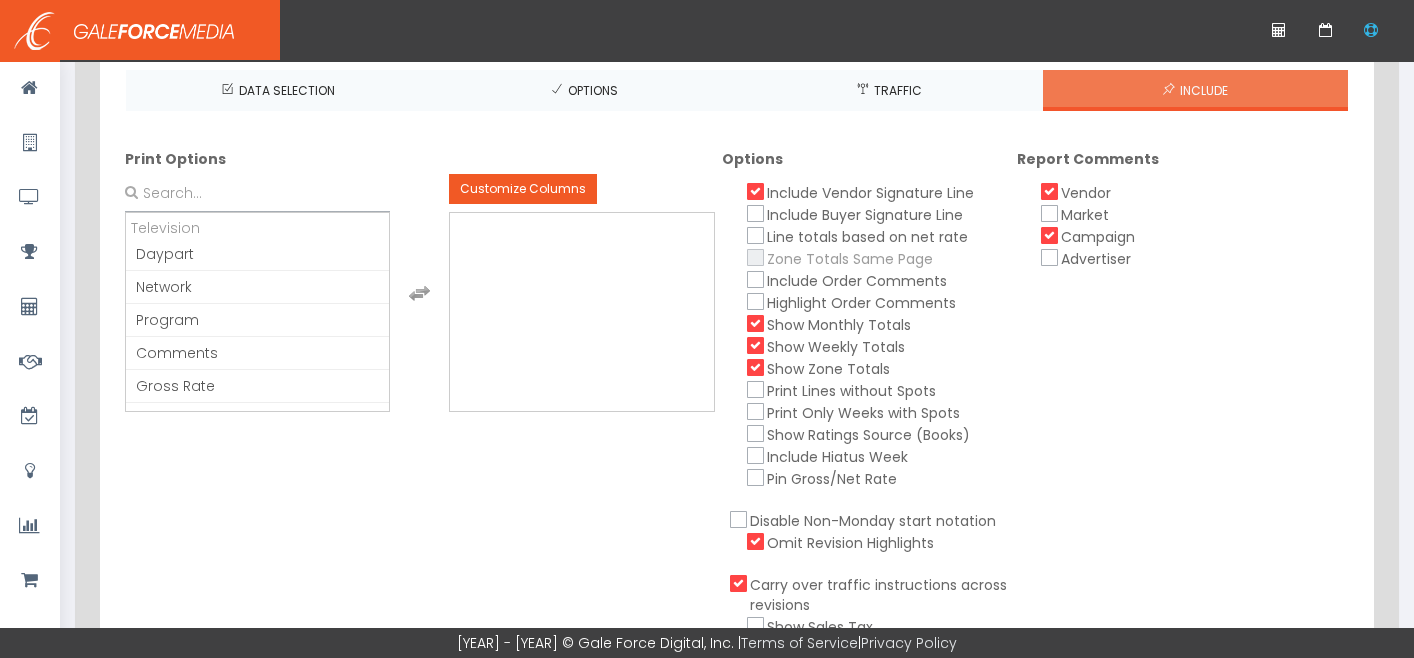scroll, scrollTop: 230, scrollLeft: 0, axis: vertical 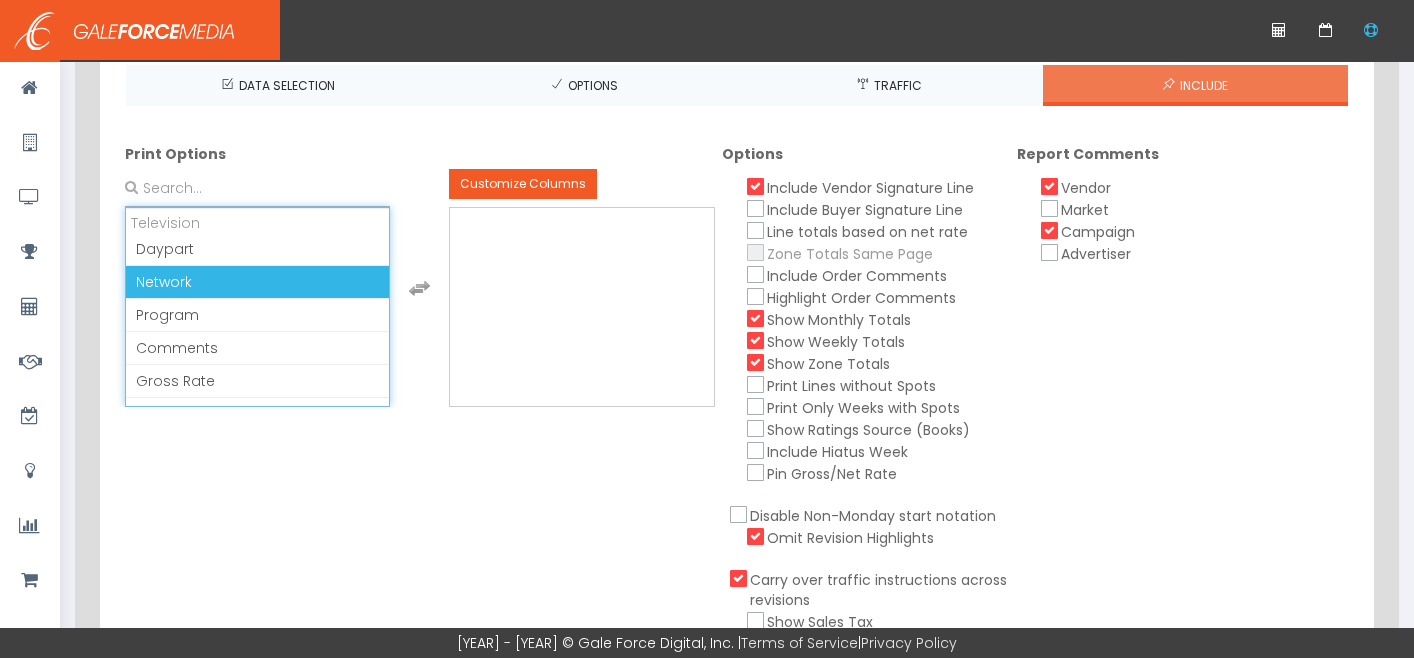 click on "[WORD]" at bounding box center [257, 282] 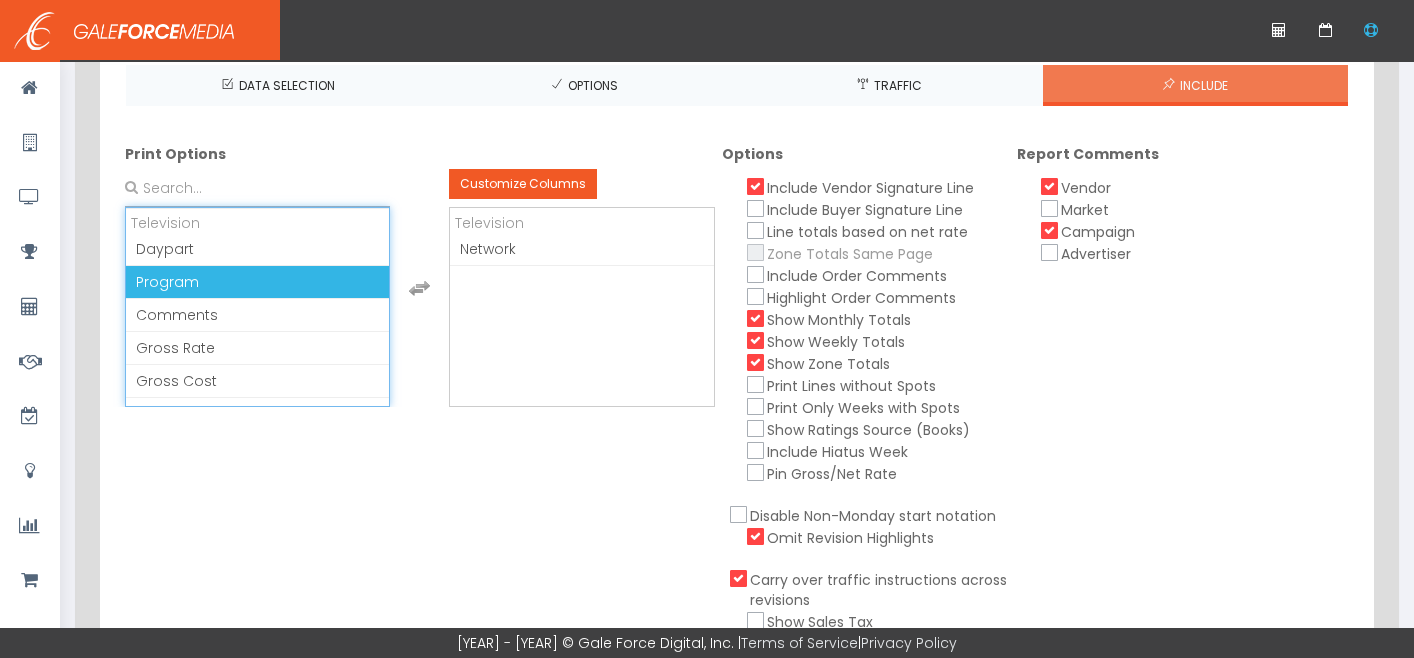 click on "Program" at bounding box center [257, 282] 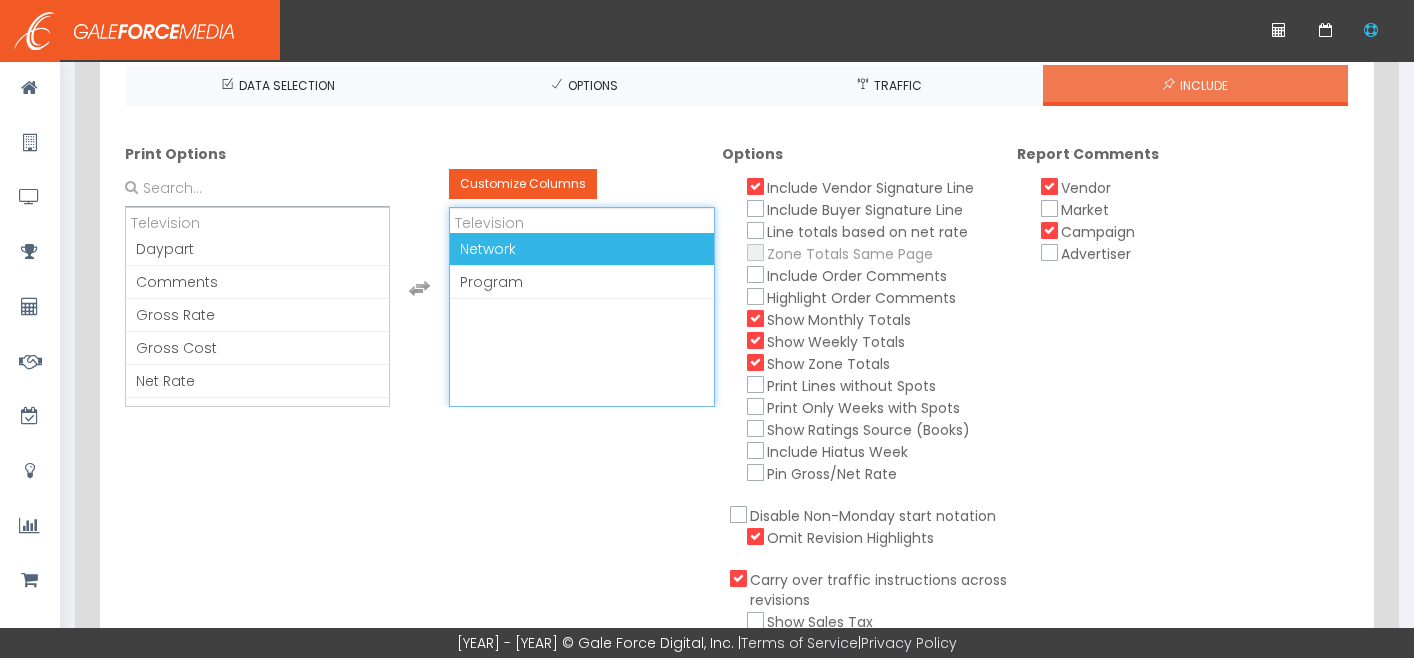 click on "[WORD]" at bounding box center [581, 249] 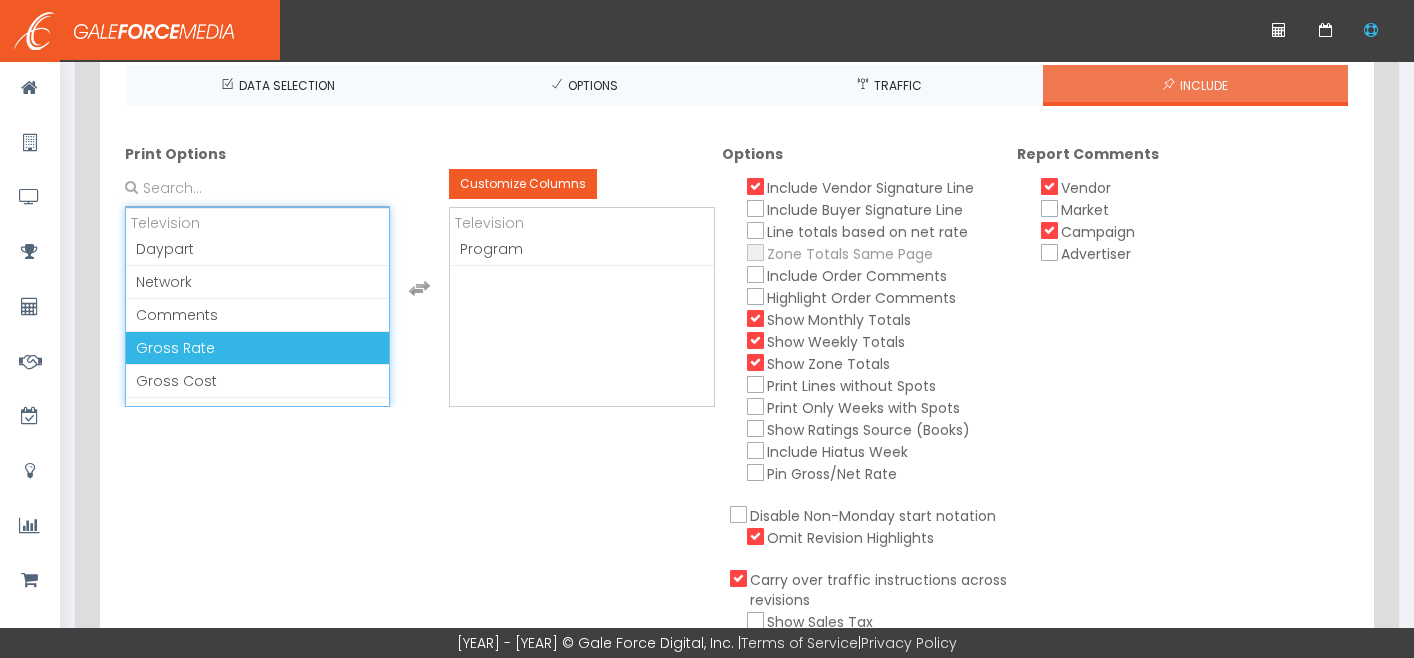 click on "Gross Rate" at bounding box center (257, 348) 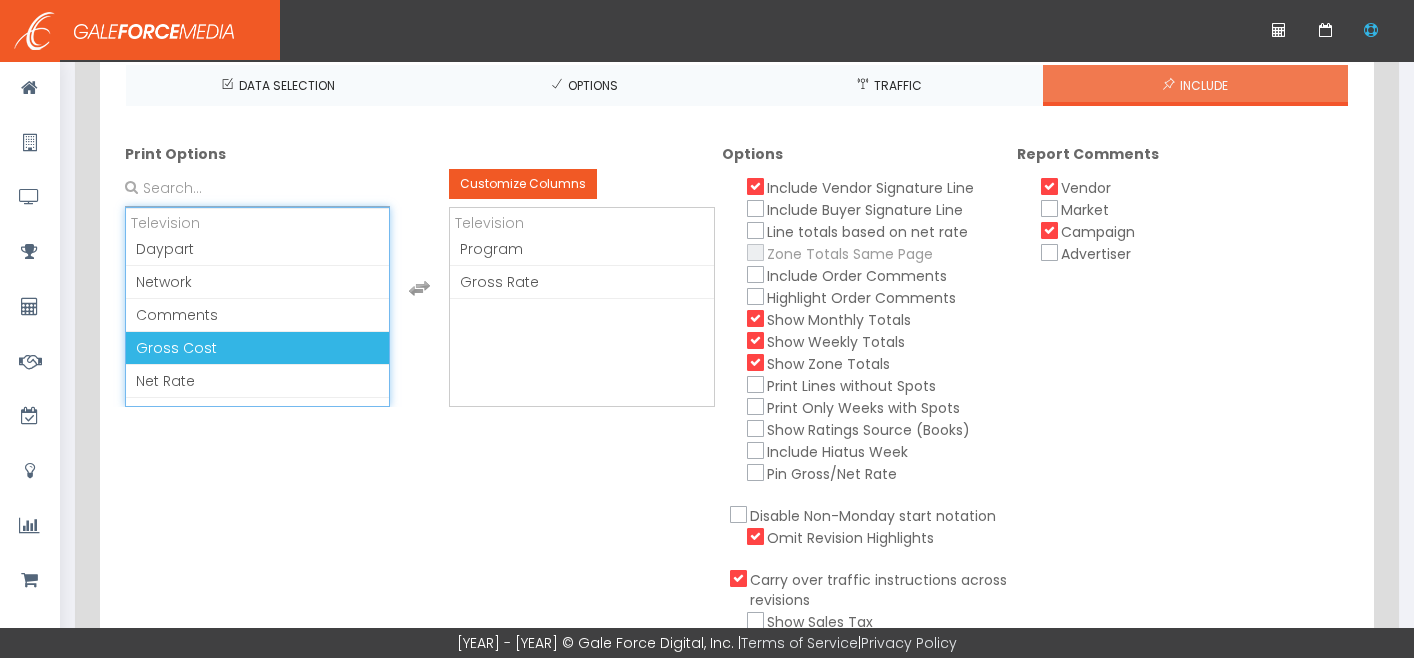 click on "[TERM] [TERM]" at bounding box center (257, 348) 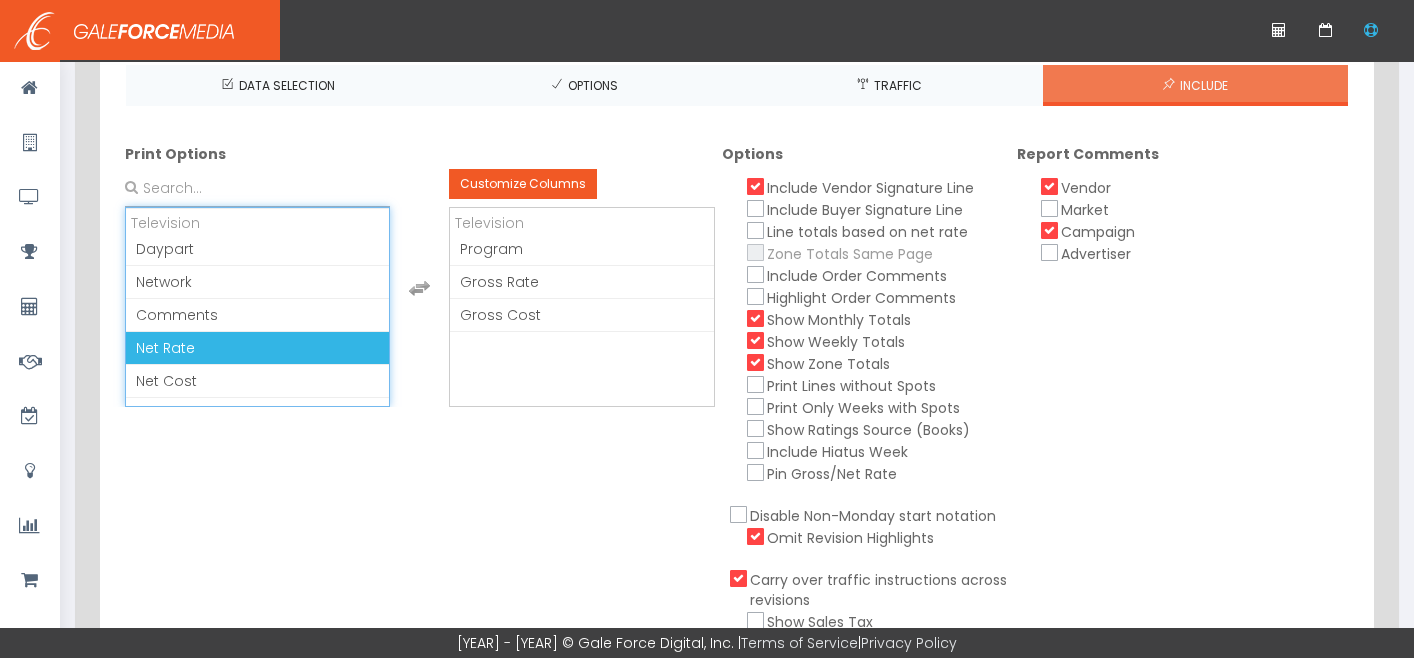 click on "[OPTION] [OPTION]" at bounding box center [257, 348] 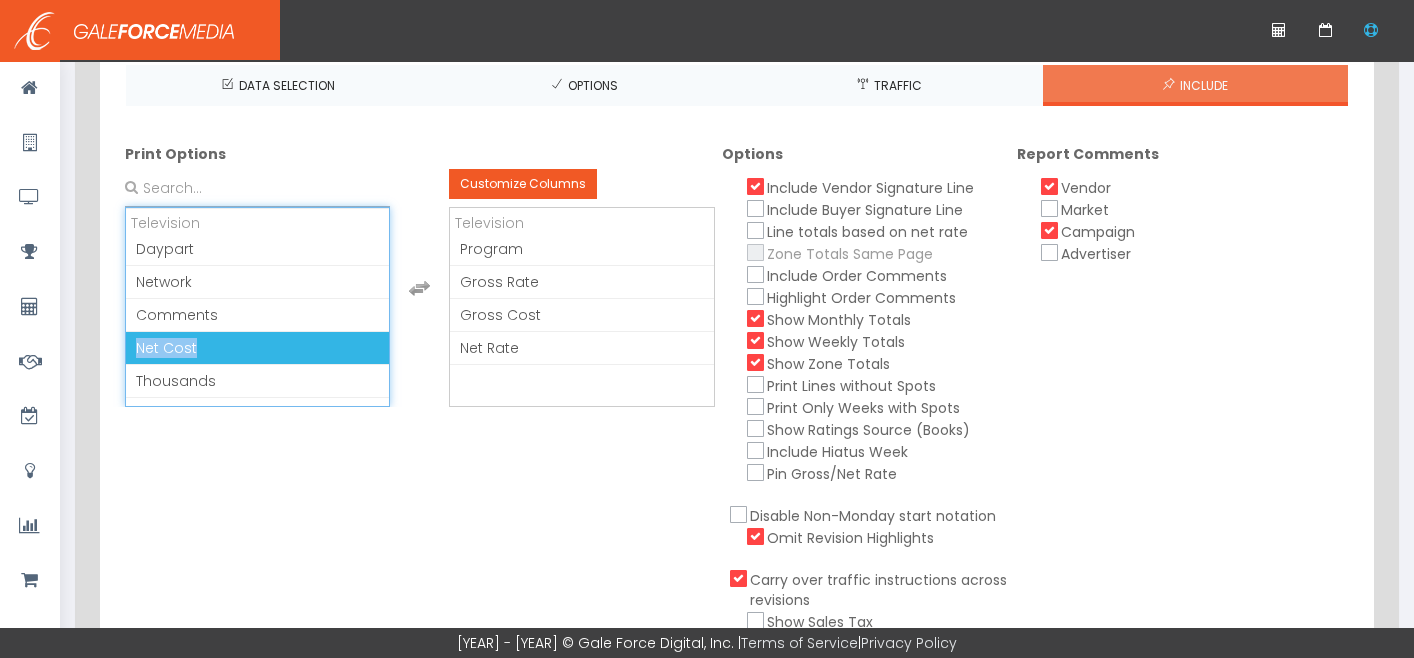 click on "Net Cost" at bounding box center [257, 348] 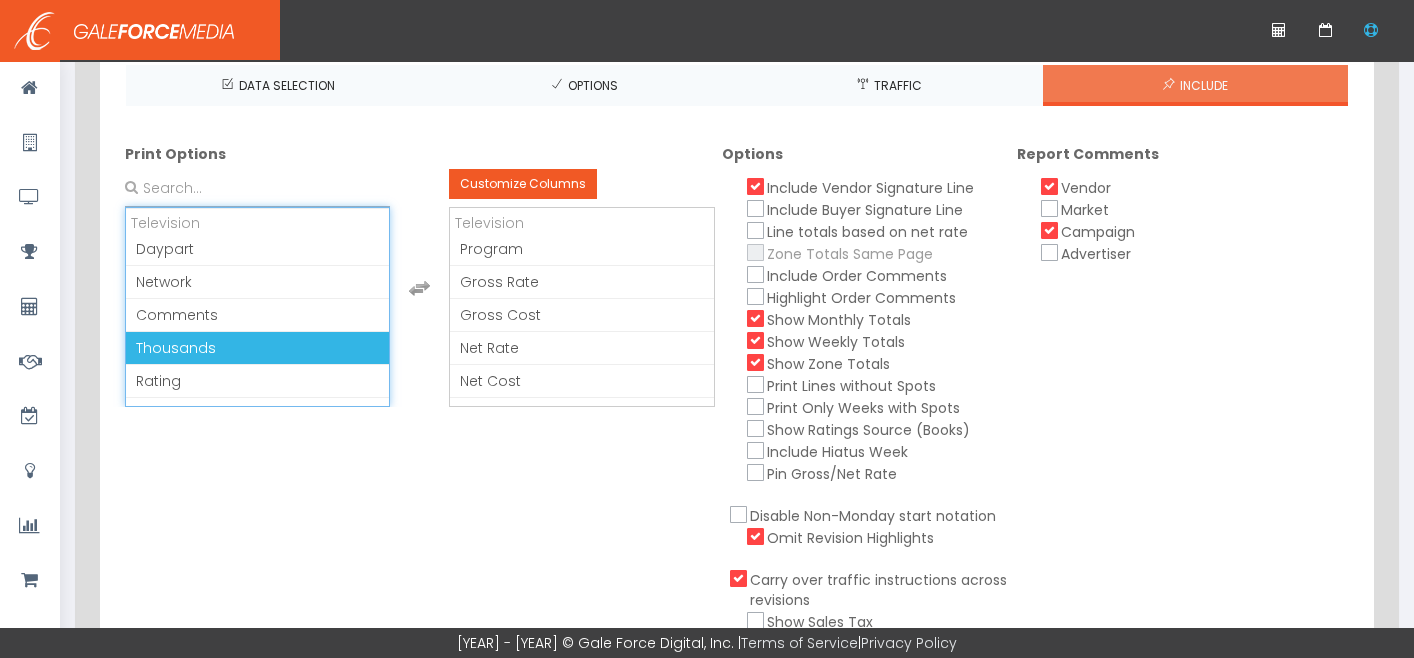 click on "Thousands" at bounding box center (257, 348) 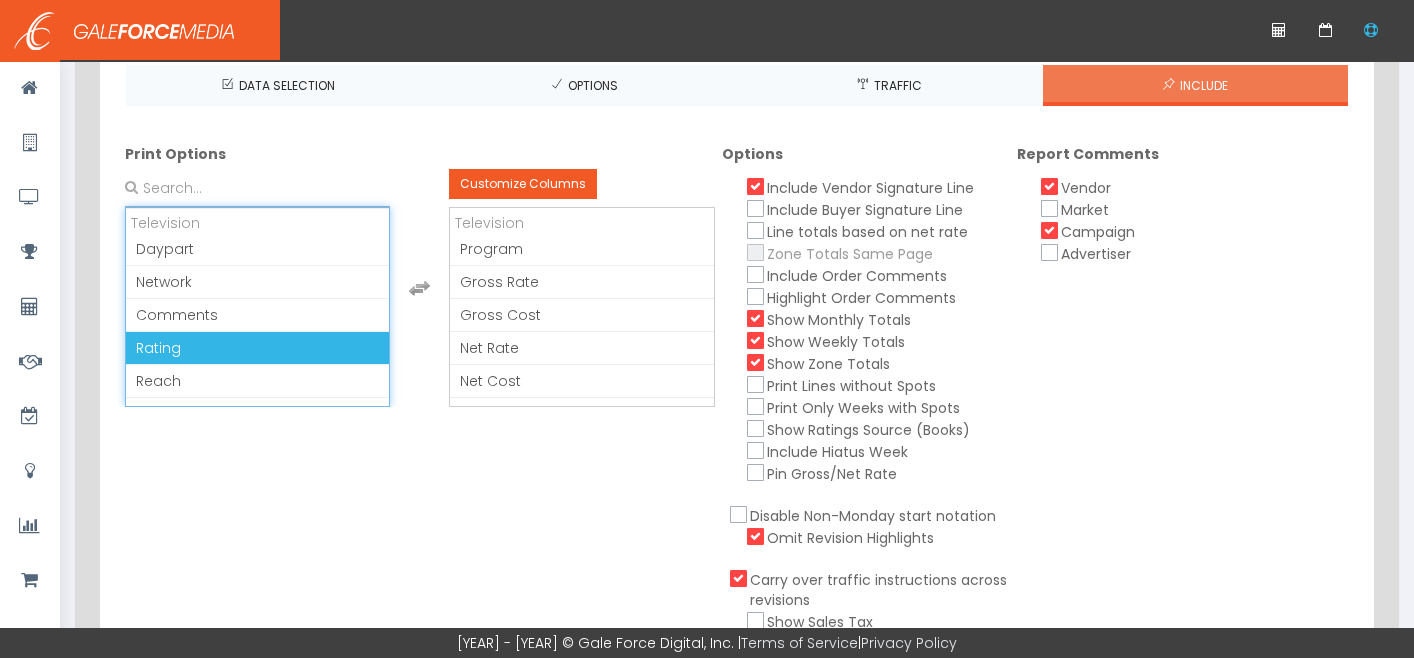 click on "Rating" at bounding box center (257, 348) 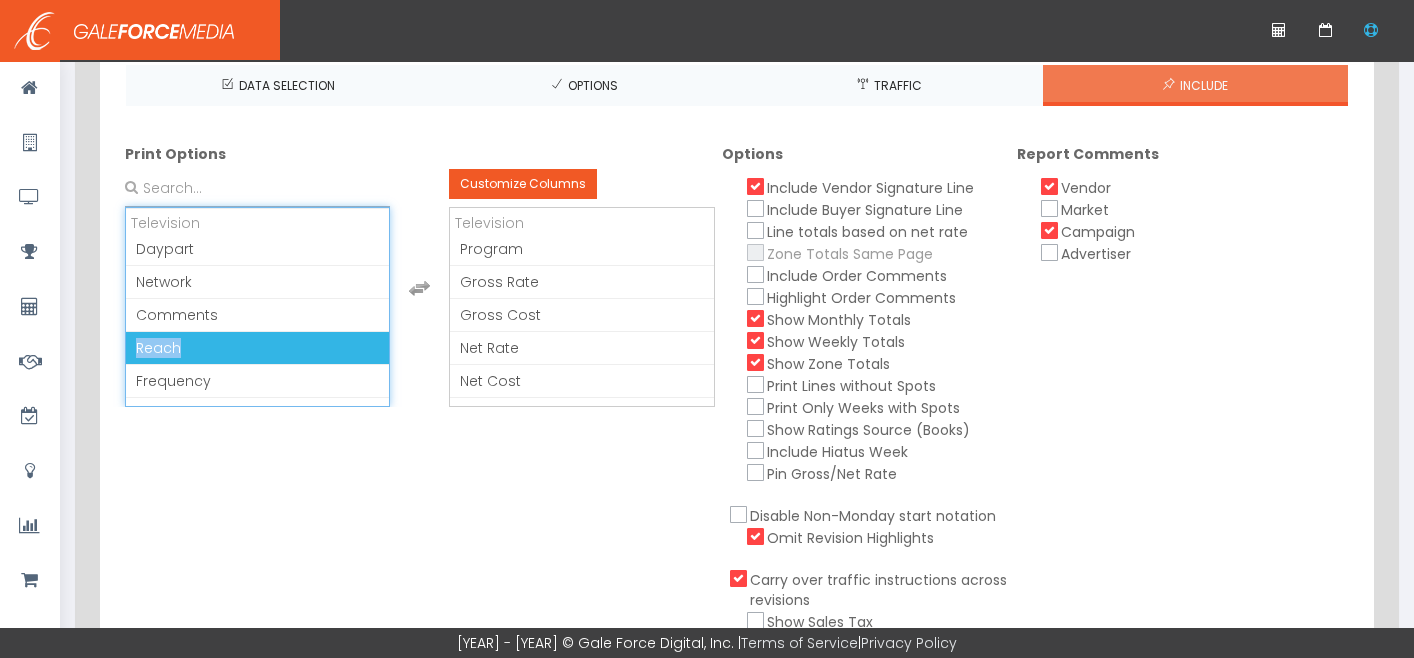 click on "Reach" at bounding box center (257, 348) 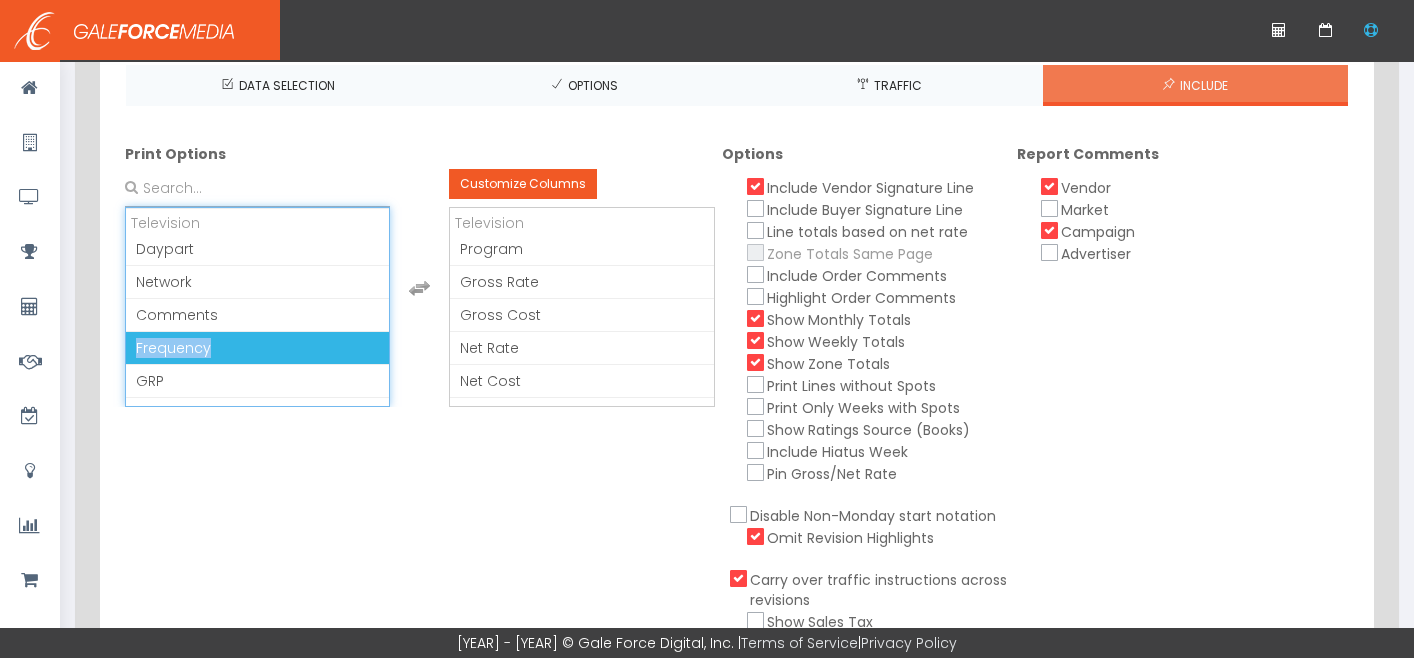 click on "Frequency" at bounding box center (257, 348) 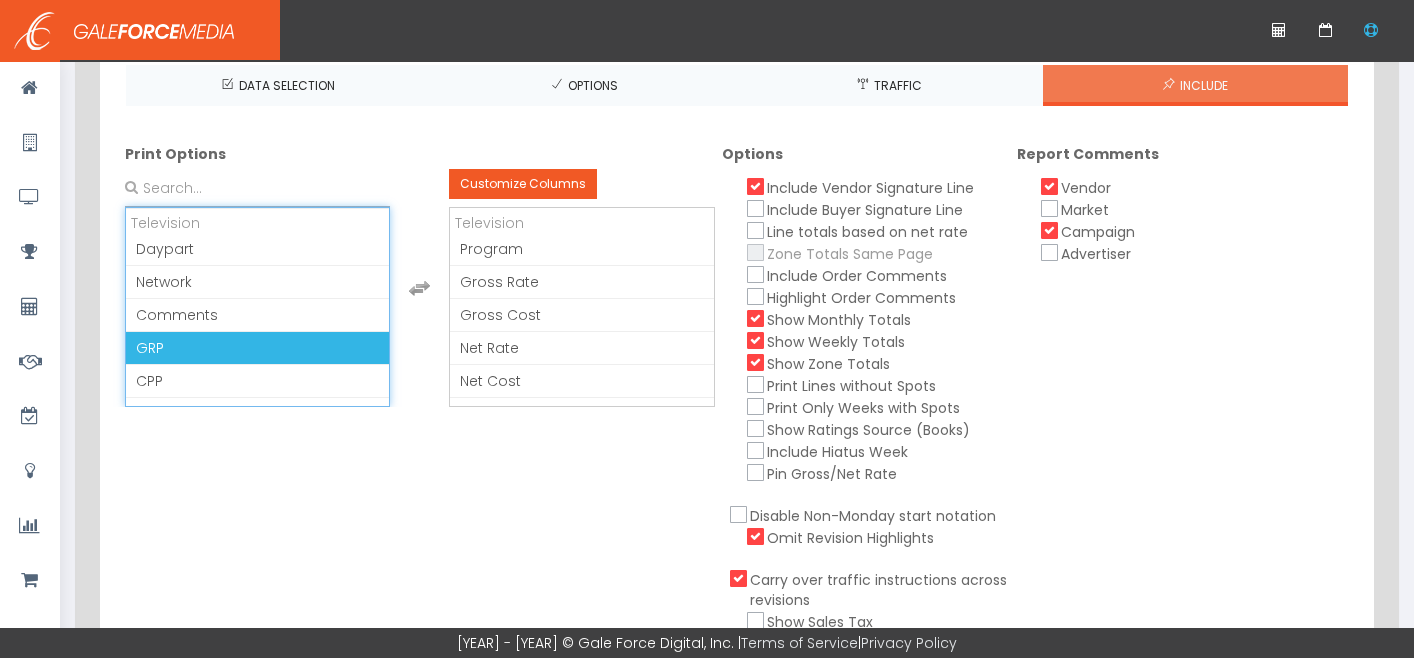 click on "GRP" at bounding box center [257, 348] 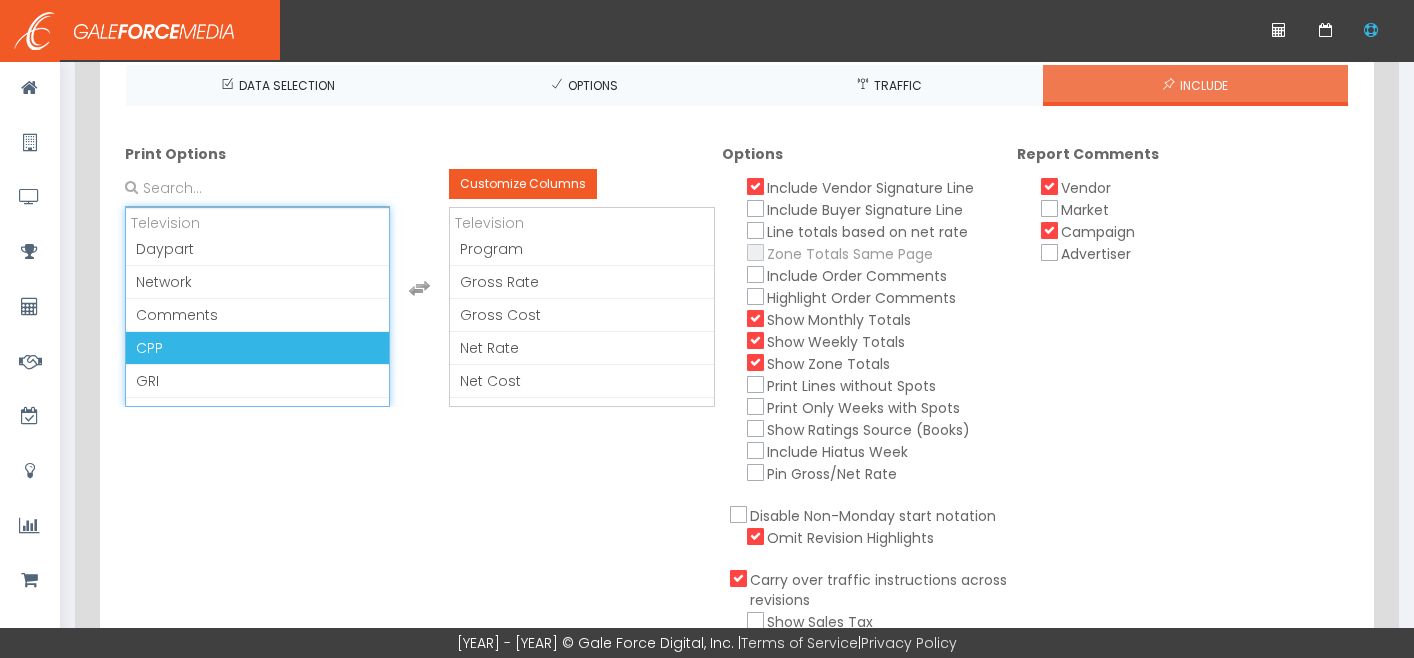 click on "CPP" at bounding box center (257, 348) 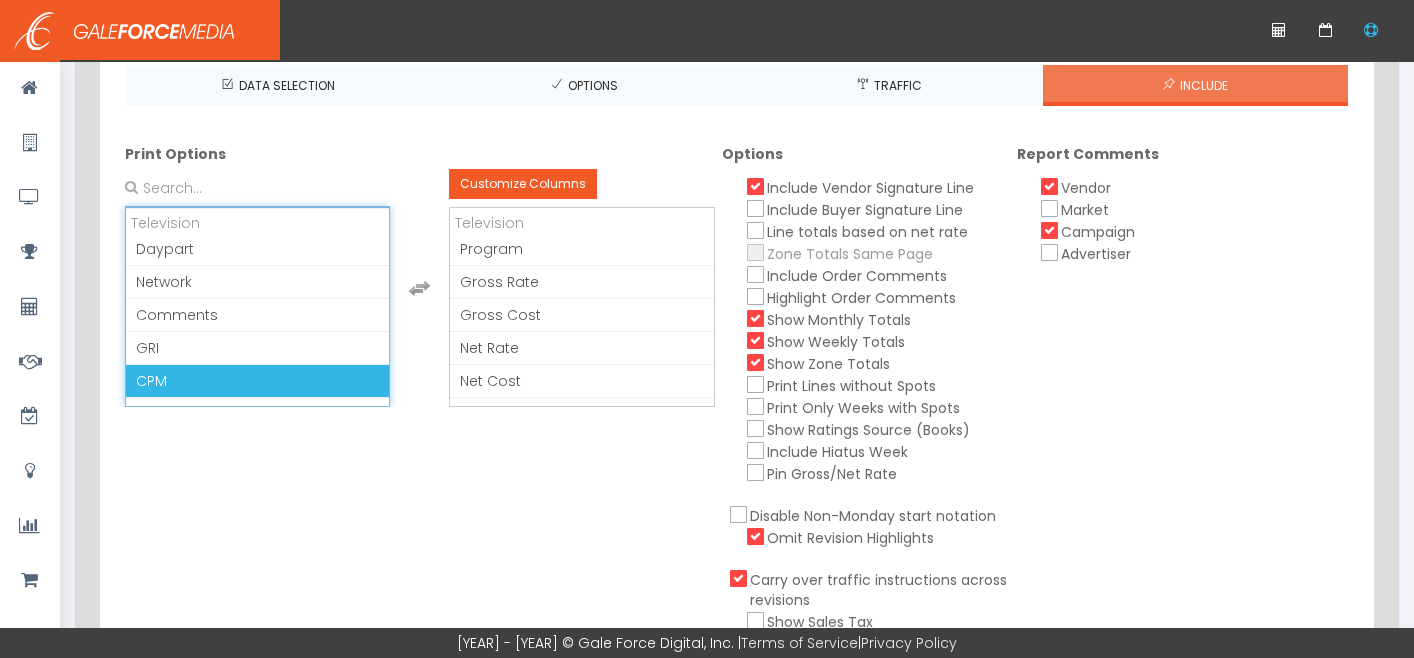 click on "CPM" at bounding box center (257, 381) 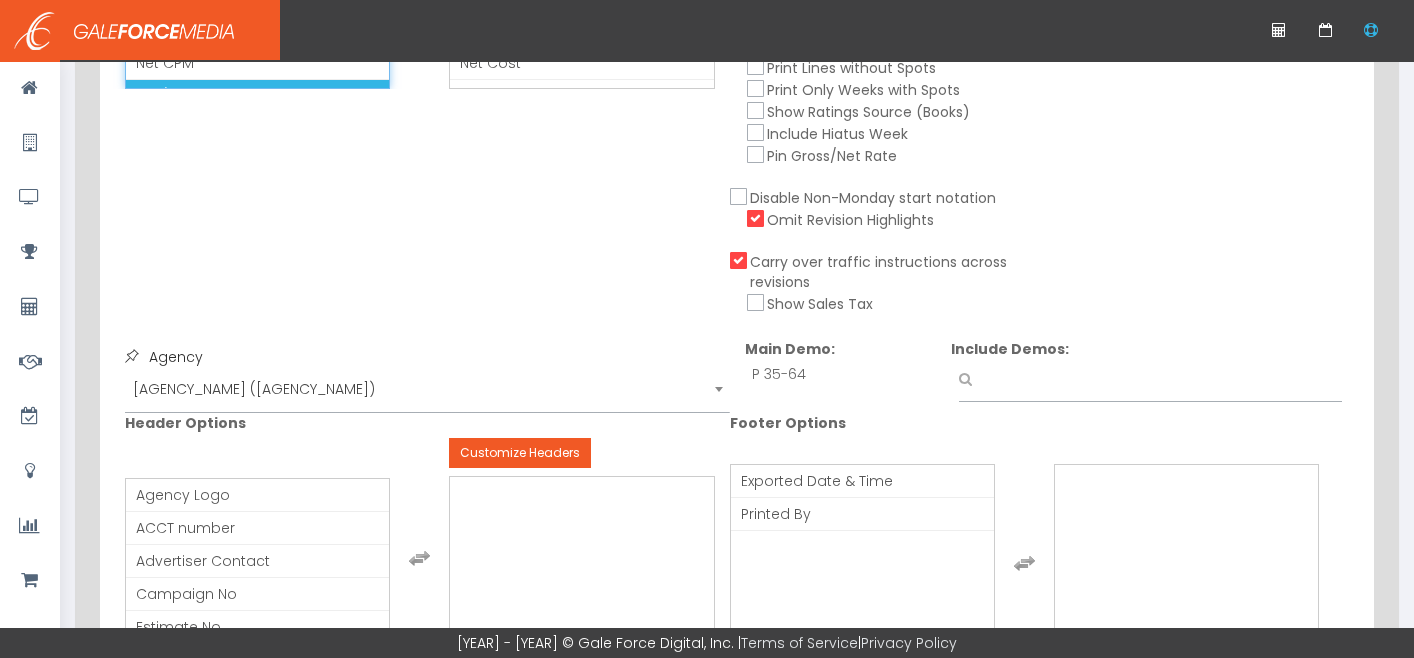 scroll, scrollTop: 574, scrollLeft: 0, axis: vertical 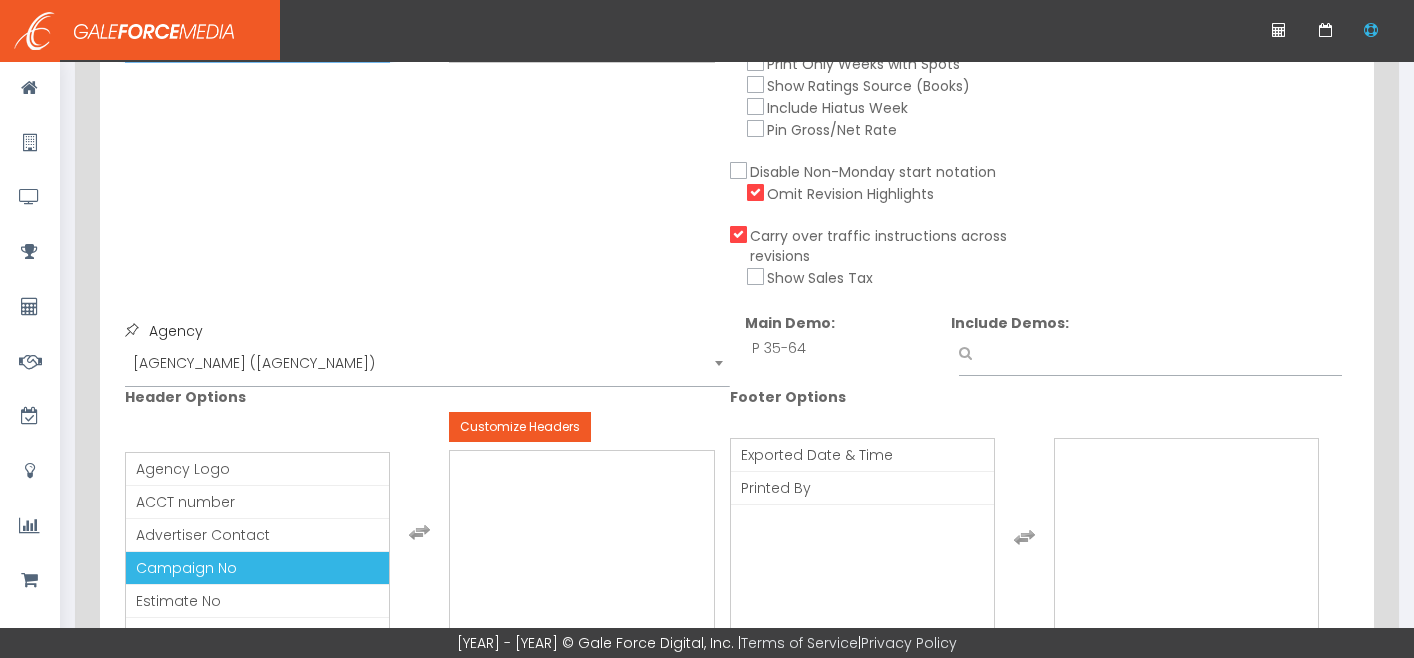 click on "Campaign No" at bounding box center (186, 568) 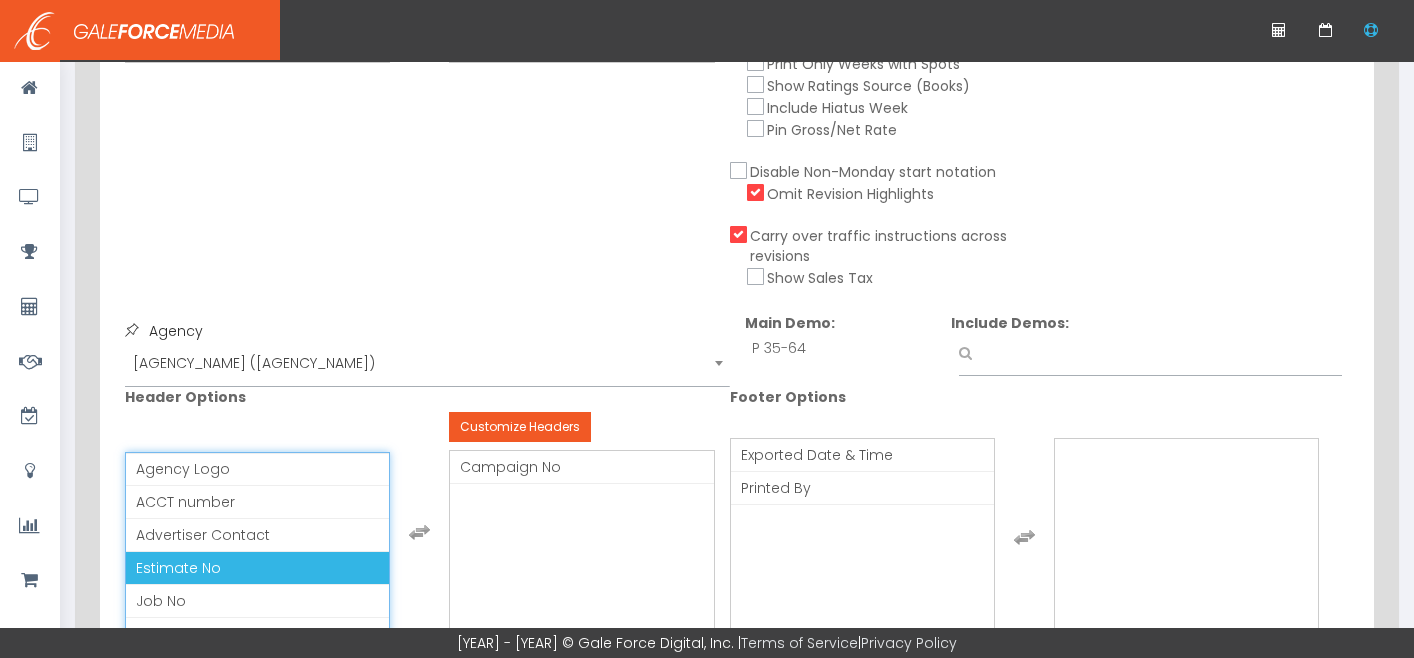 click on "[OPTION] [OPTION]" at bounding box center [178, 568] 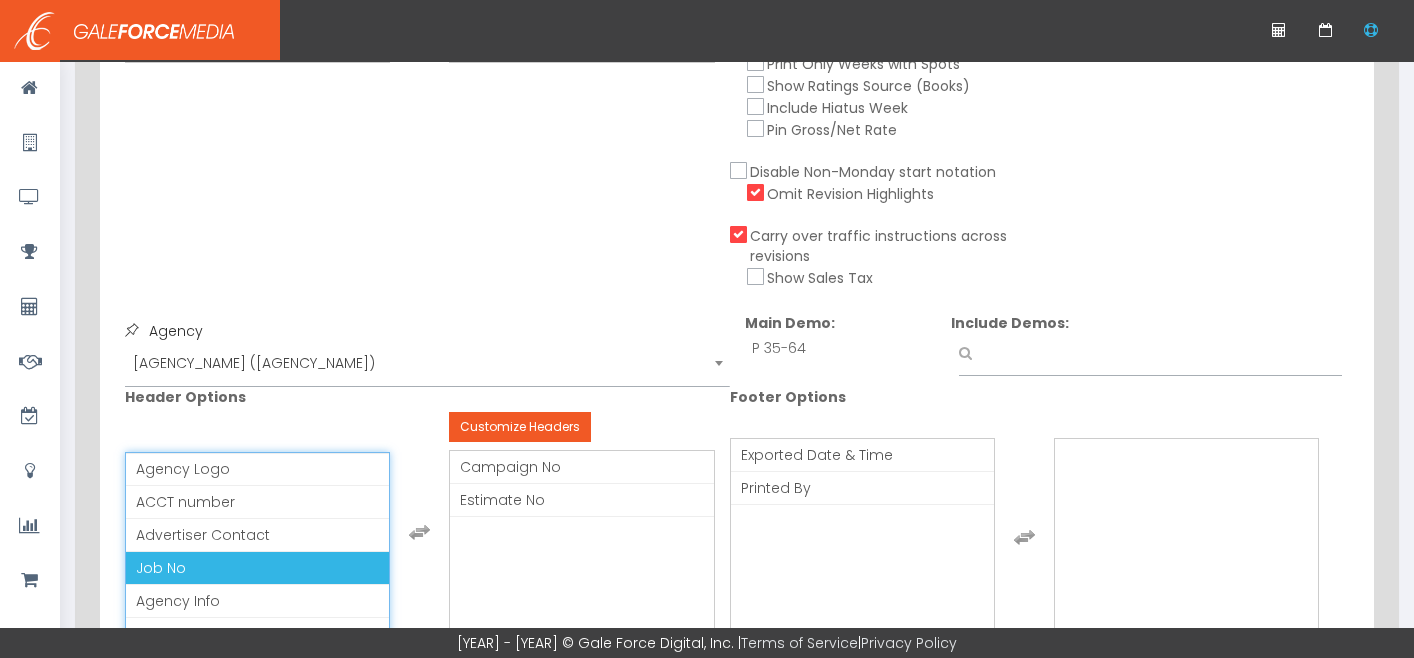 click on "Job No" at bounding box center [257, 568] 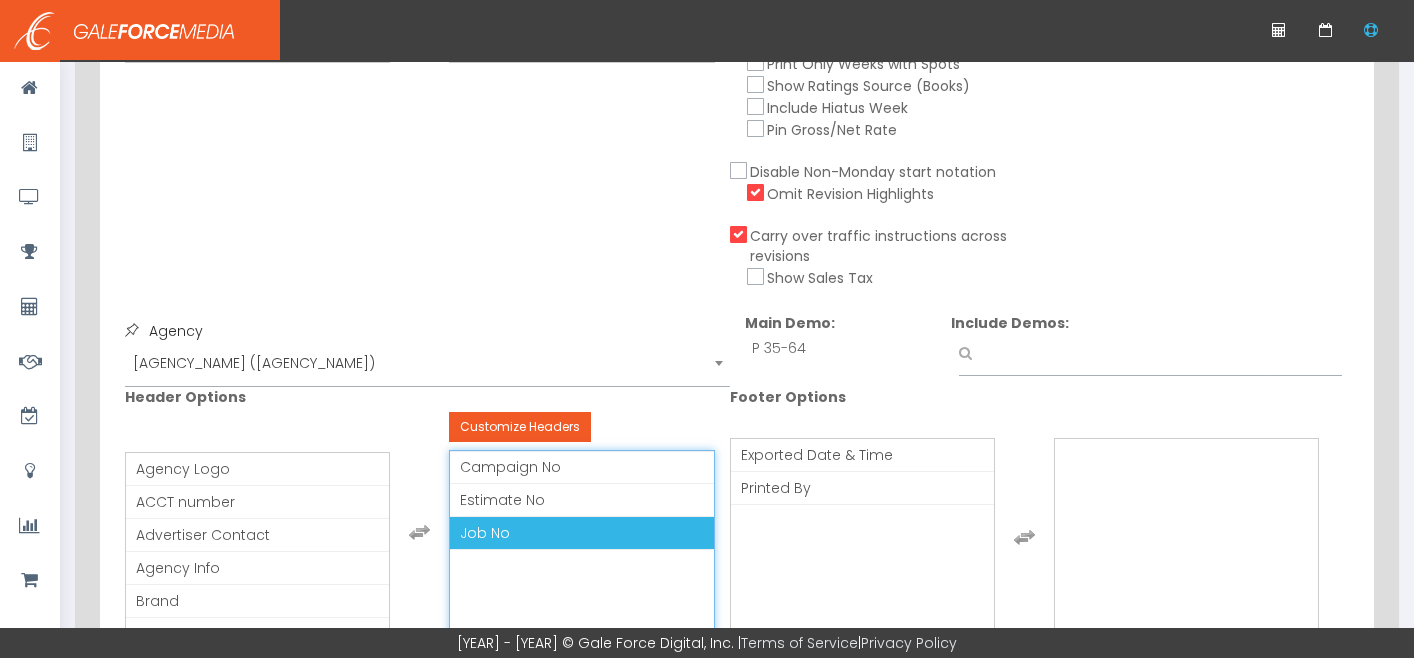 click on "Job No" at bounding box center (485, 533) 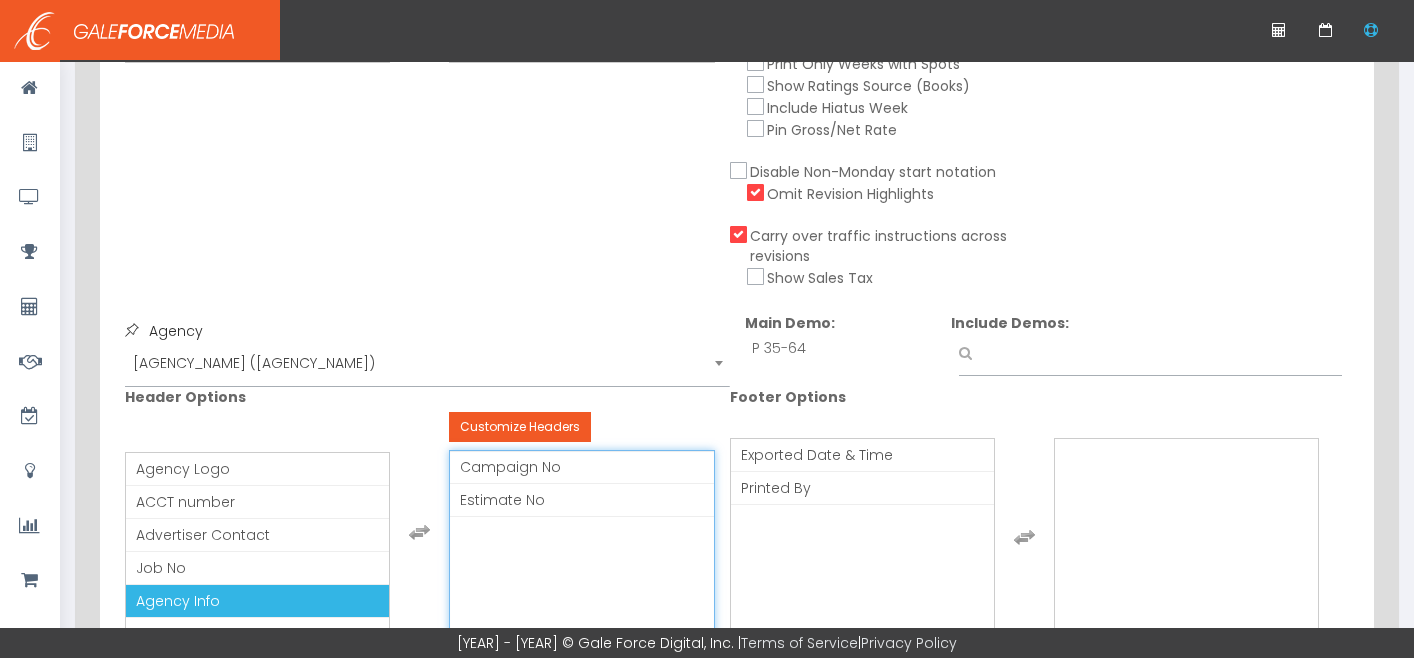 click on "Agency Info" at bounding box center [257, 601] 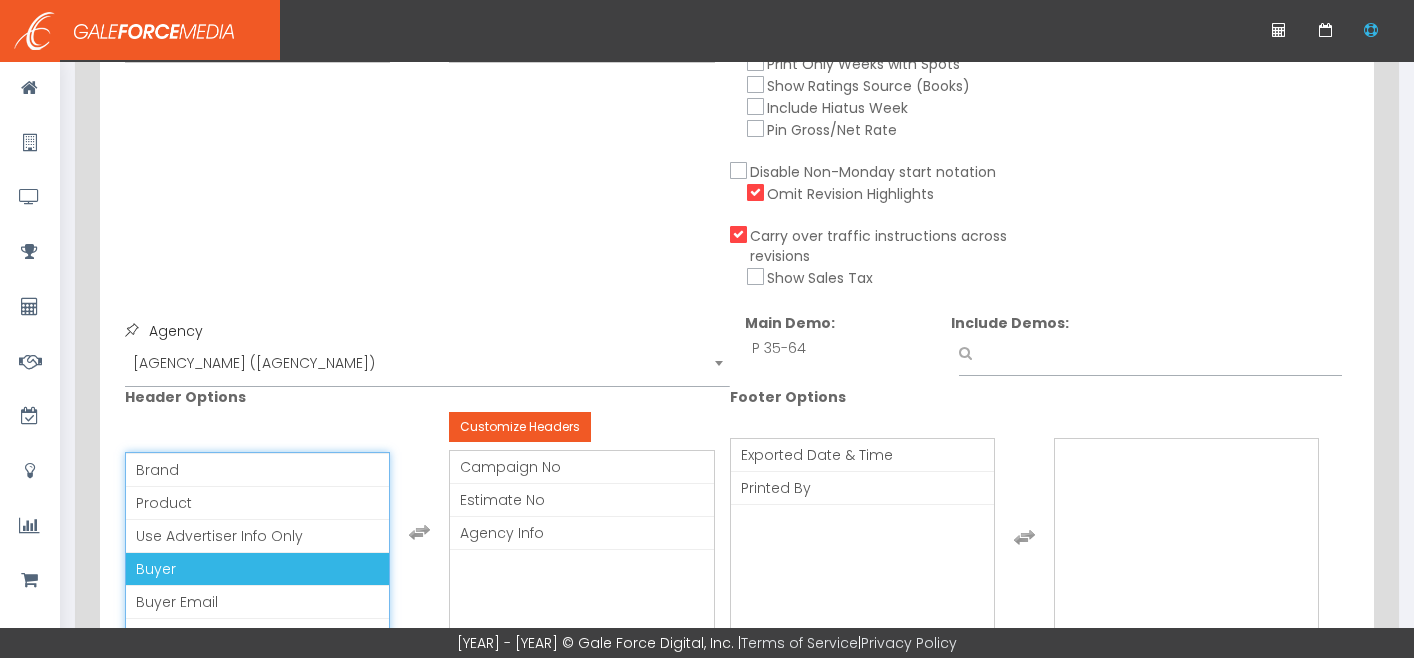 scroll, scrollTop: 132, scrollLeft: 0, axis: vertical 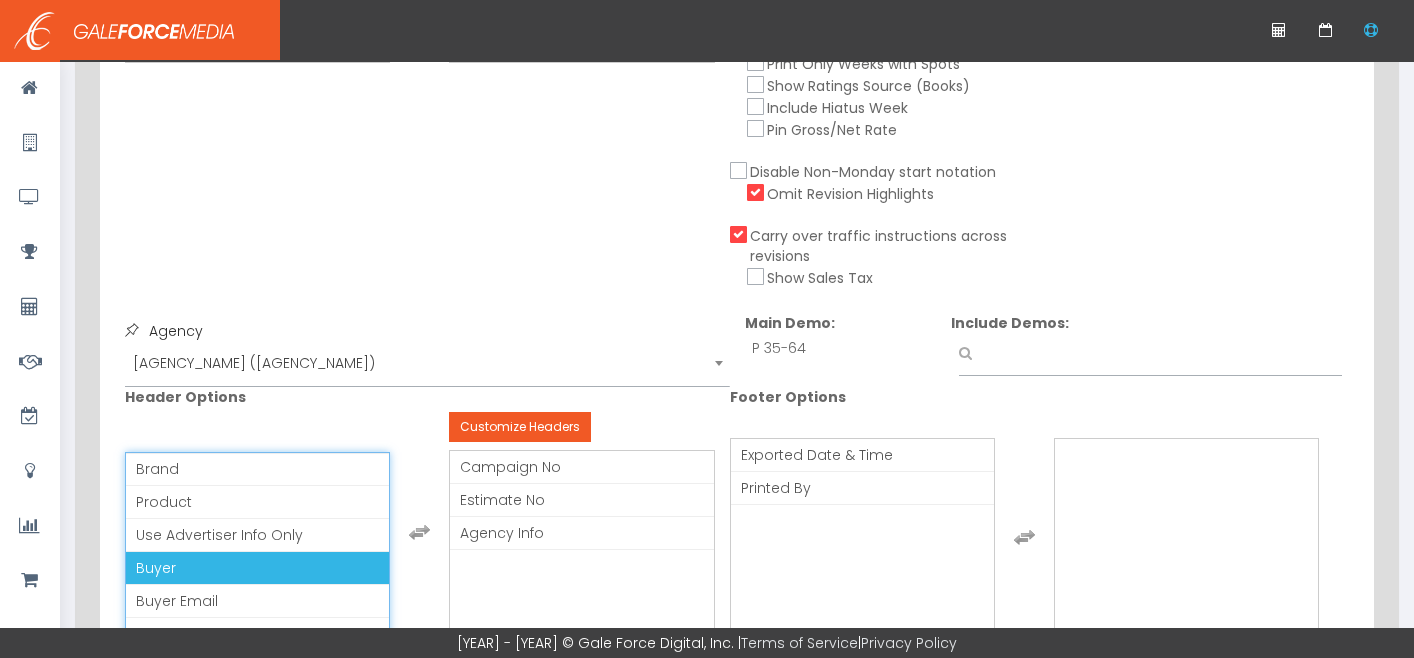 click on "Buyer" at bounding box center (257, 568) 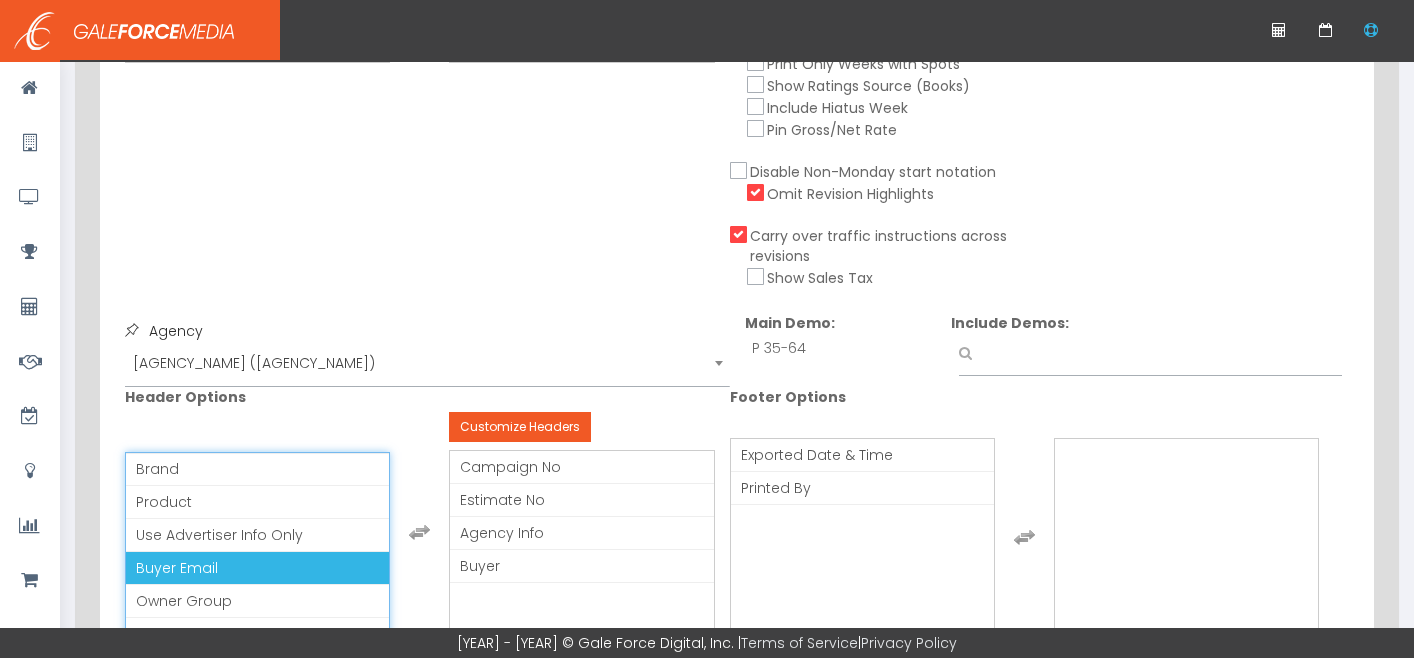click on "Buyer Email" at bounding box center (177, 568) 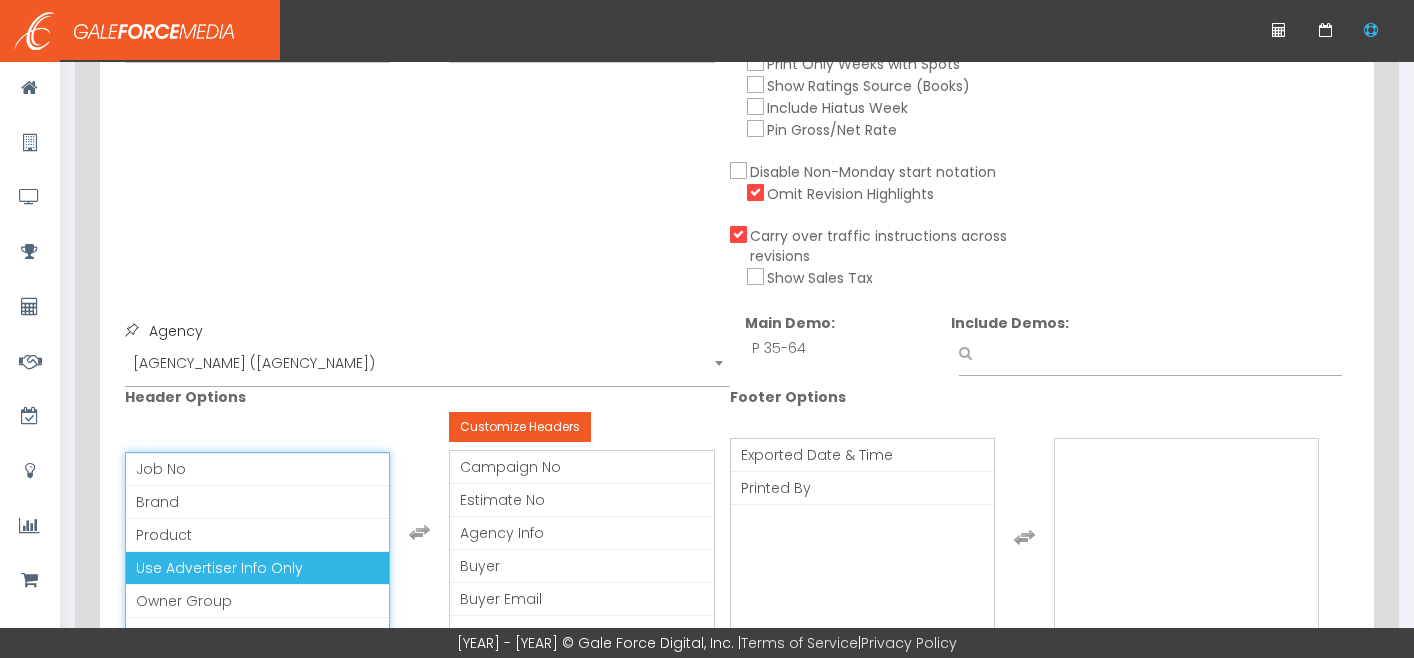 scroll, scrollTop: 99, scrollLeft: 0, axis: vertical 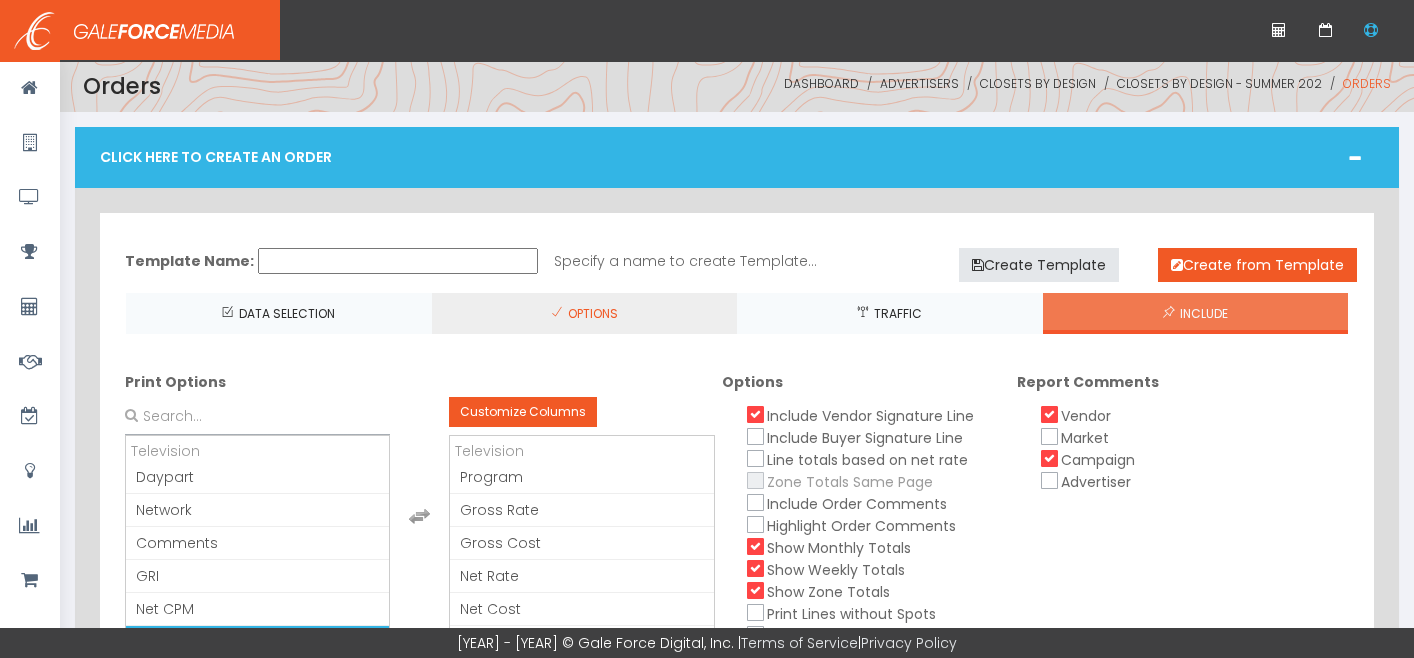 click on "OPTIONS" at bounding box center [590, 313] 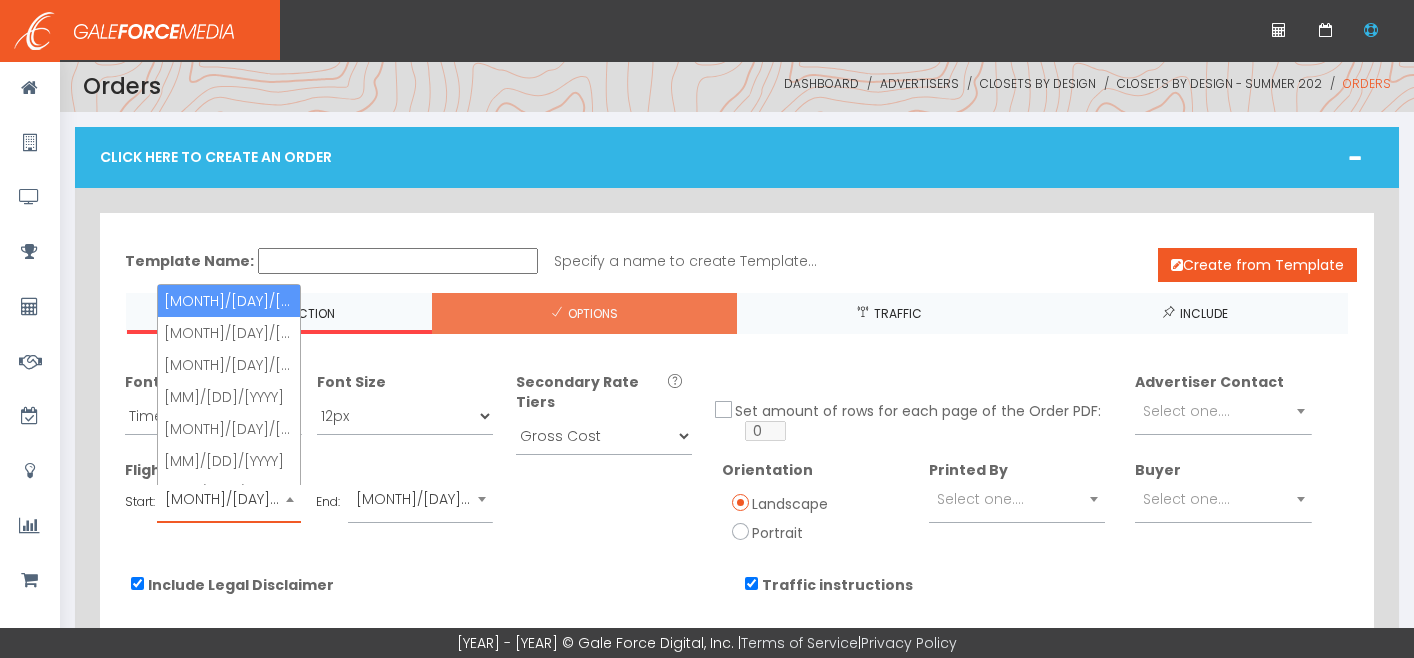 click at bounding box center [290, 499] 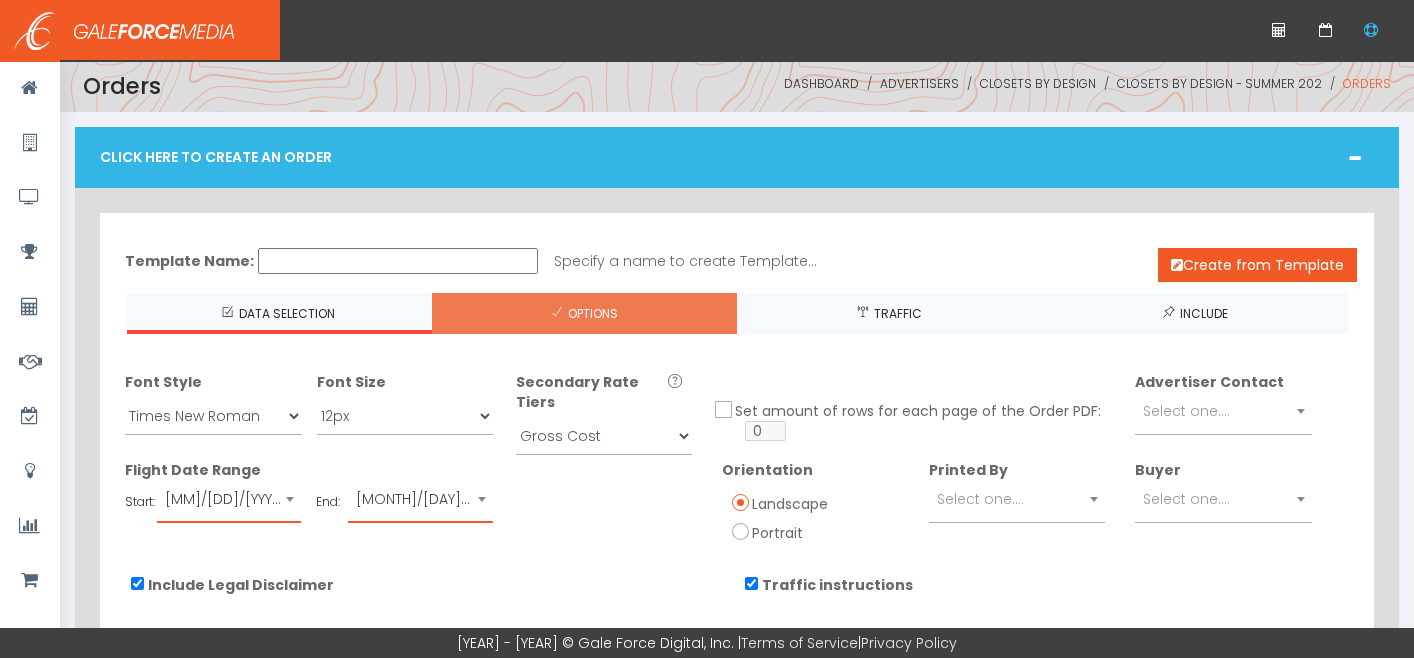 click at bounding box center [482, 499] 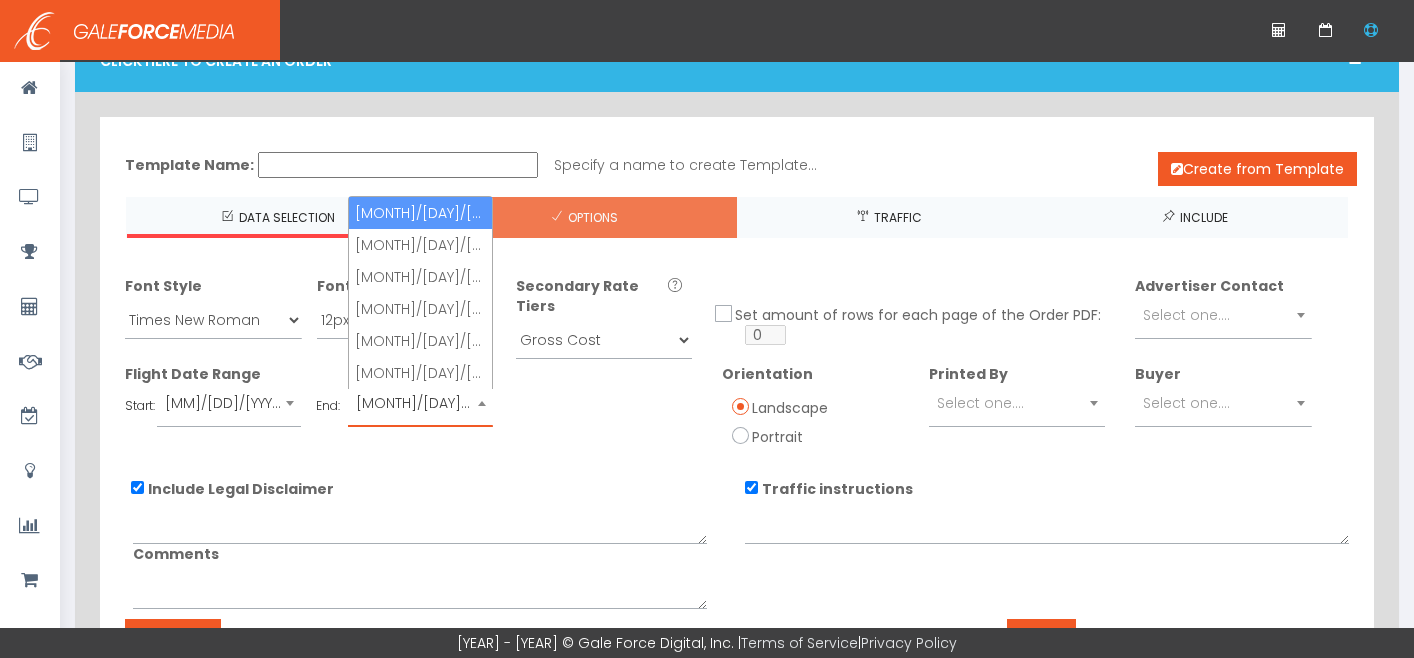 scroll, scrollTop: 100, scrollLeft: 0, axis: vertical 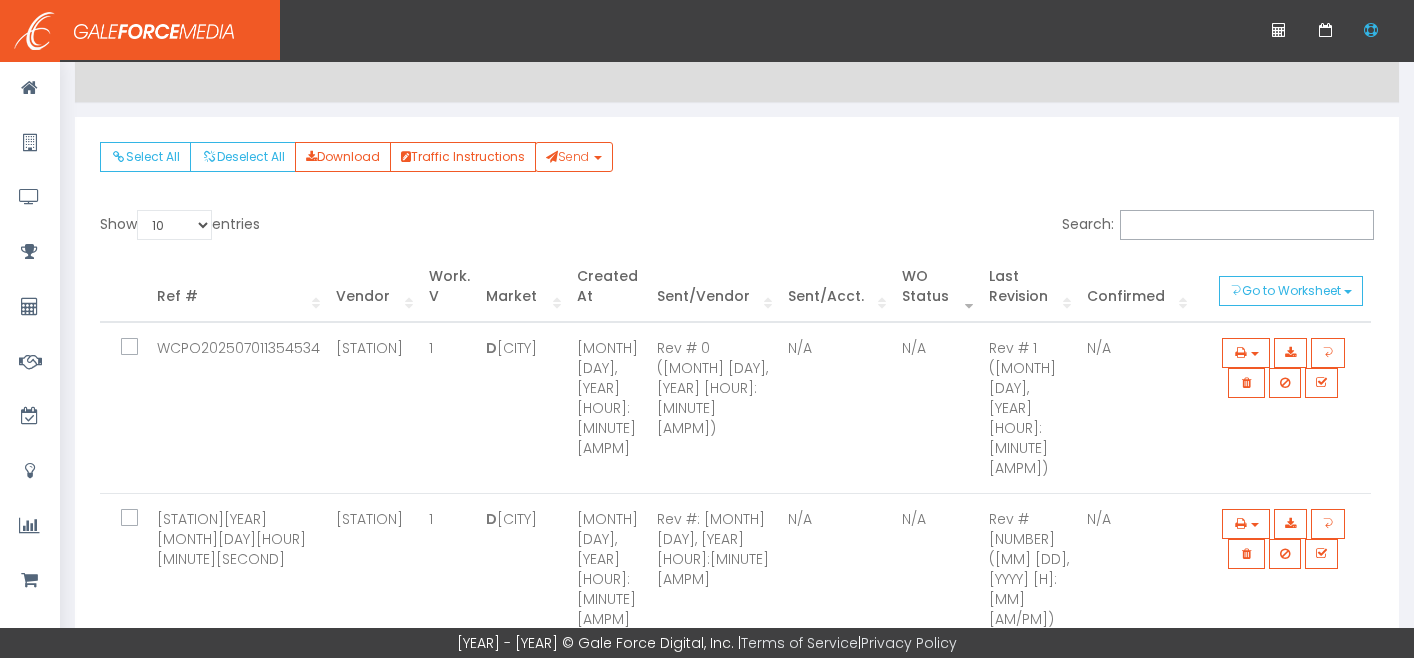 click on "[ACTION]" at bounding box center [1346, 669] 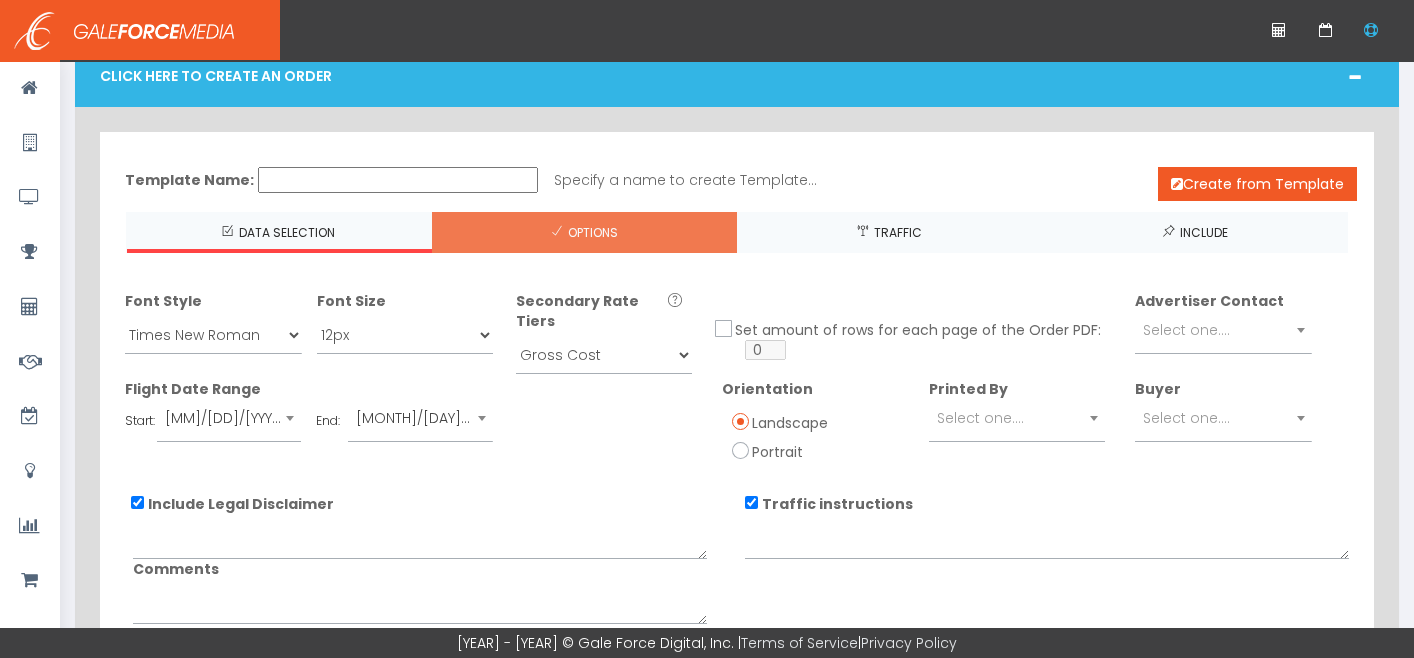 scroll, scrollTop: 0, scrollLeft: 0, axis: both 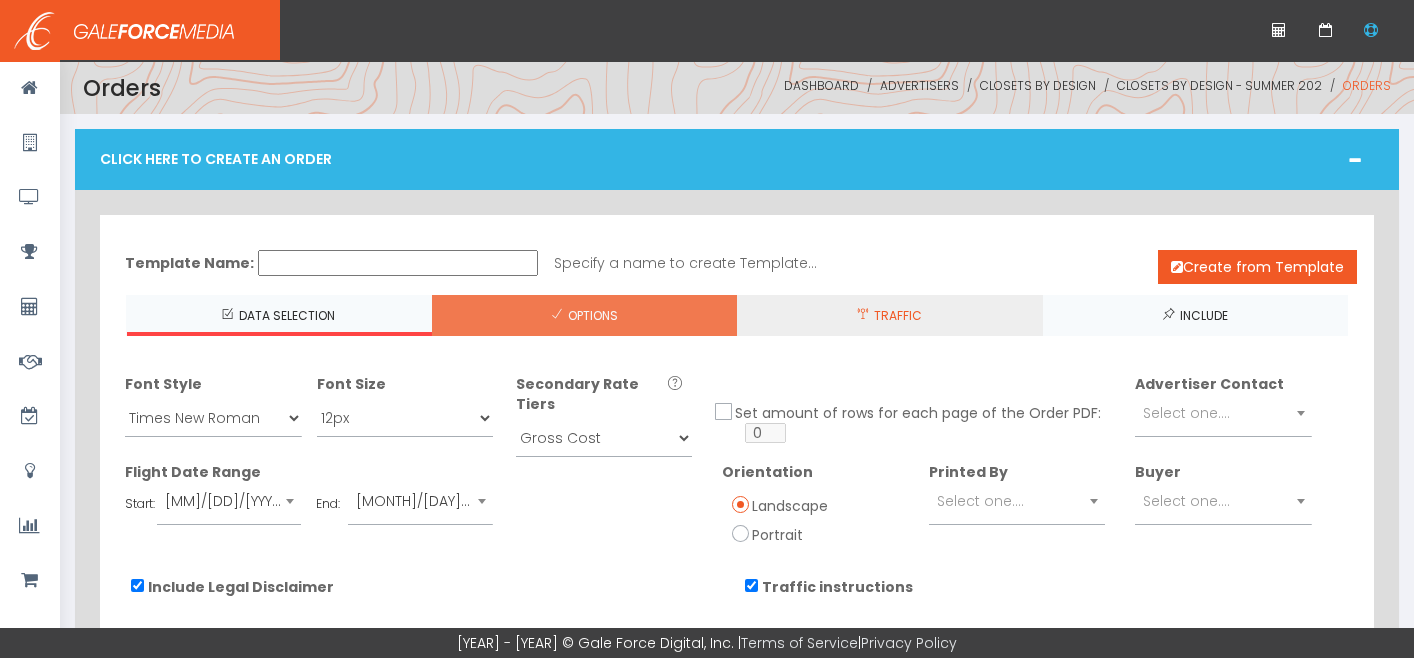 click on "TRAFFIC" at bounding box center (890, 315) 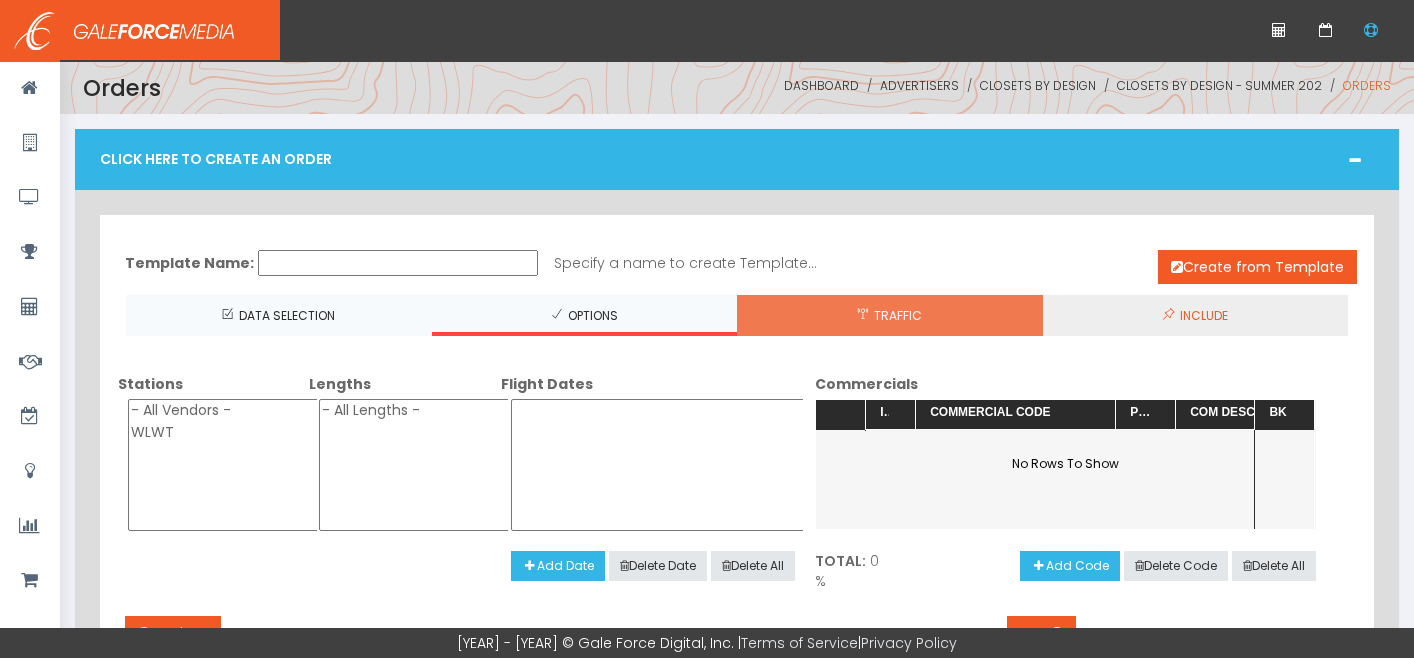 click on "INCLUDE" at bounding box center [1201, 315] 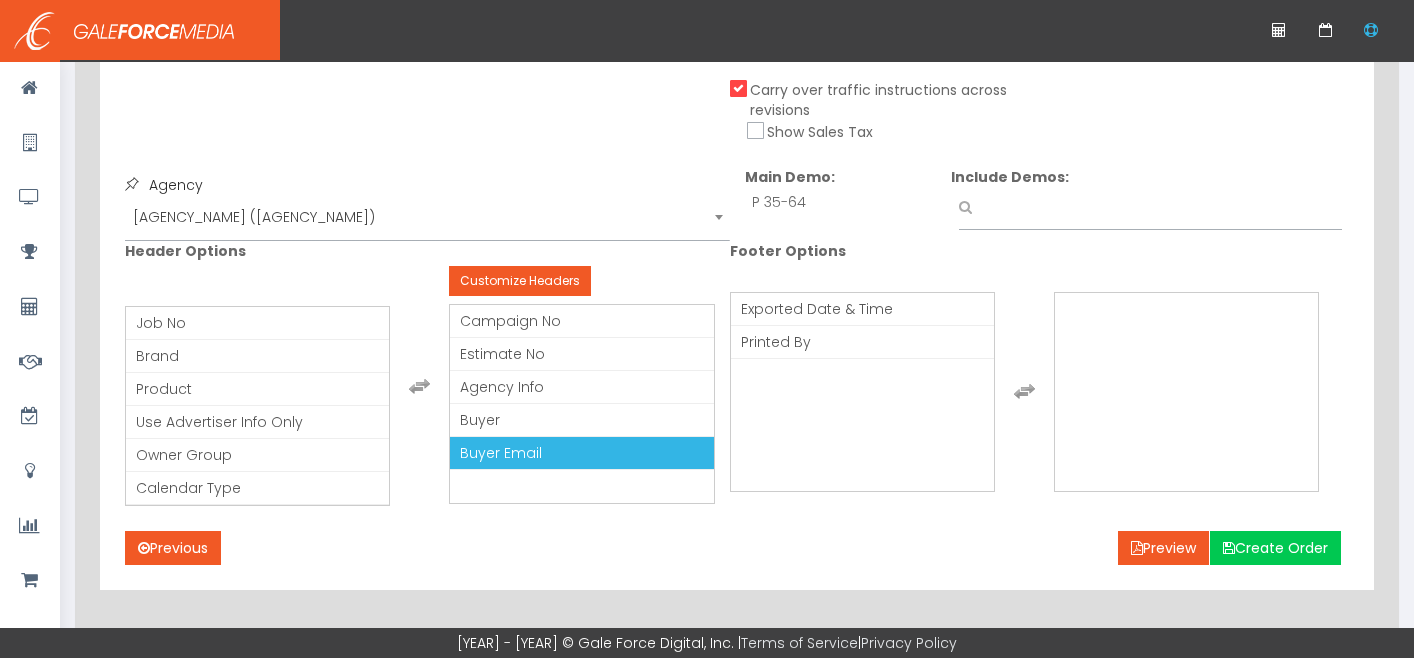 scroll, scrollTop: 723, scrollLeft: 0, axis: vertical 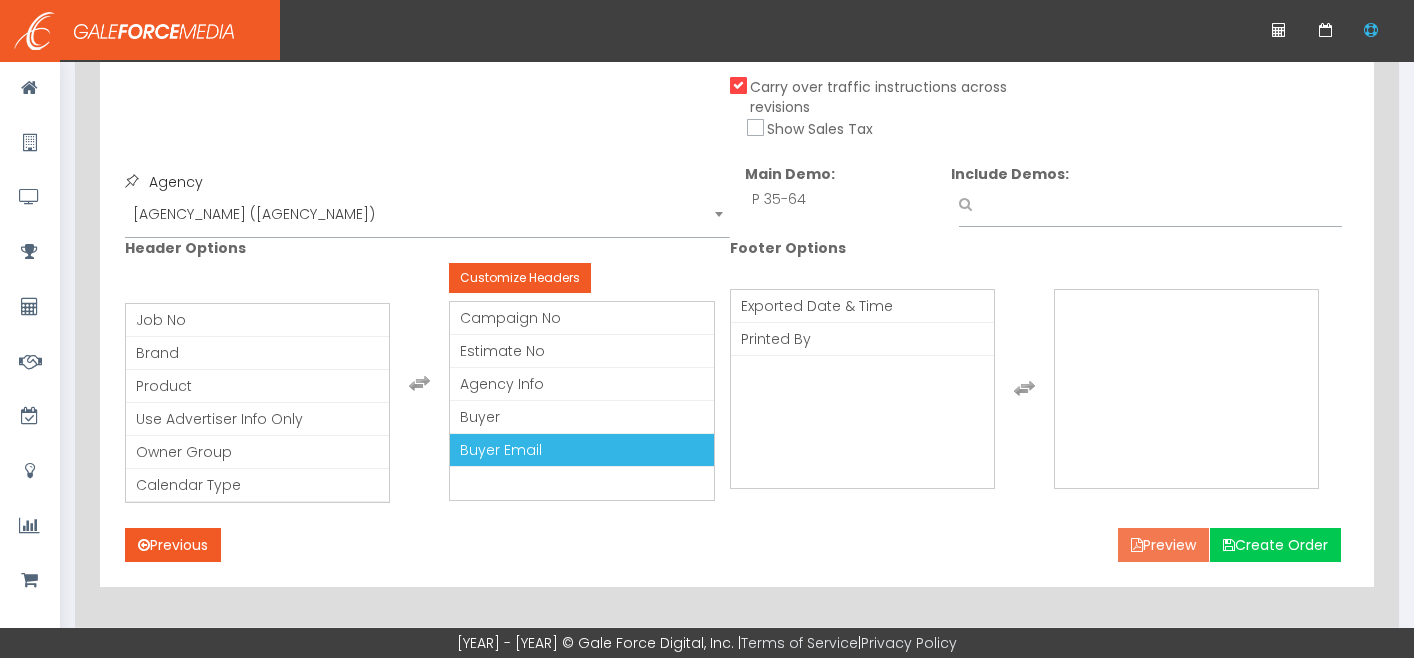 click on "Preview" at bounding box center (1163, 545) 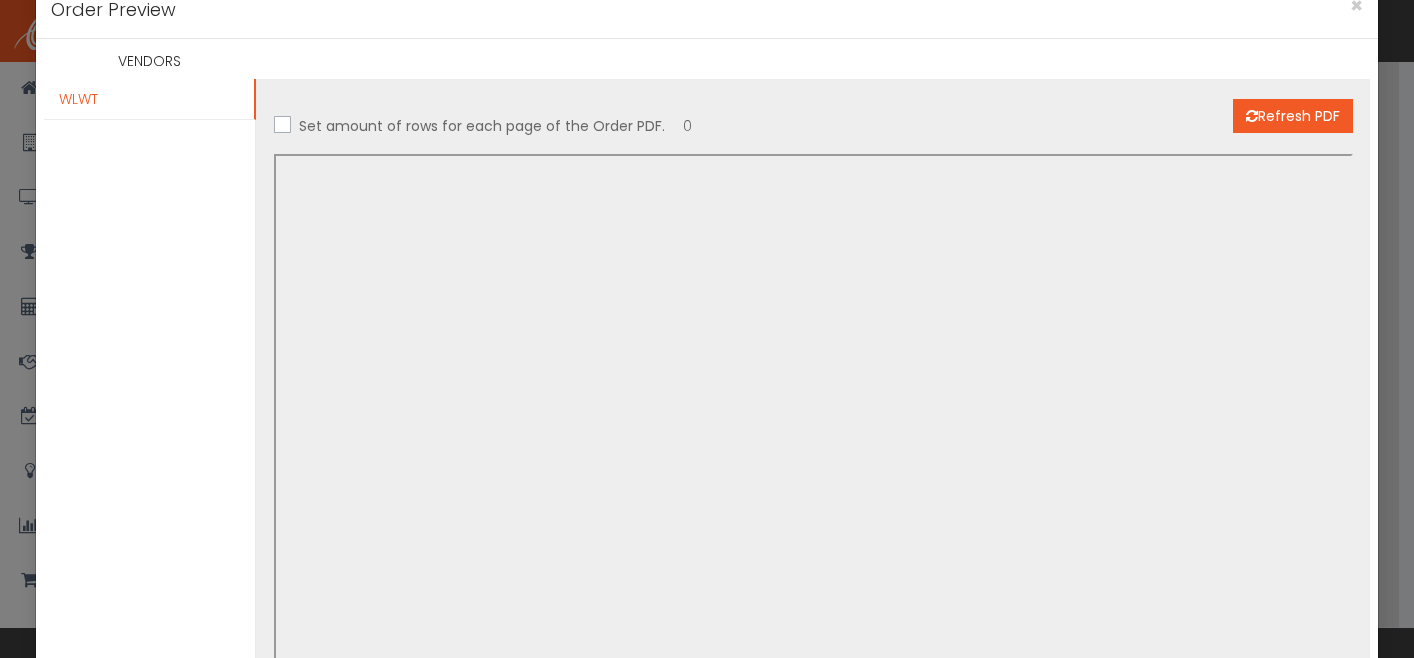 scroll, scrollTop: 0, scrollLeft: 0, axis: both 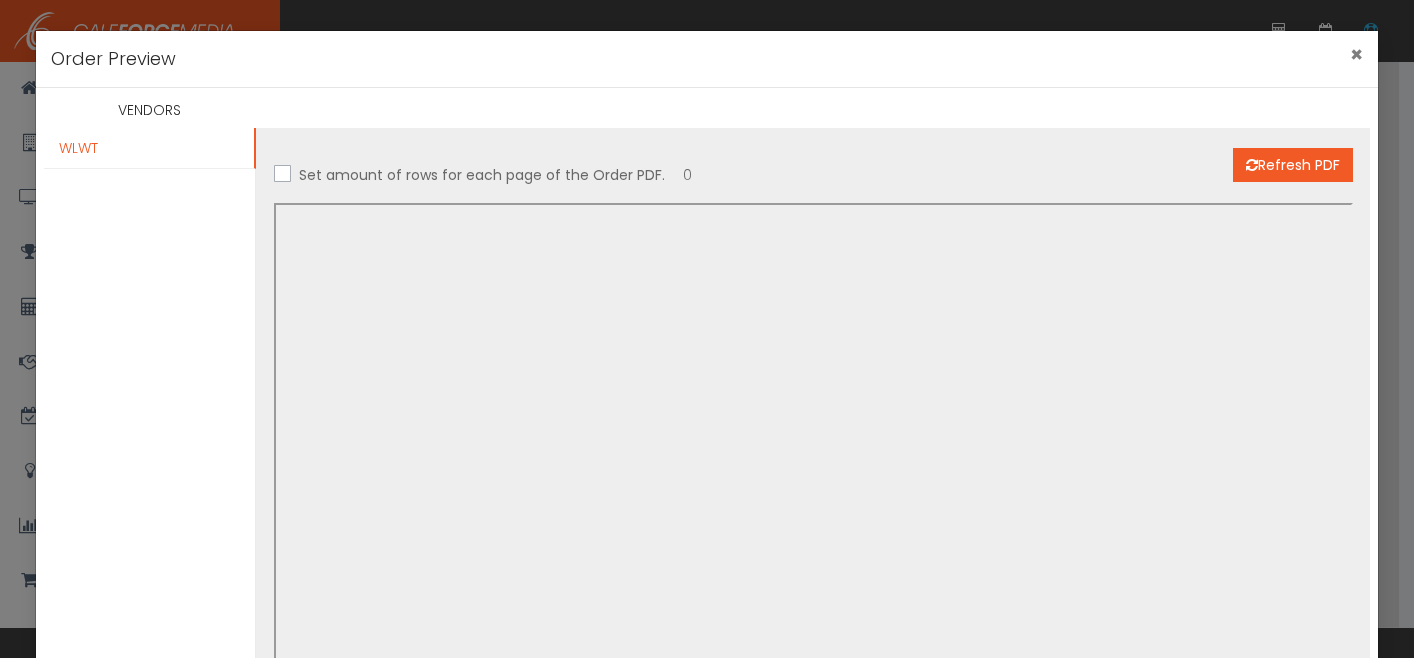 click on "×" at bounding box center [1356, 54] 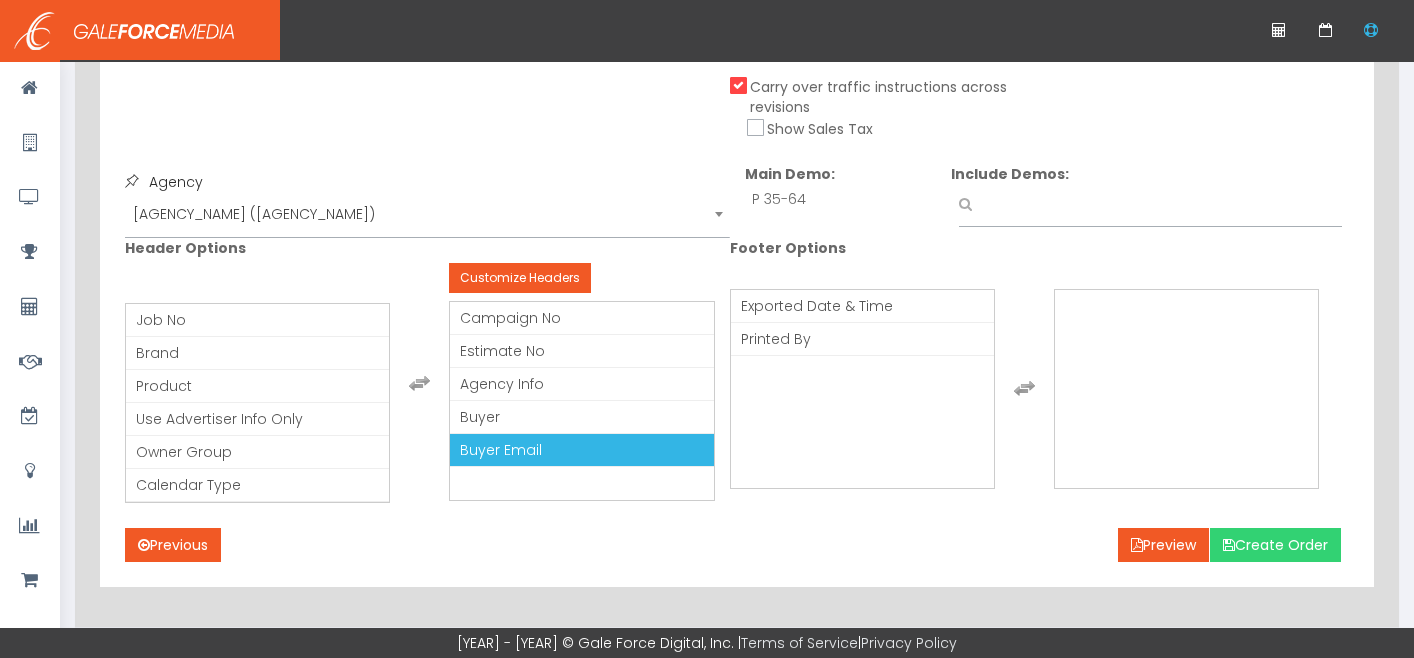 click on "Create Order" at bounding box center [1275, 545] 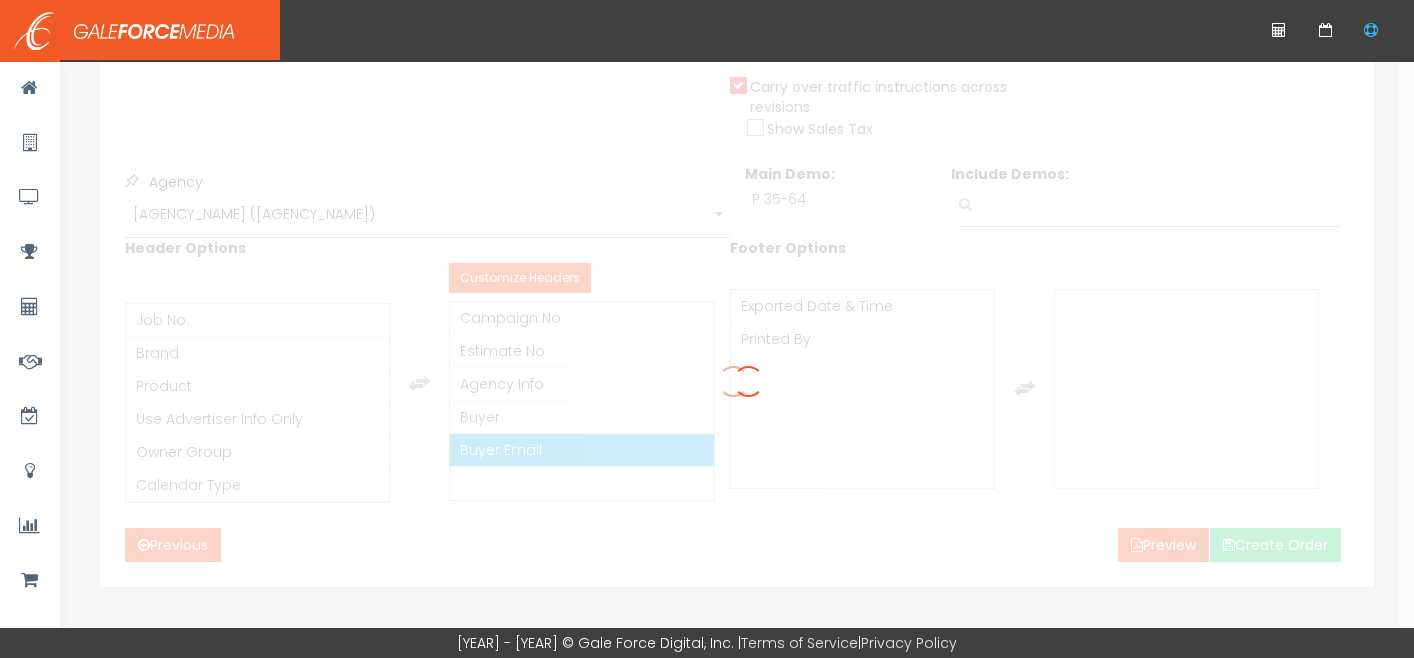 scroll, scrollTop: 118, scrollLeft: 0, axis: vertical 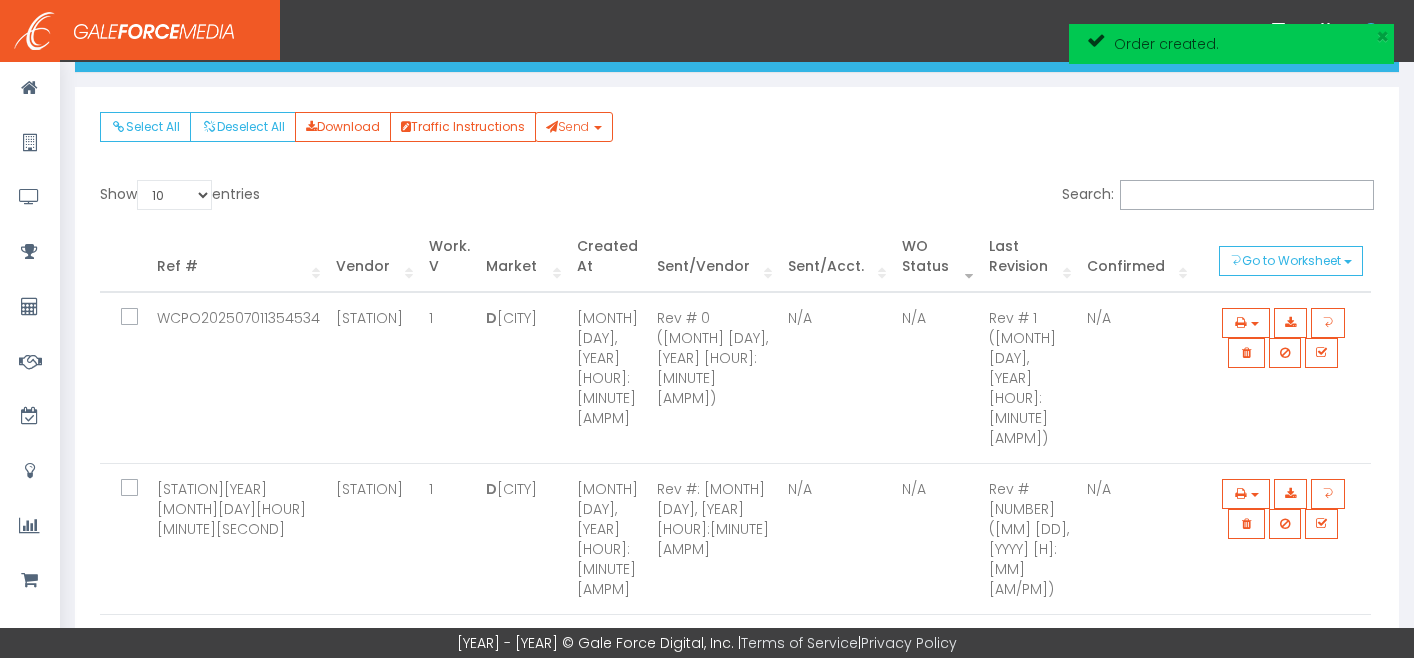 click at bounding box center (134, 646) 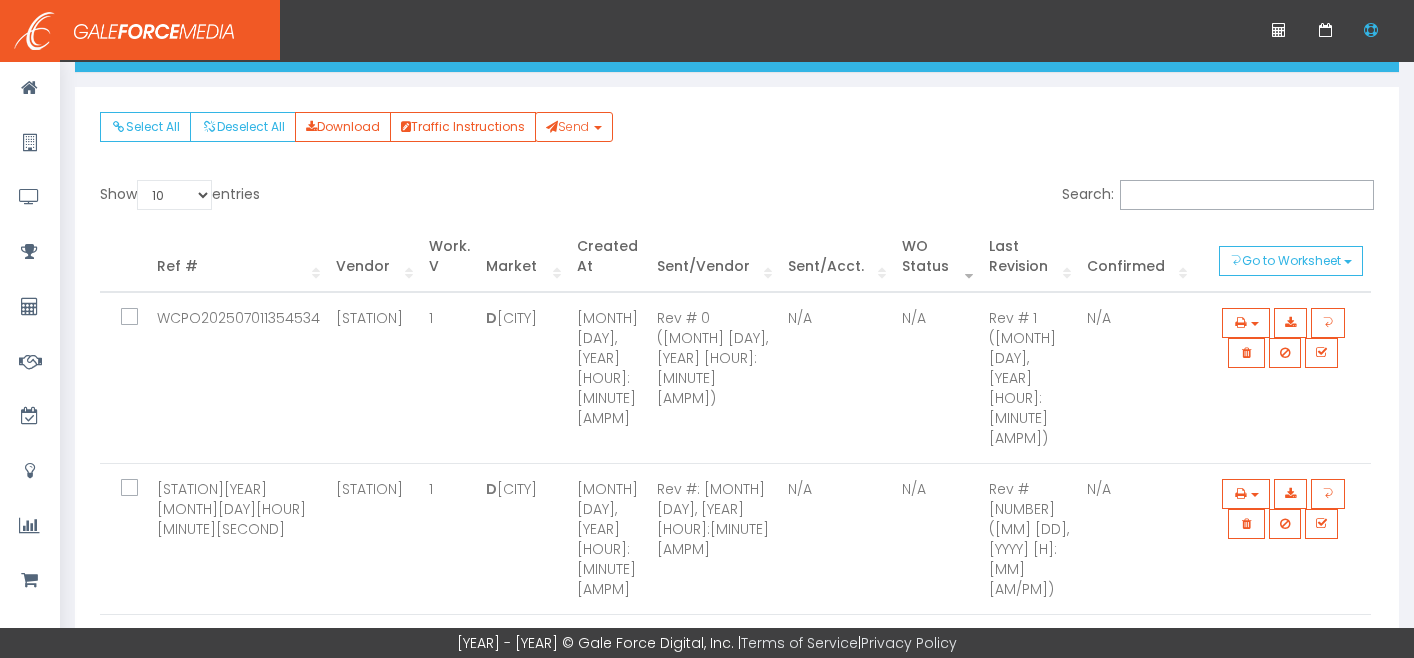 click at bounding box center [134, 646] 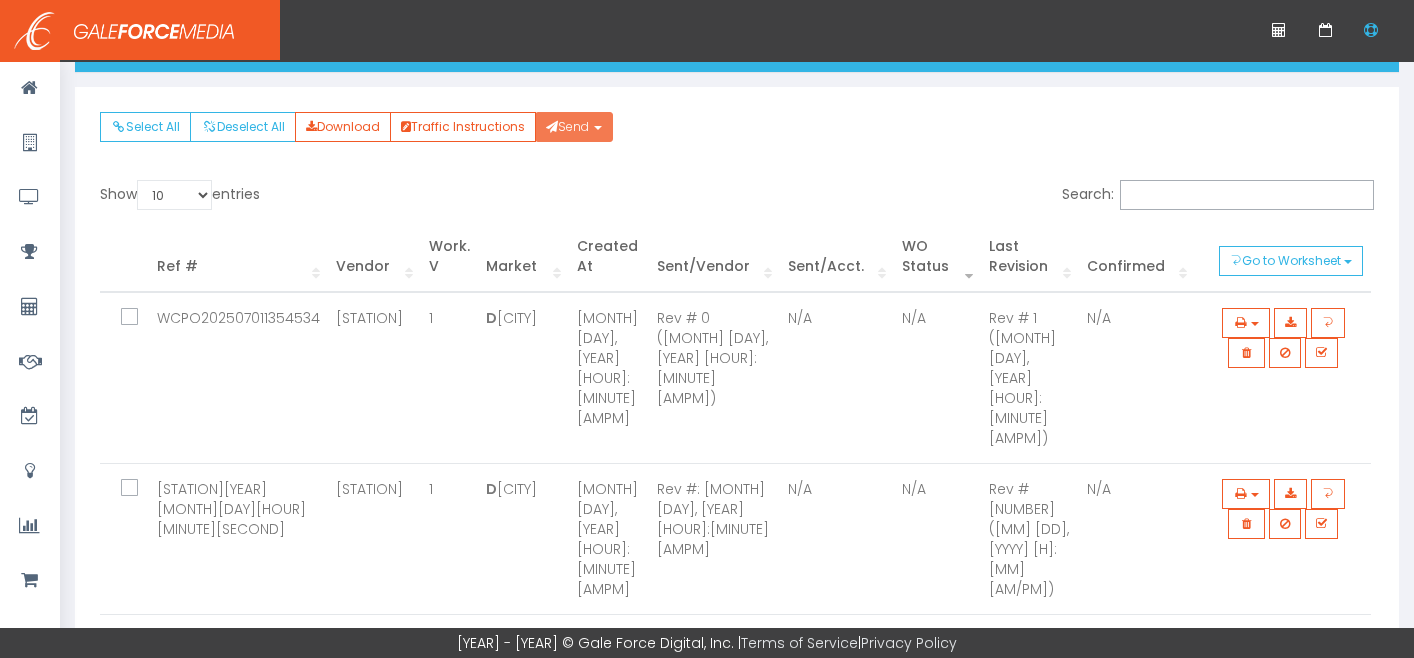 click on "Send" at bounding box center (574, 127) 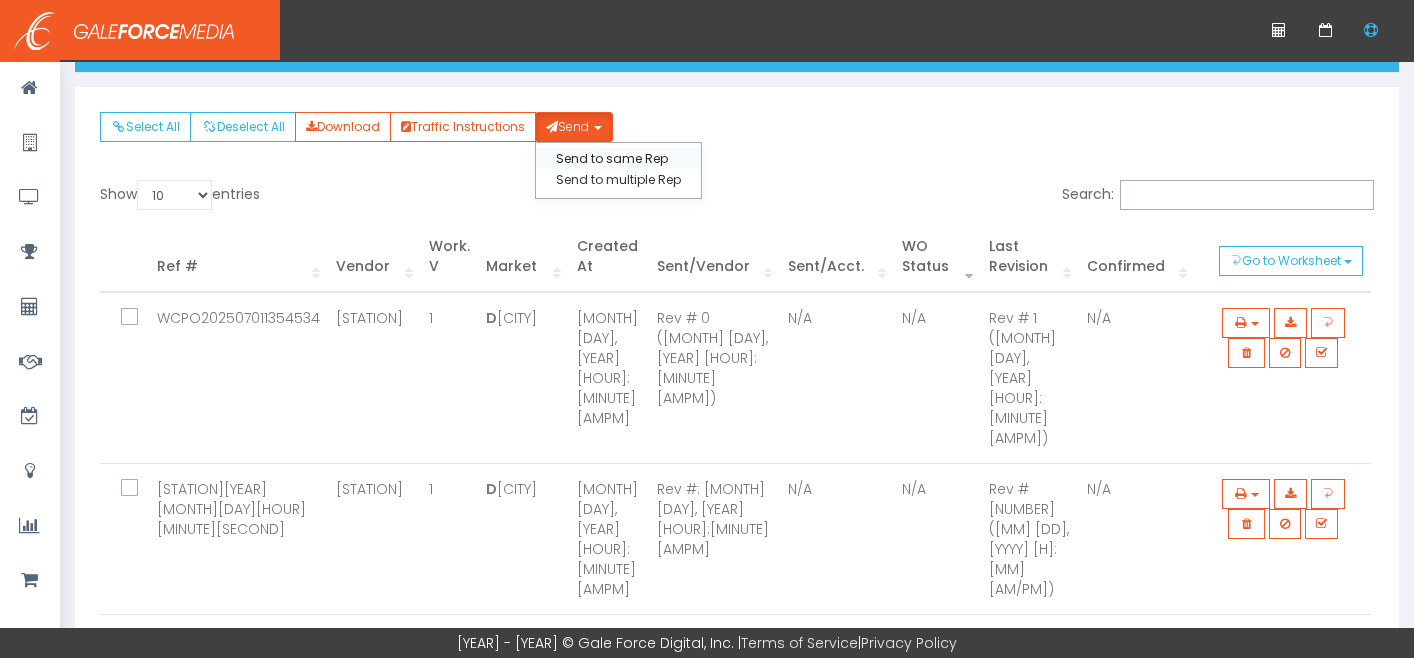 click on "Send to same Rep" at bounding box center [618, 158] 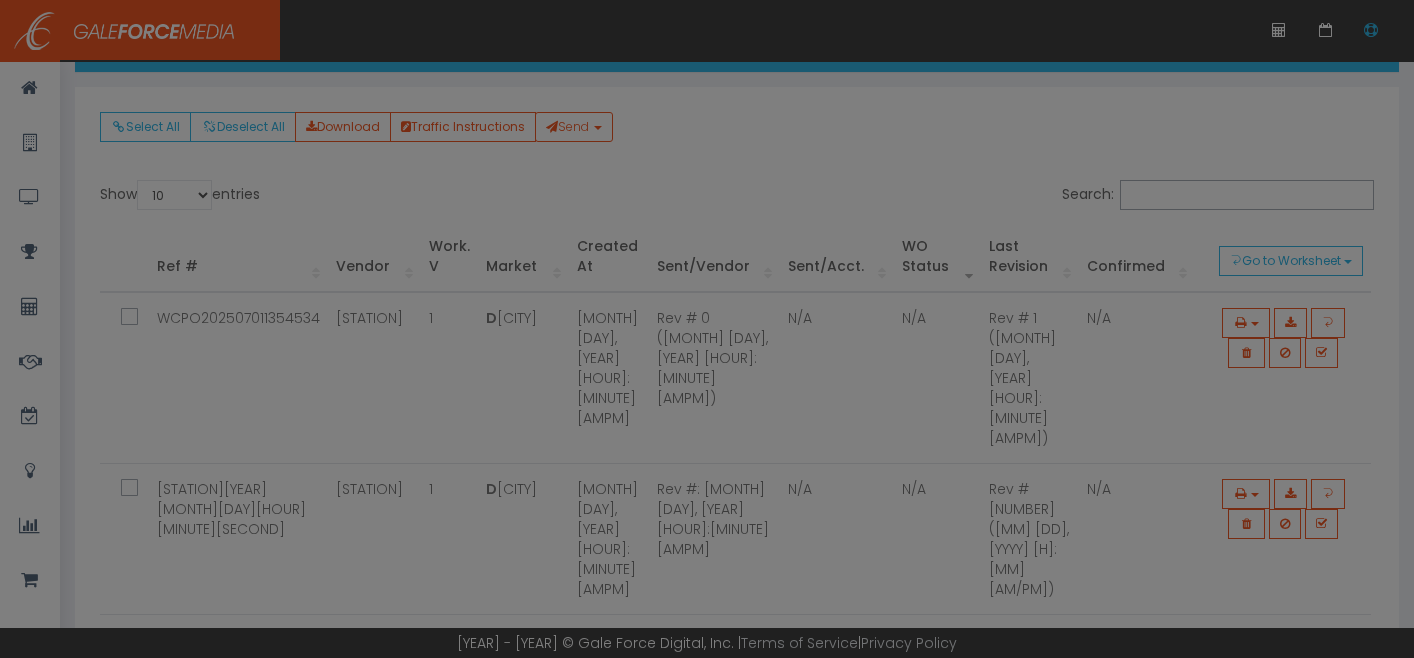 scroll, scrollTop: 0, scrollLeft: 0, axis: both 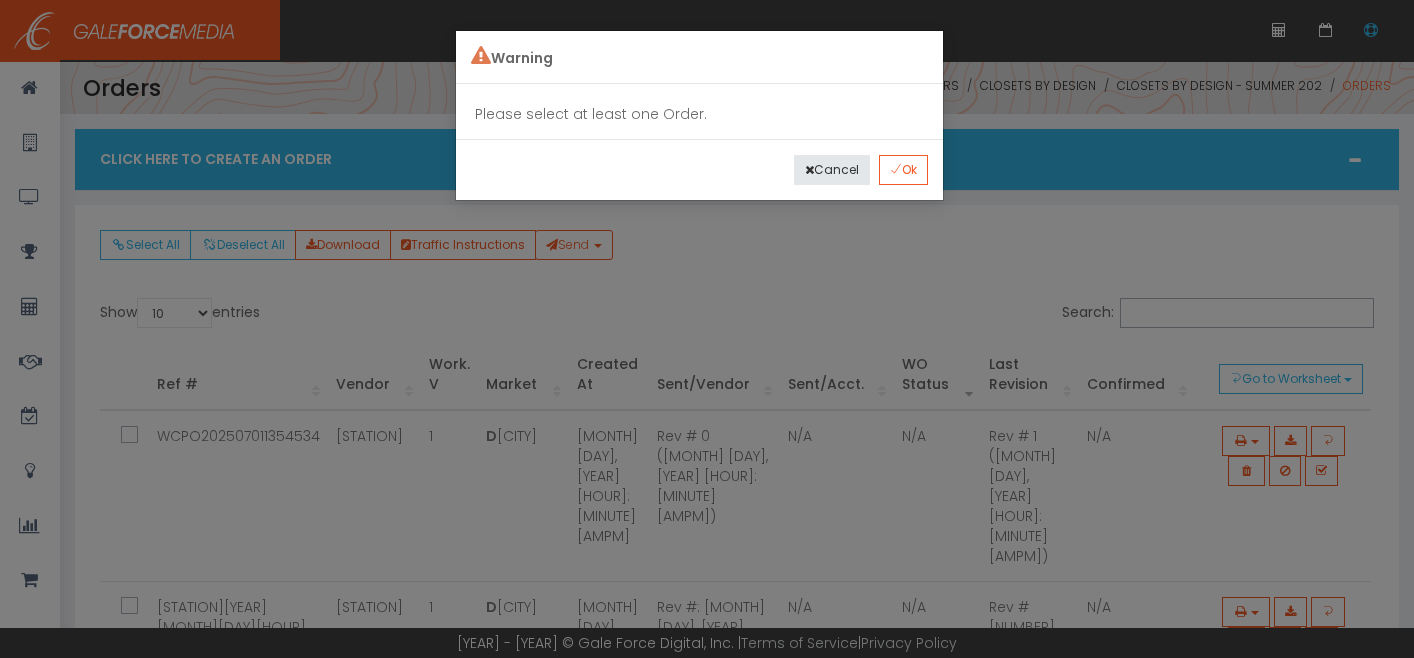 click on "Warning
Please select at least one Order.
Cancel
Ok" at bounding box center (707, 329) 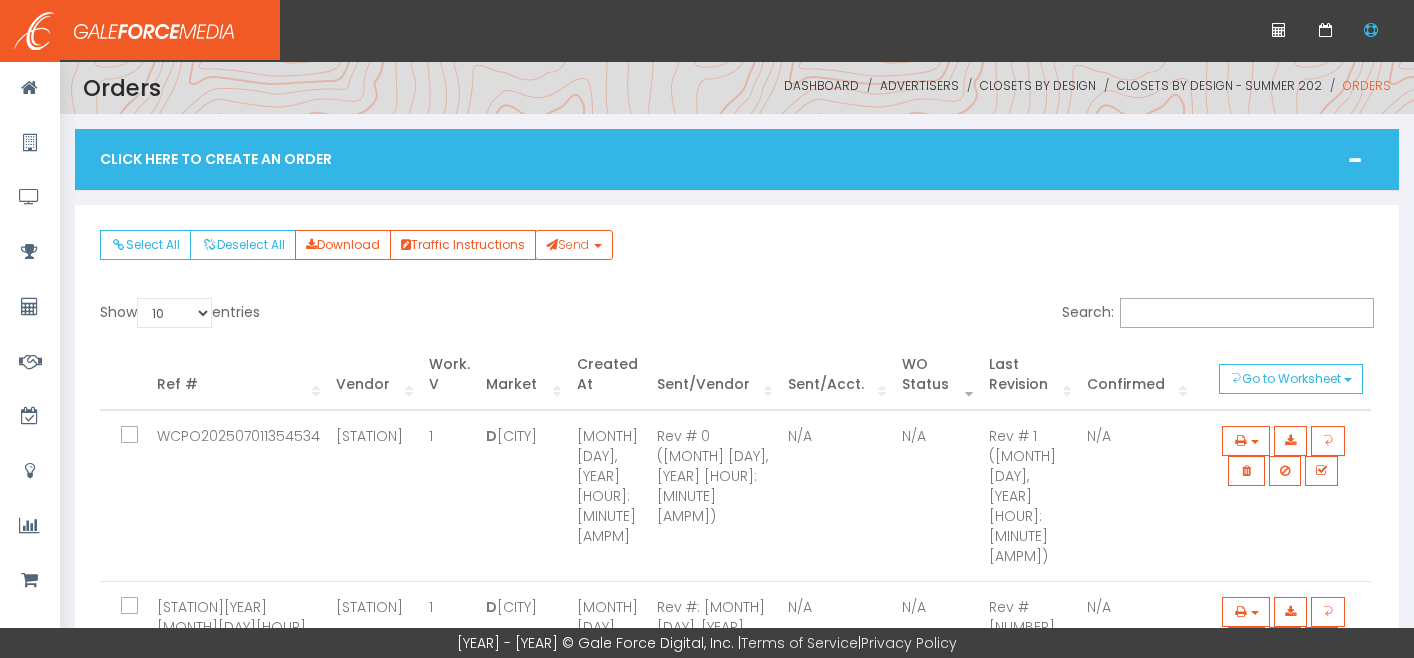 click at bounding box center (134, 613) 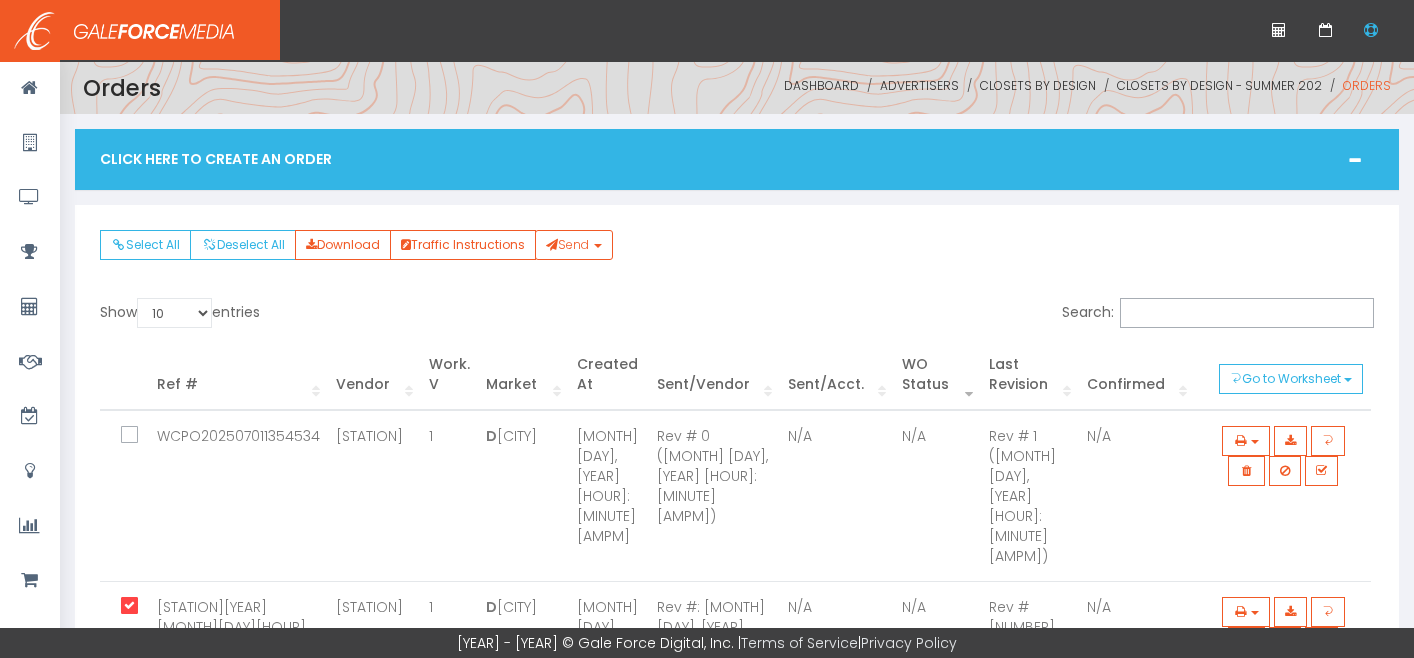 click at bounding box center [134, 613] 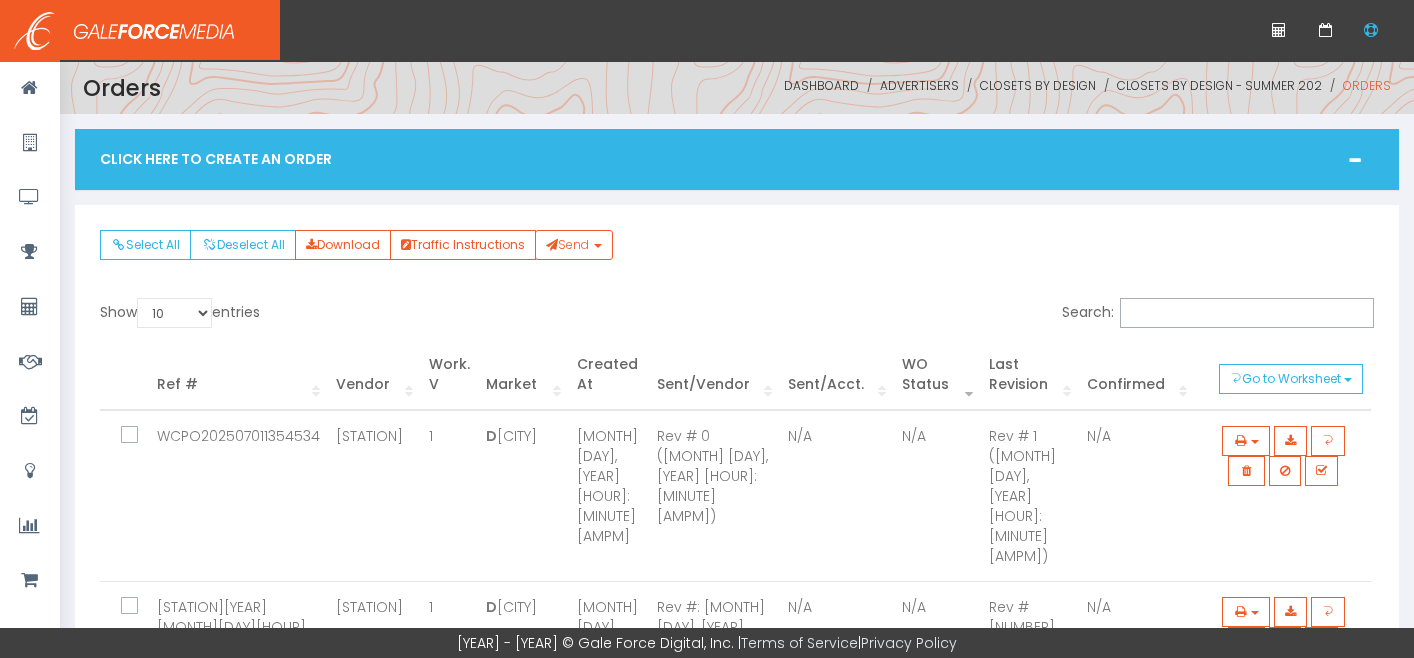 click at bounding box center (141, 758) 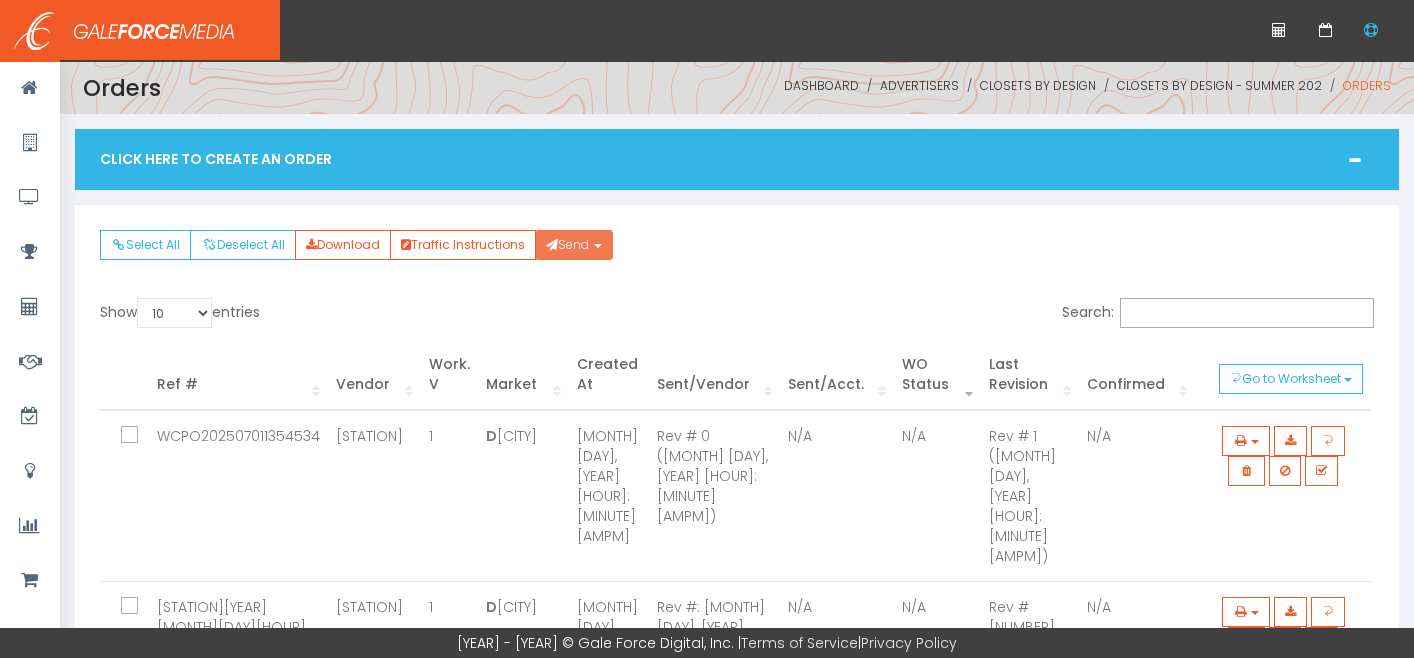 click on "Send" at bounding box center [567, 244] 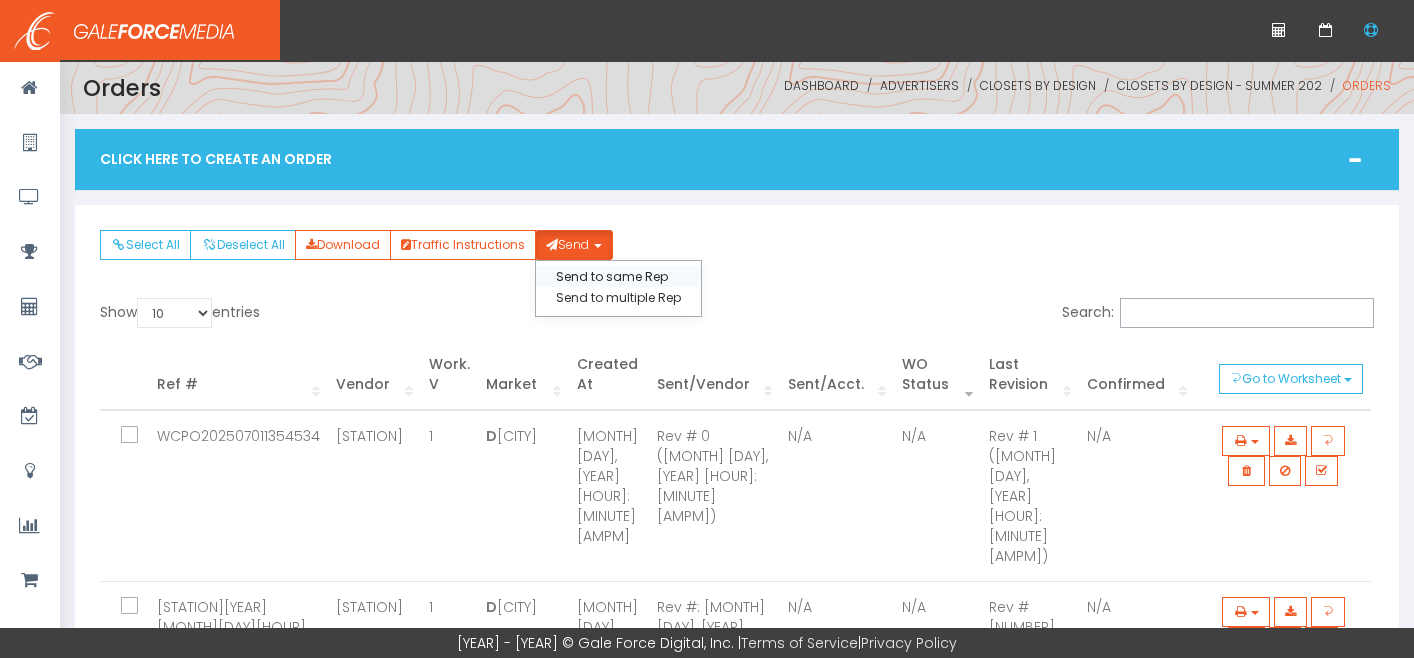 click on "Send to same Rep" at bounding box center (618, 276) 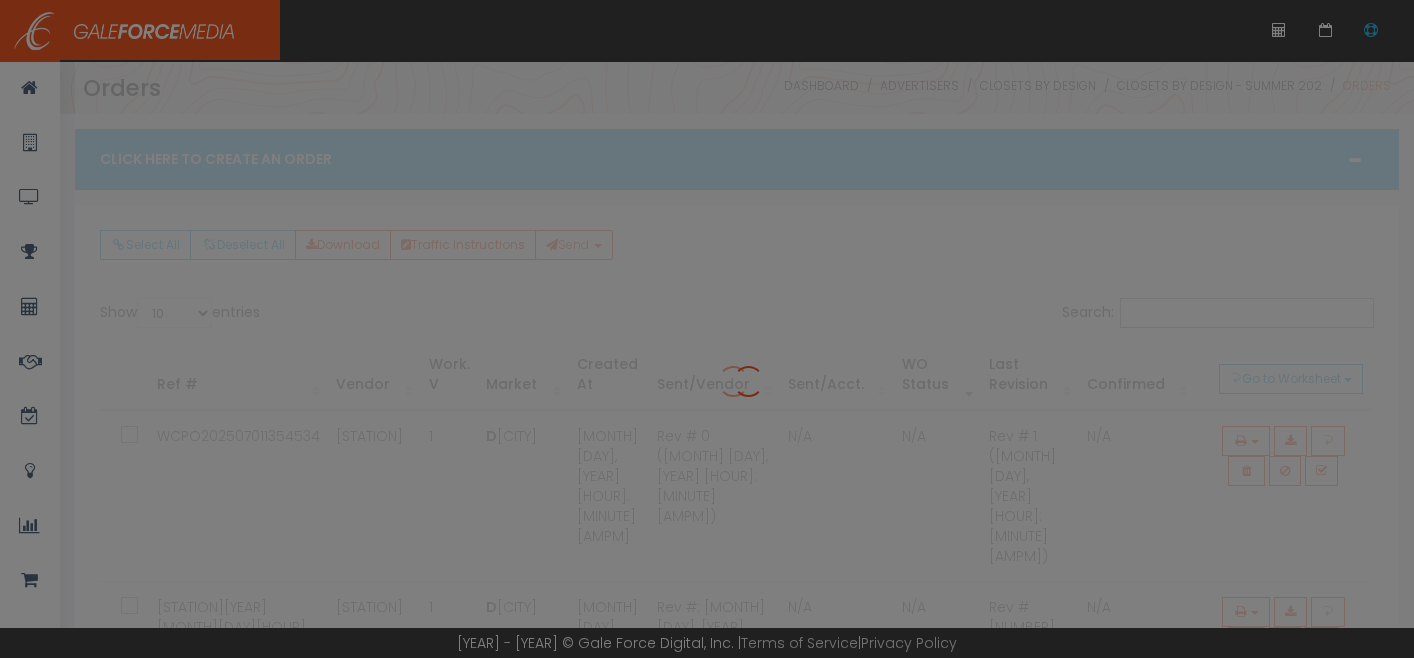 scroll, scrollTop: 0, scrollLeft: 0, axis: both 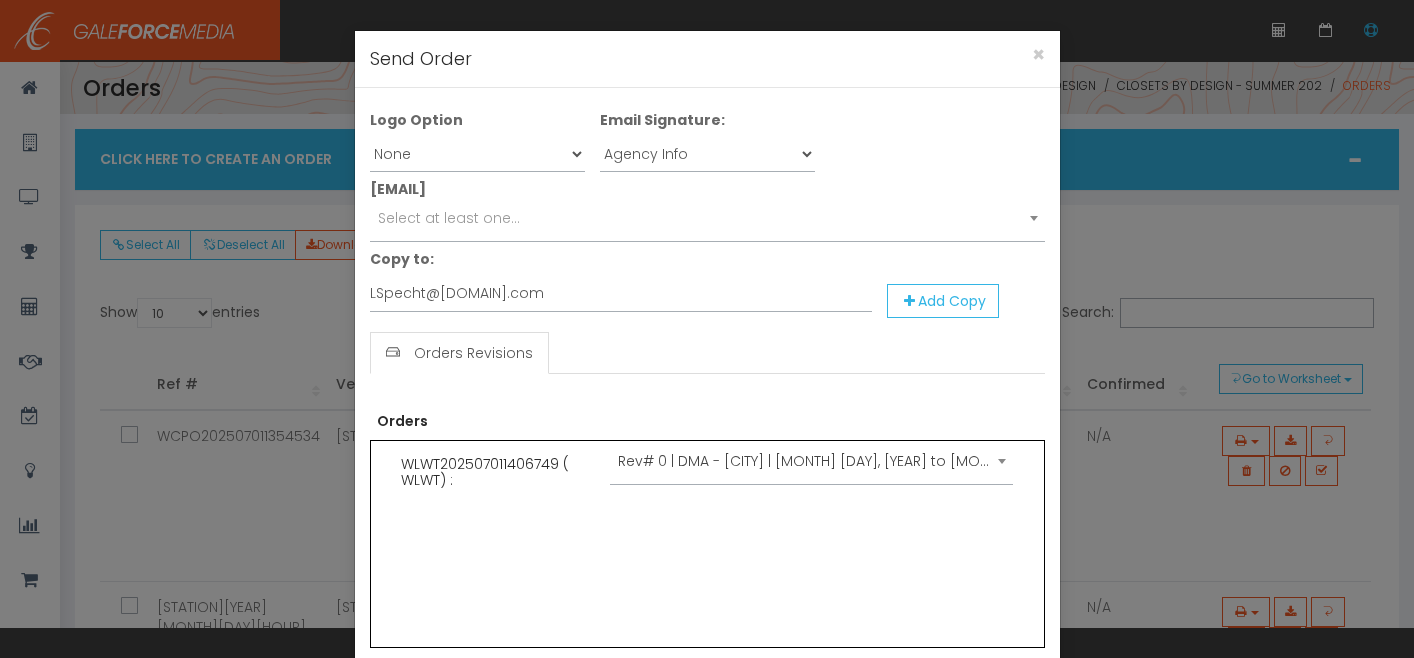 click on "Select at least one..." at bounding box center [707, 218] 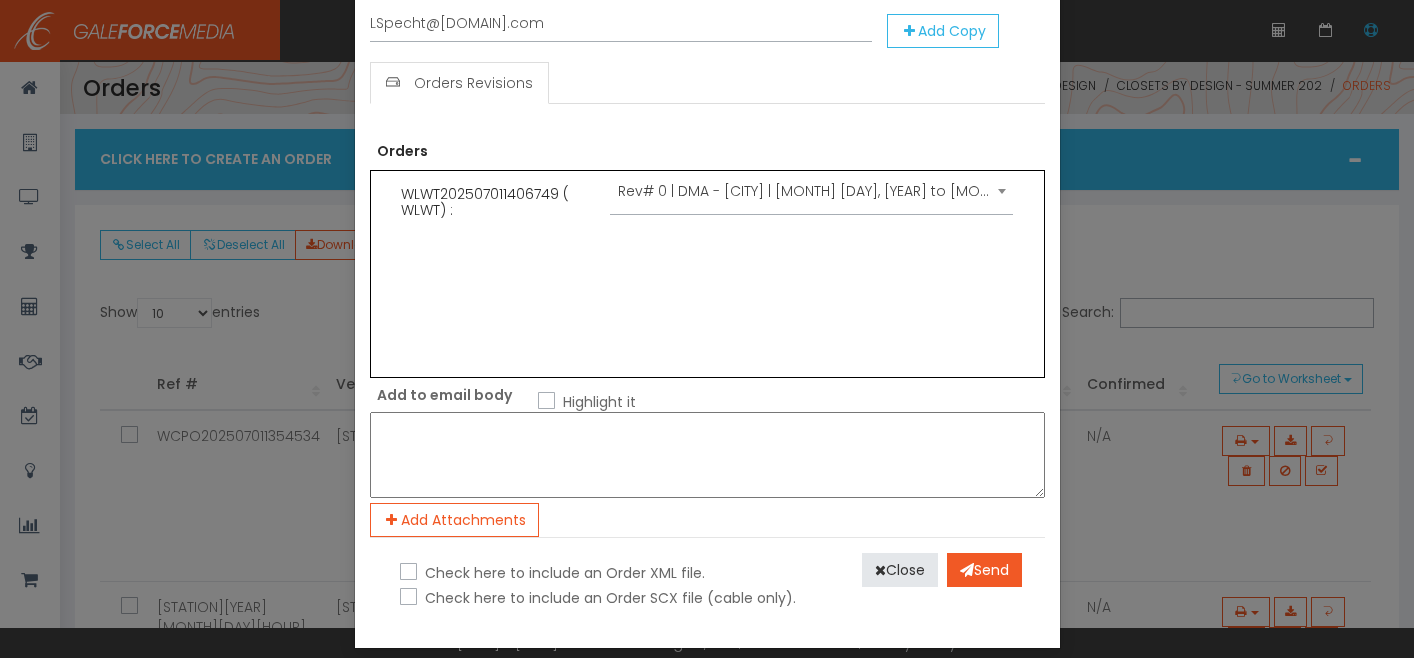 scroll, scrollTop: 290, scrollLeft: 0, axis: vertical 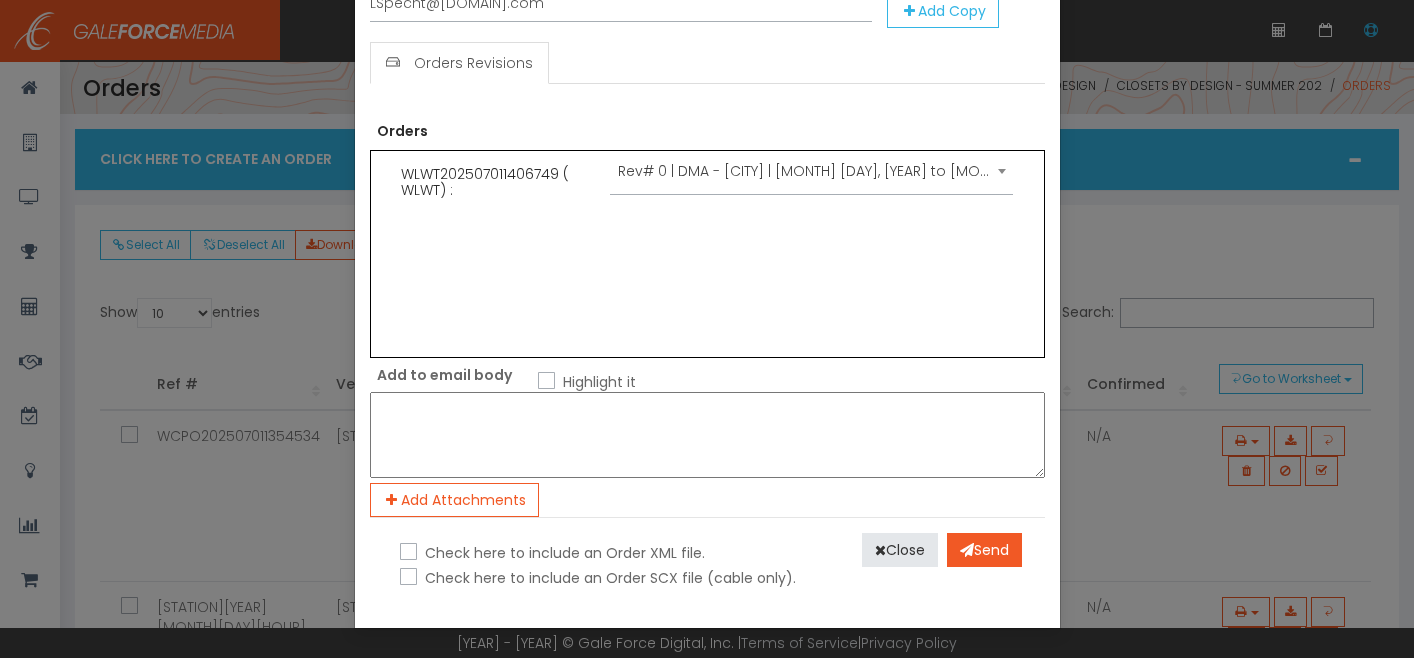 click on "Check here to include an Order XML file." at bounding box center [406, 553] 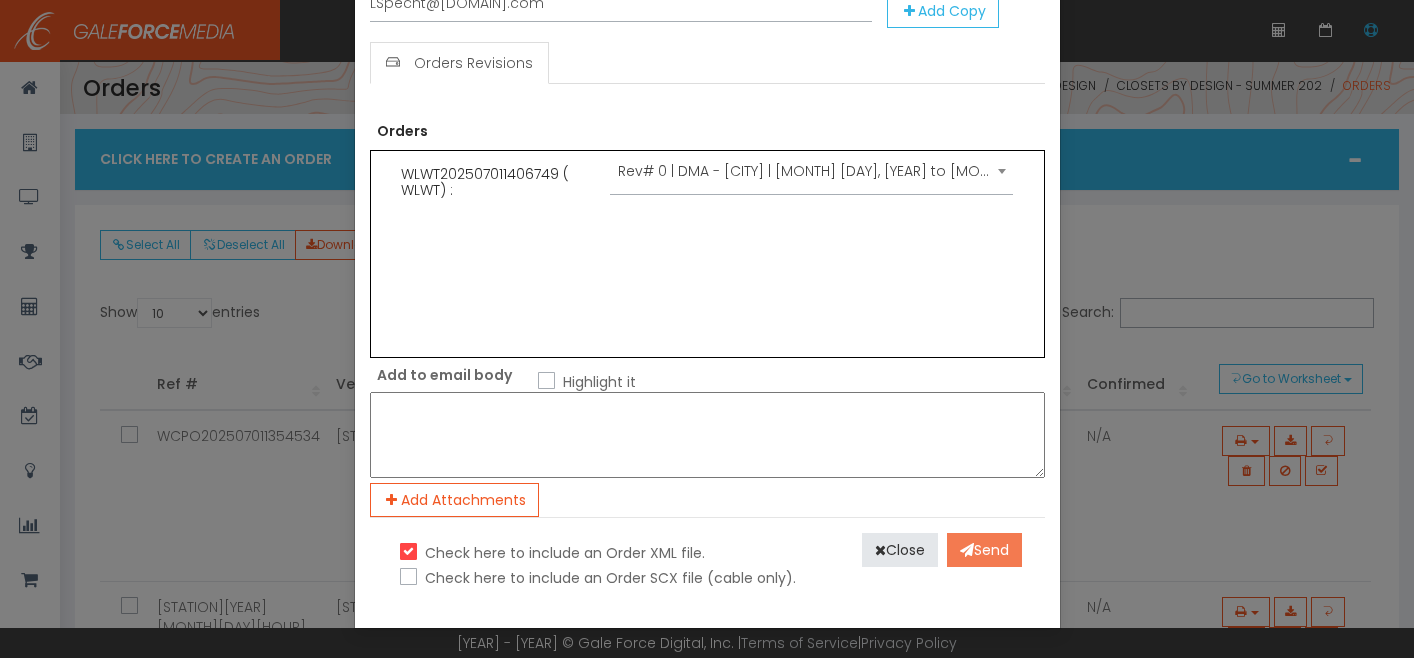 click on "Send" at bounding box center [984, 550] 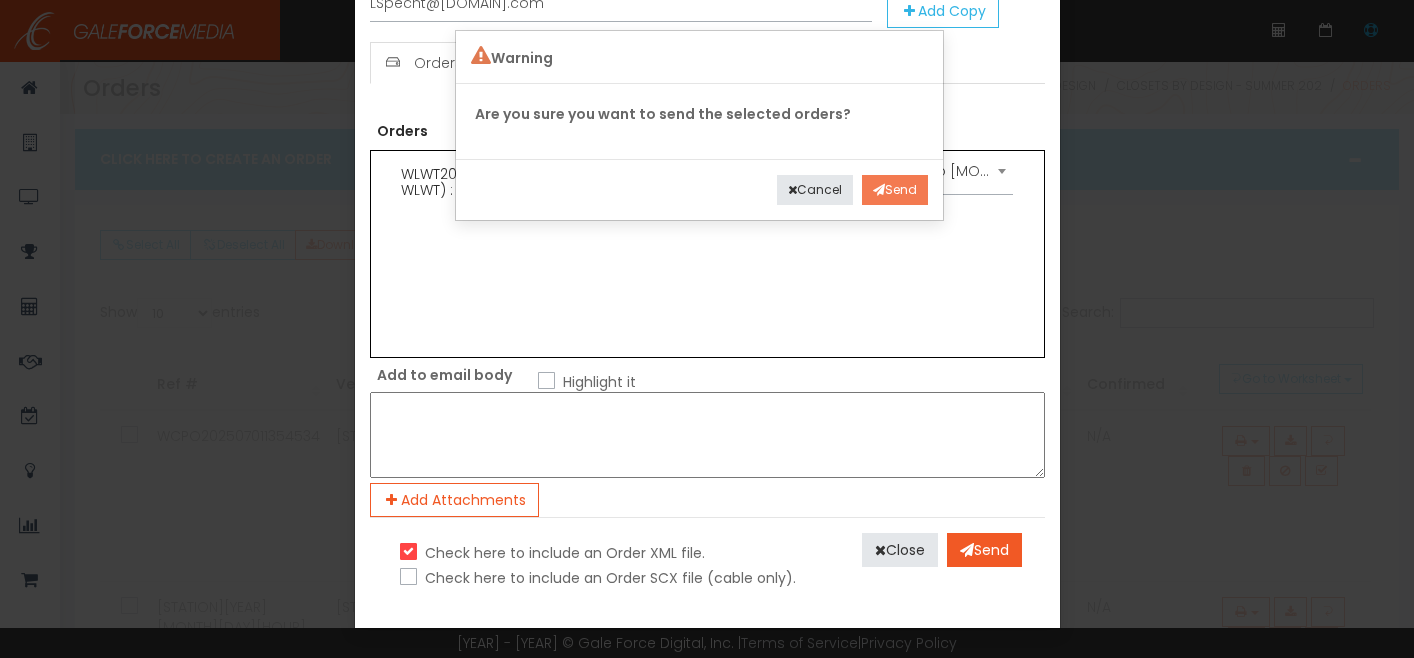 click on "Send" at bounding box center (895, 190) 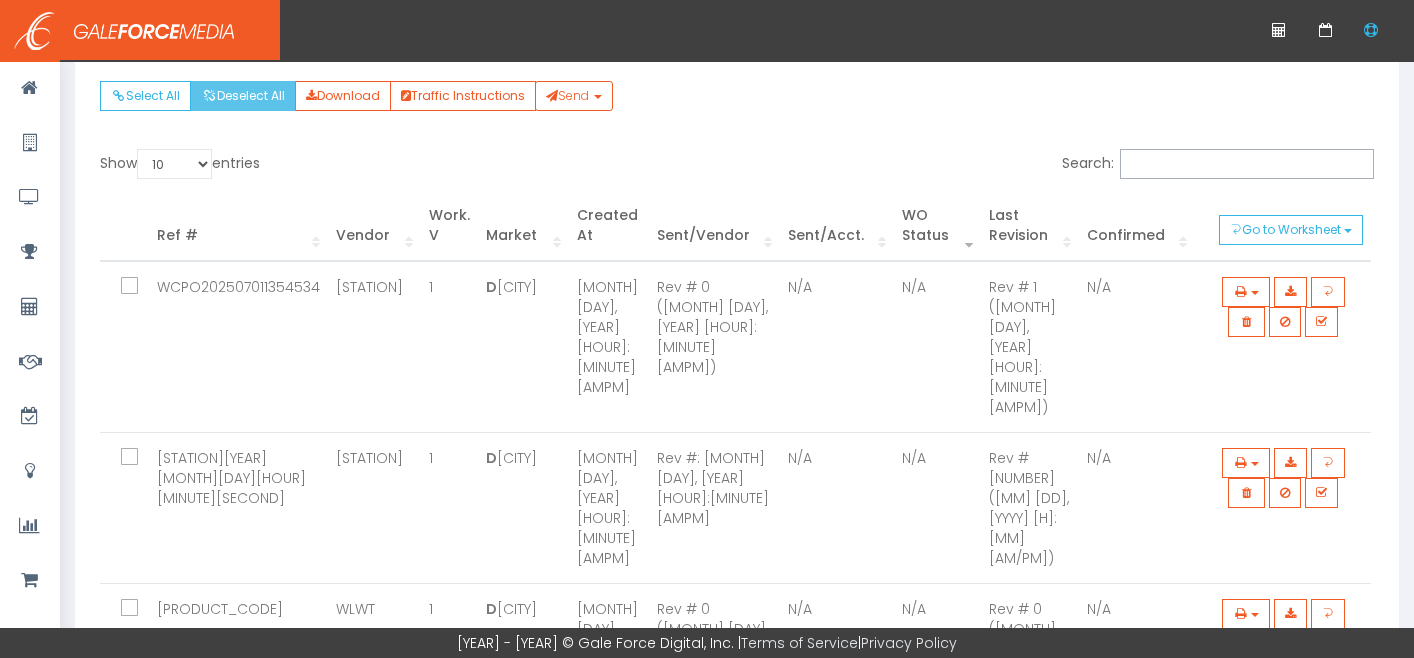 scroll, scrollTop: 209, scrollLeft: 0, axis: vertical 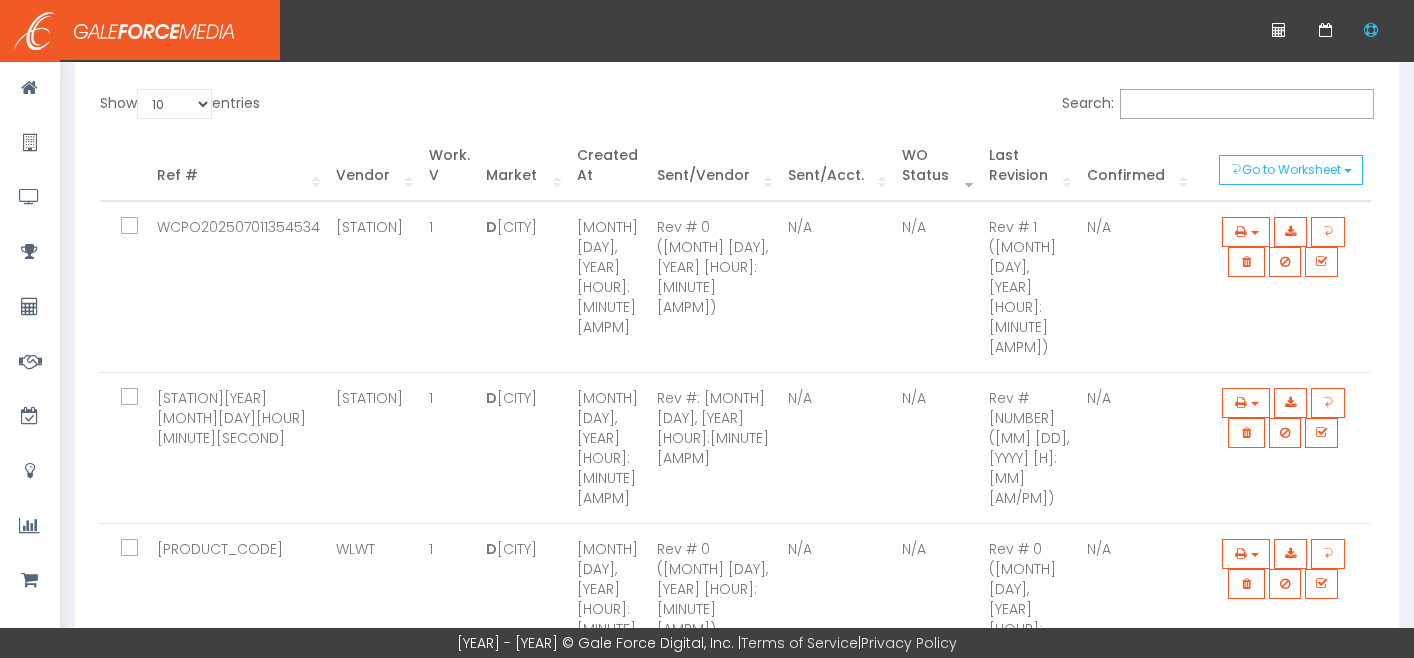 click on "Previous" at bounding box center [1248, 719] 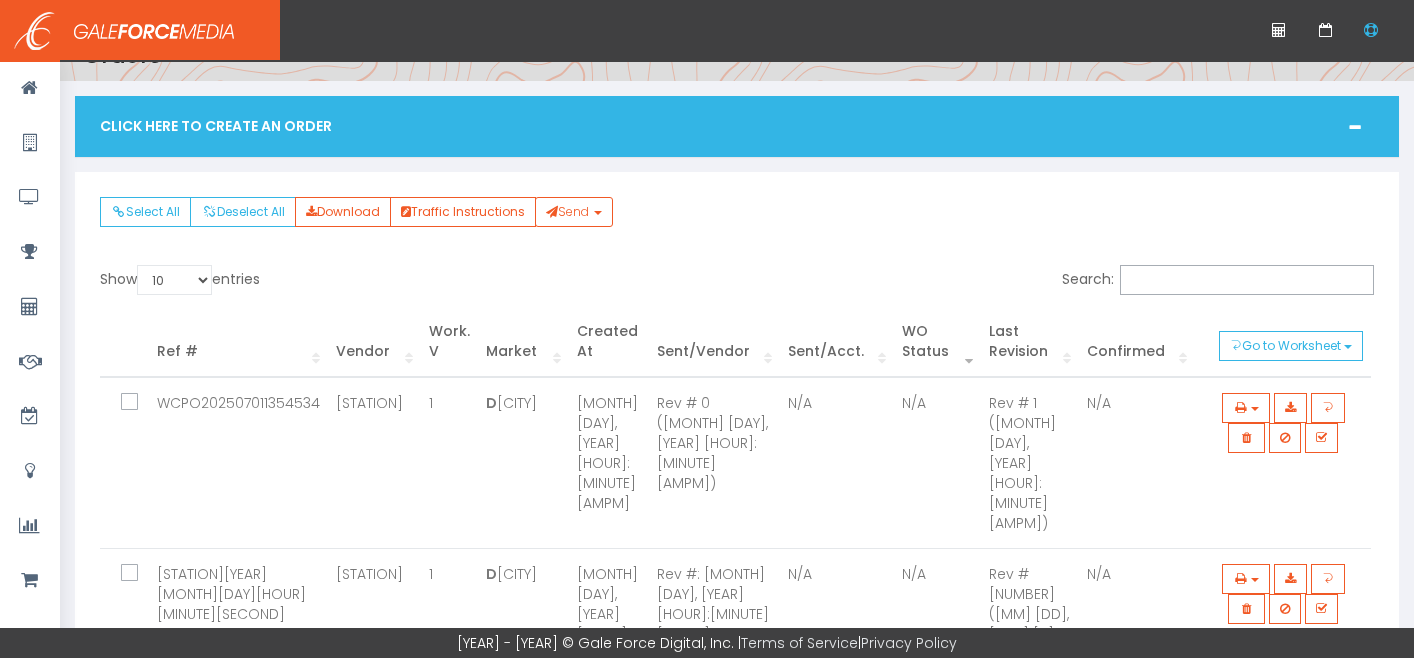 scroll, scrollTop: 26, scrollLeft: 0, axis: vertical 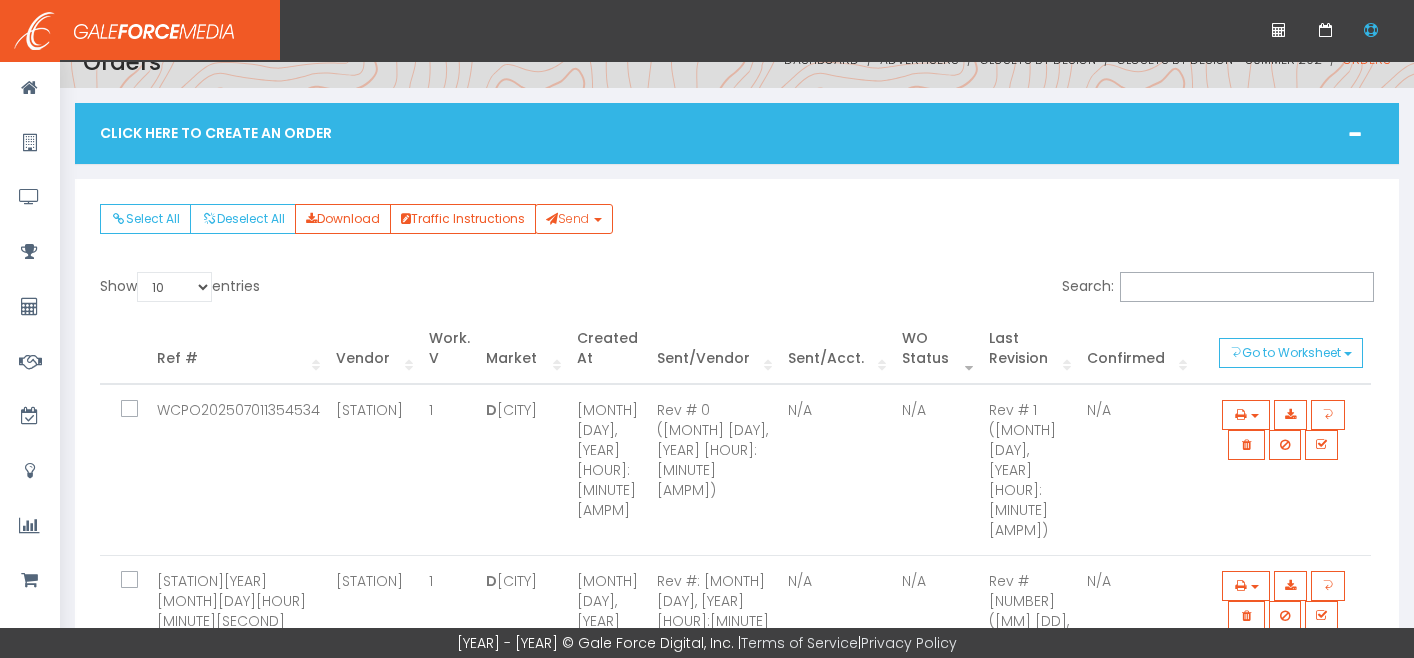 click on "Click Here To Create An Order" at bounding box center (737, 133) 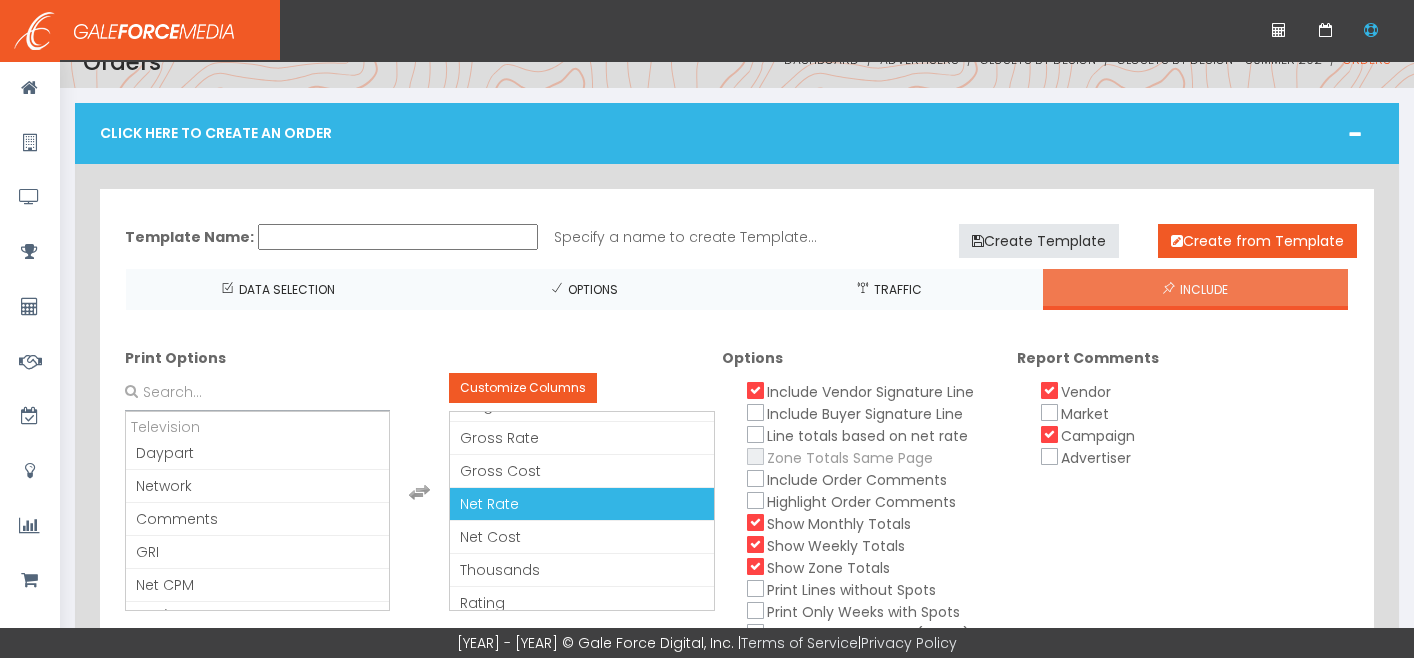 scroll, scrollTop: 0, scrollLeft: 0, axis: both 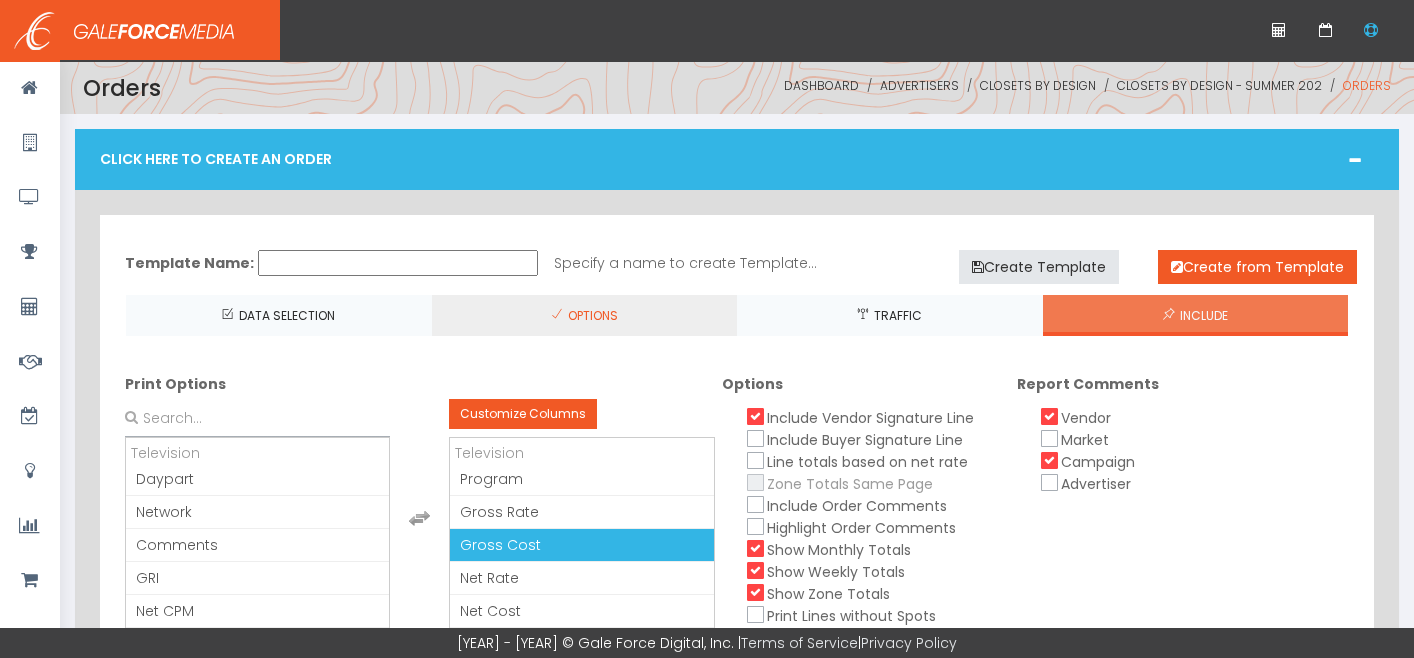 click on "OPTIONS" at bounding box center [590, 315] 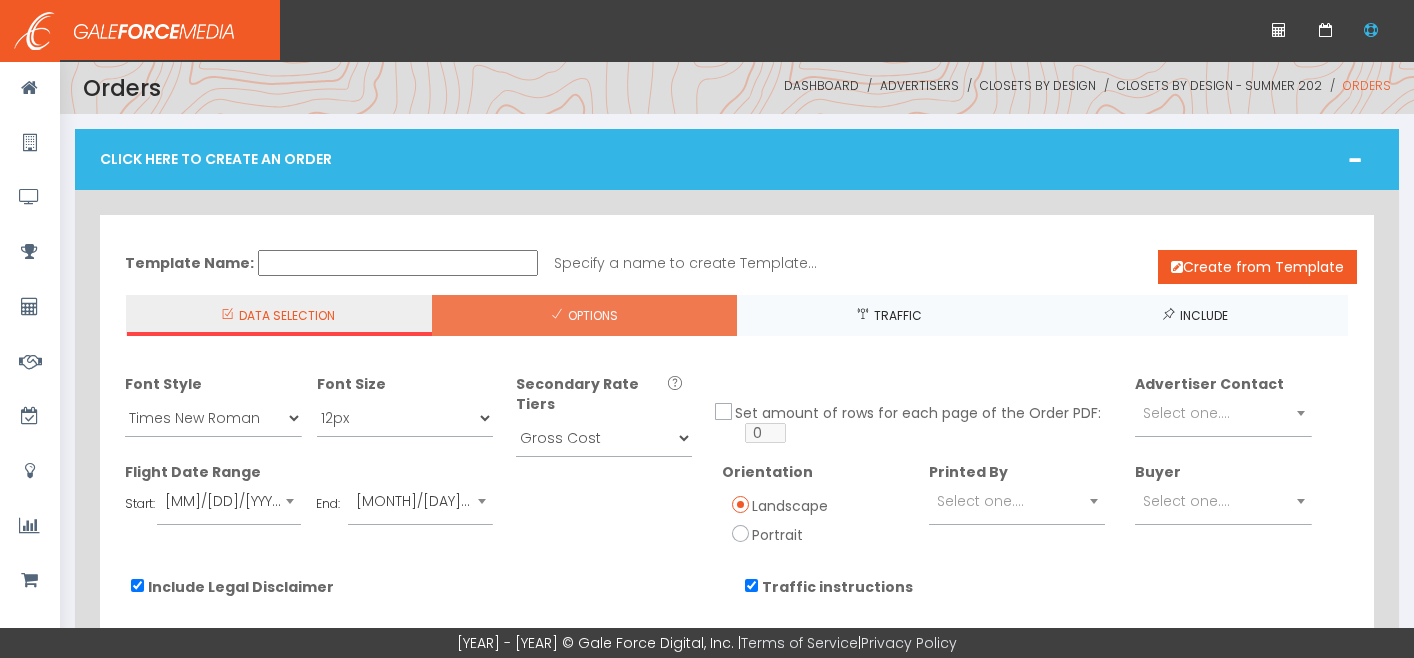 click on "DATA SELECTION" at bounding box center (279, 315) 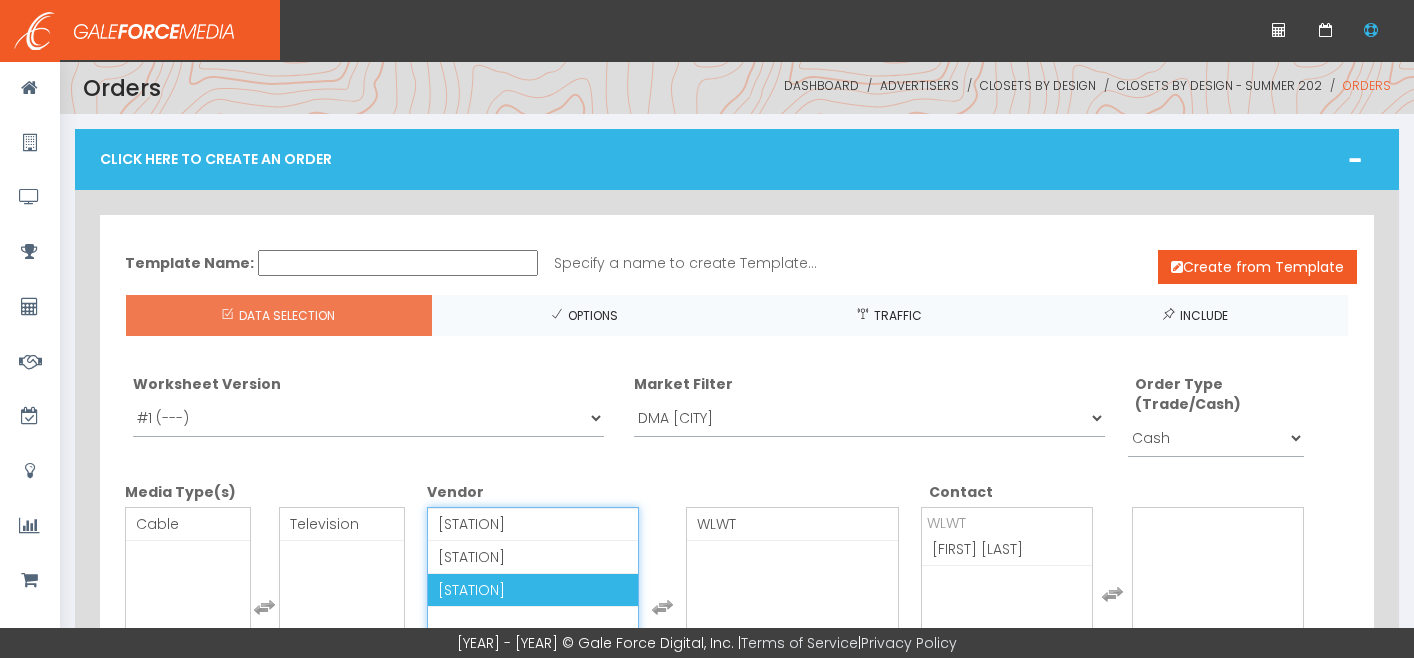click on "WXIX-TV" at bounding box center [533, 590] 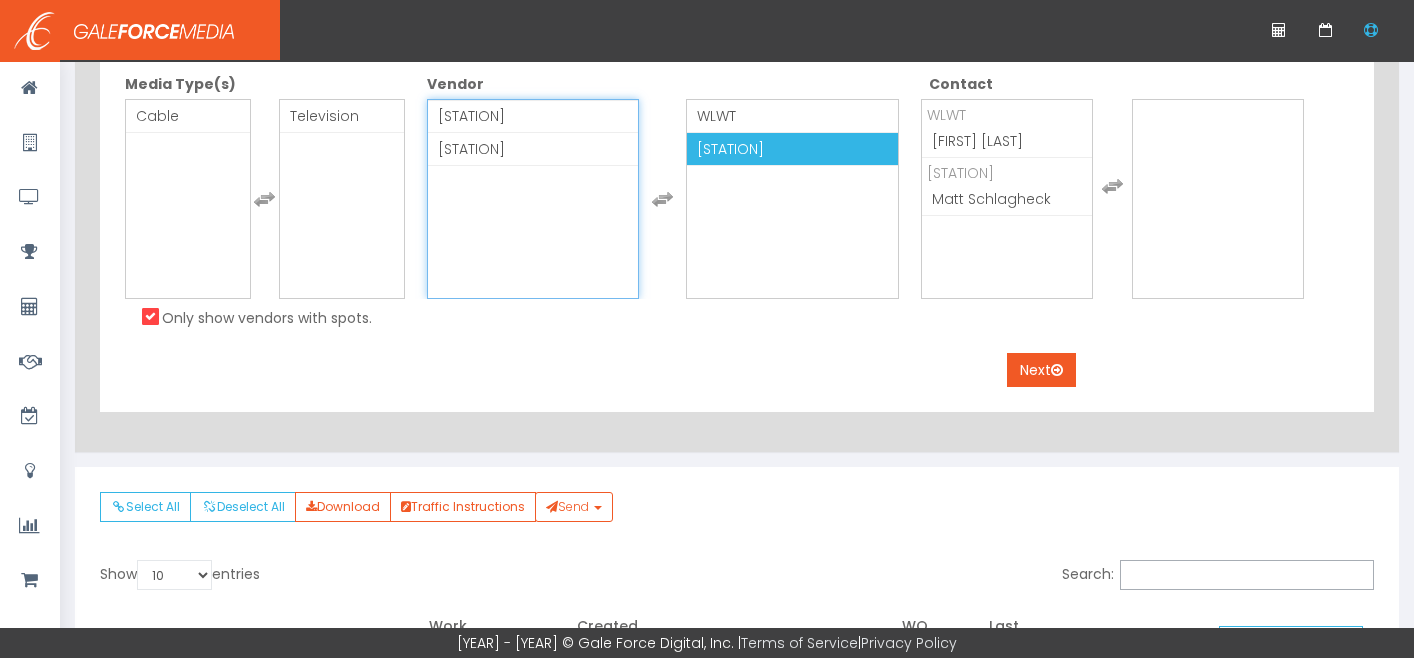 scroll, scrollTop: 456, scrollLeft: 0, axis: vertical 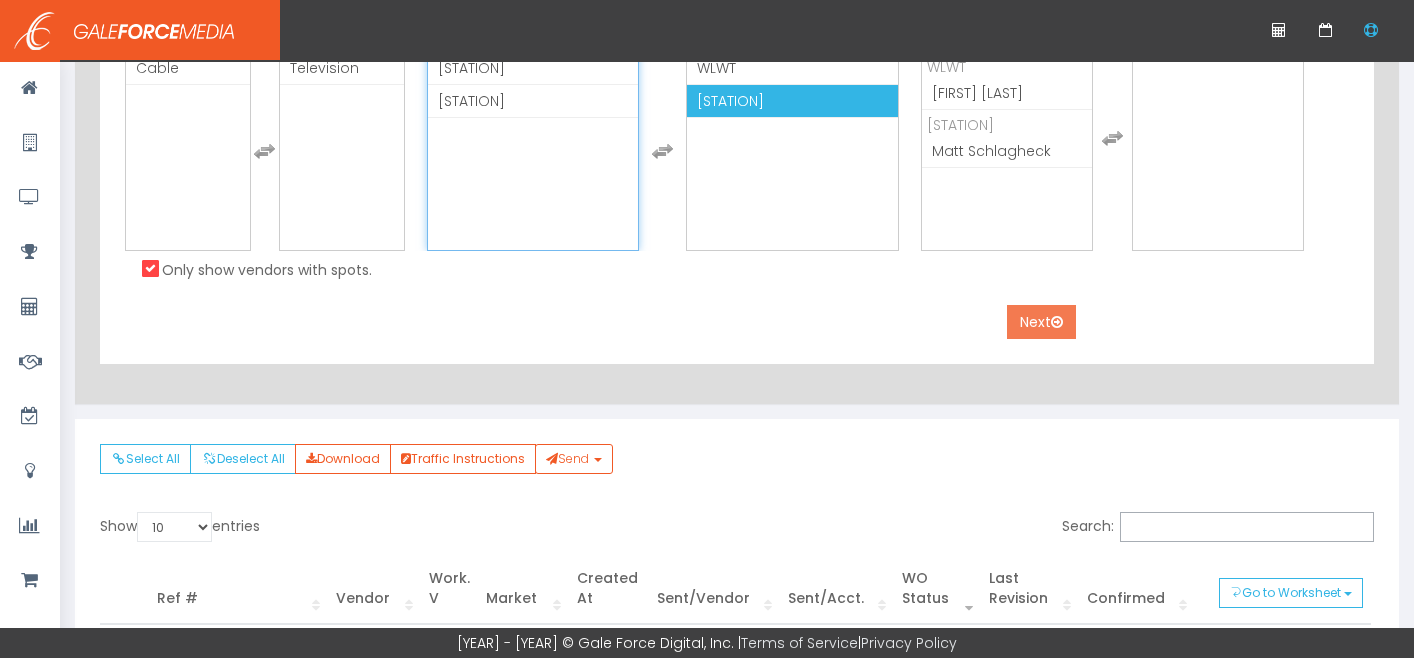 click on "[ACTION]" at bounding box center (1041, 322) 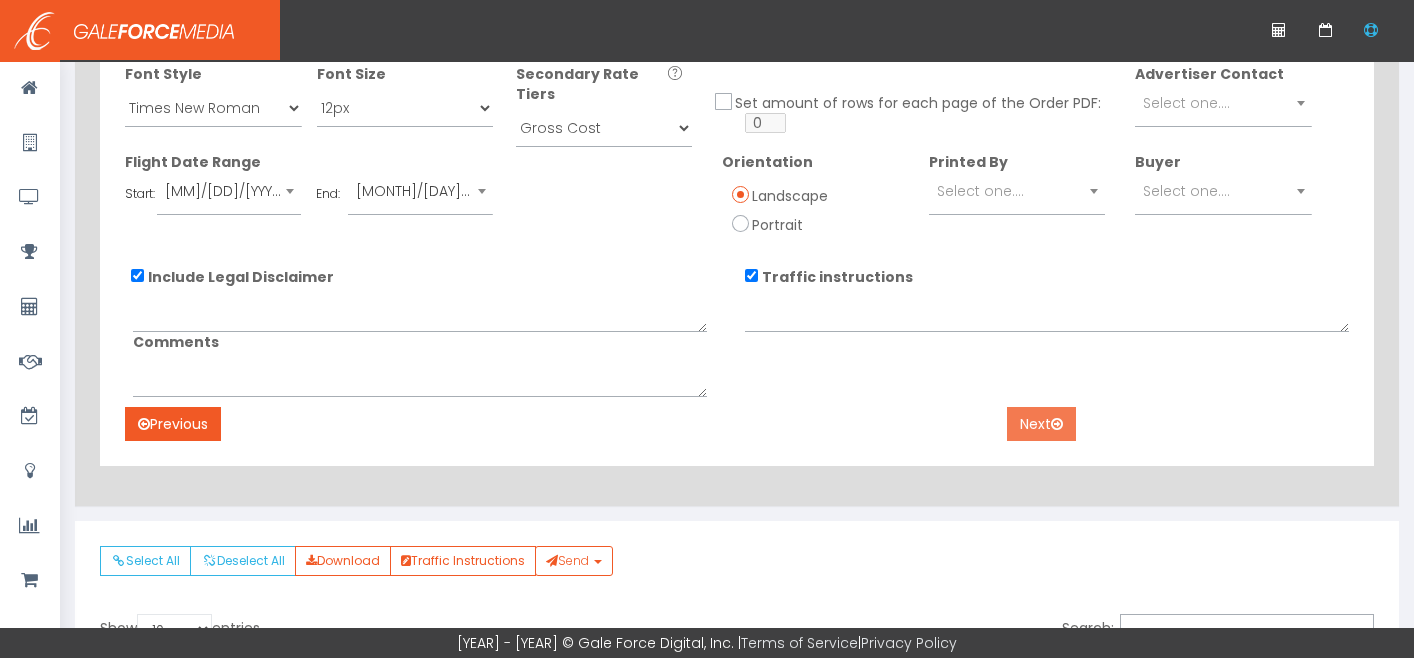 scroll, scrollTop: 285, scrollLeft: 0, axis: vertical 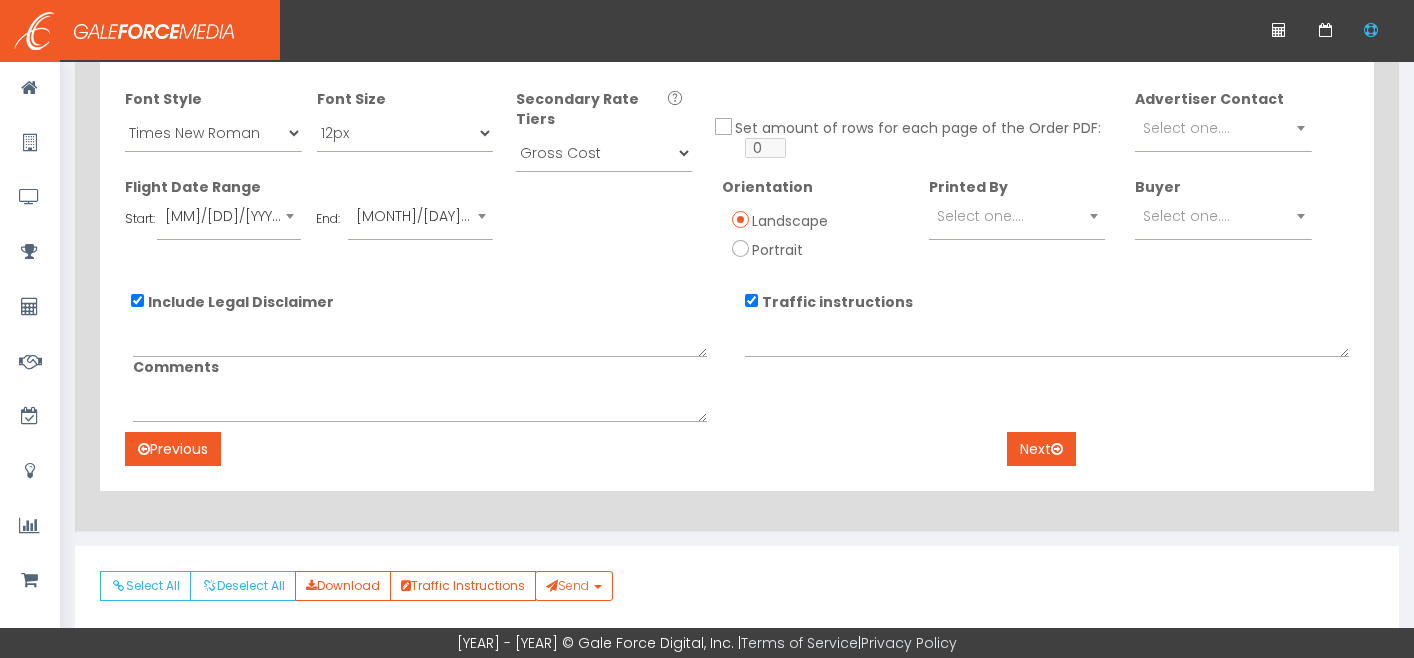 click on "Include Legal Disclaimer     Comments       Traffic instructions" at bounding box center (737, 361) 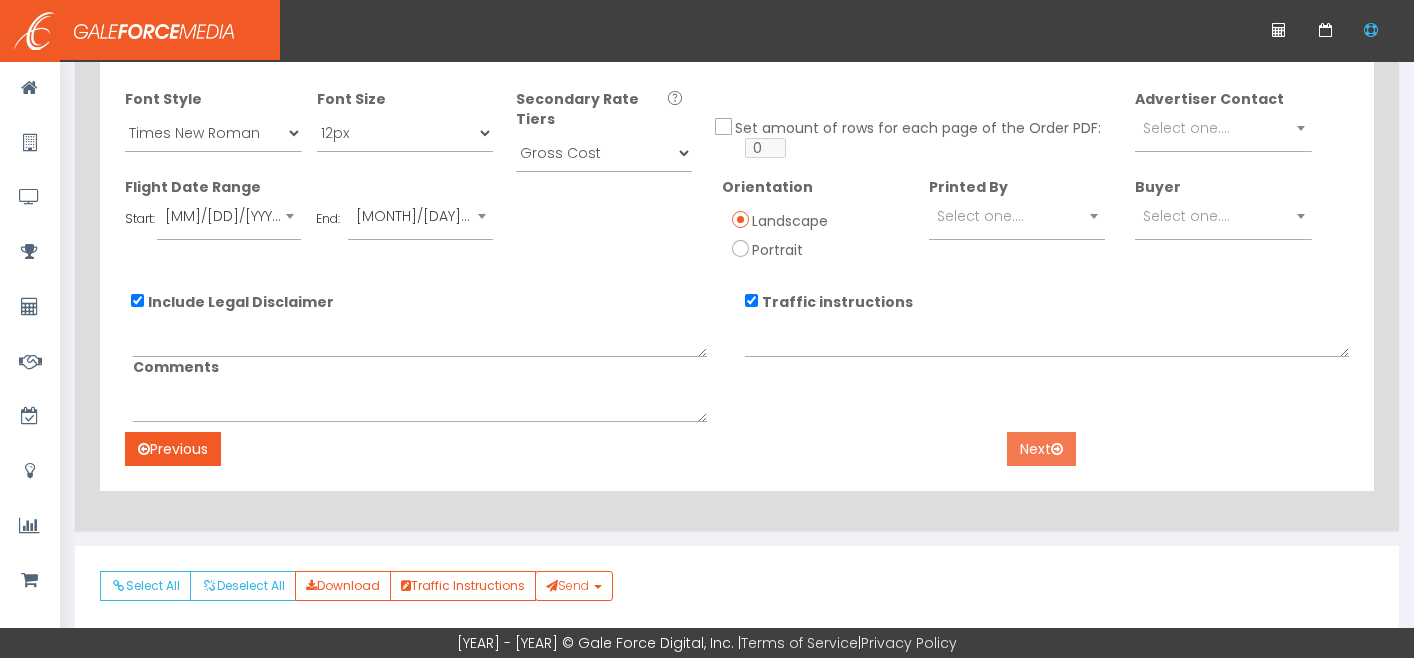 click on "[ACTION]" at bounding box center [1041, 449] 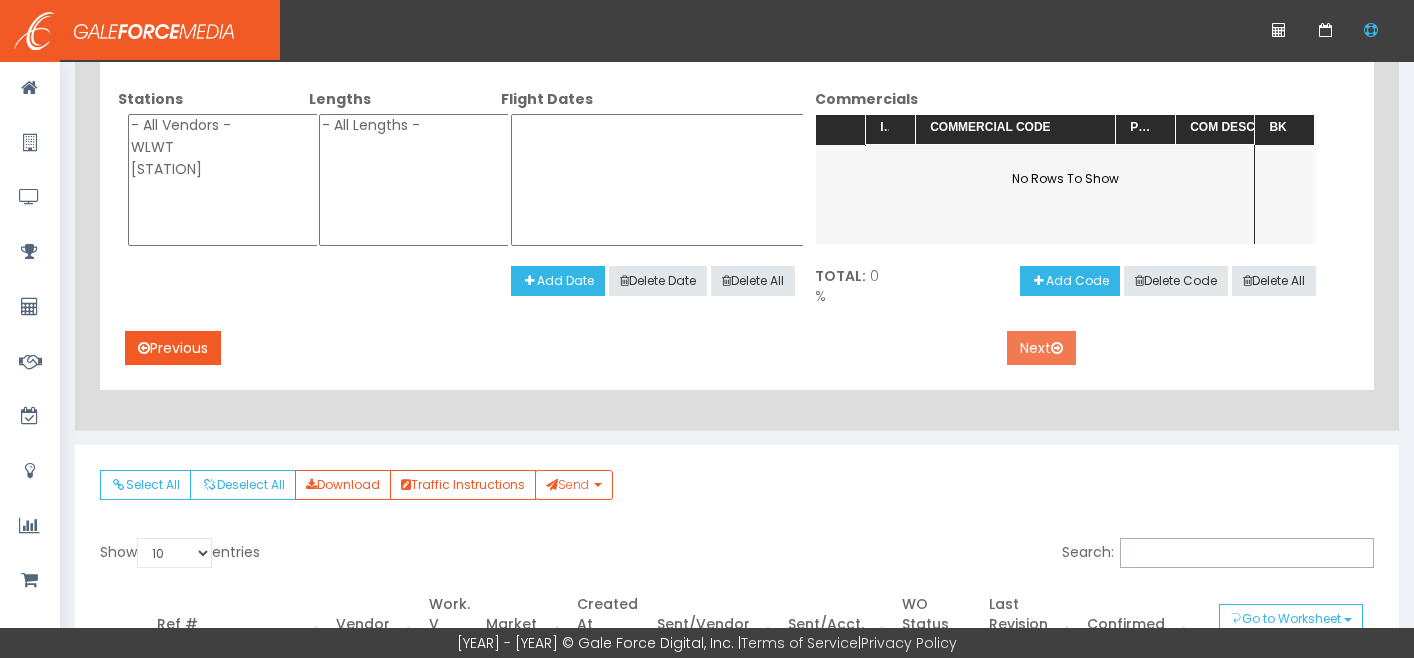 click on "[ACTION]" at bounding box center (1041, 348) 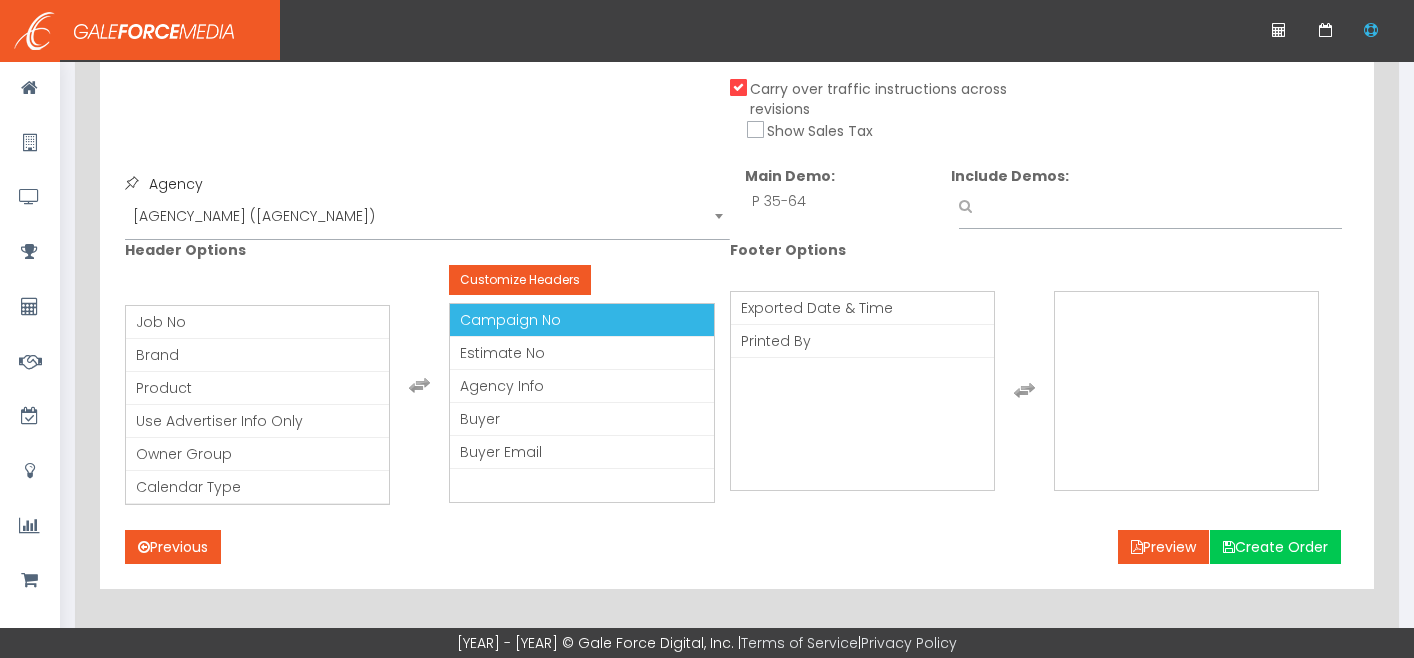 scroll, scrollTop: 726, scrollLeft: 0, axis: vertical 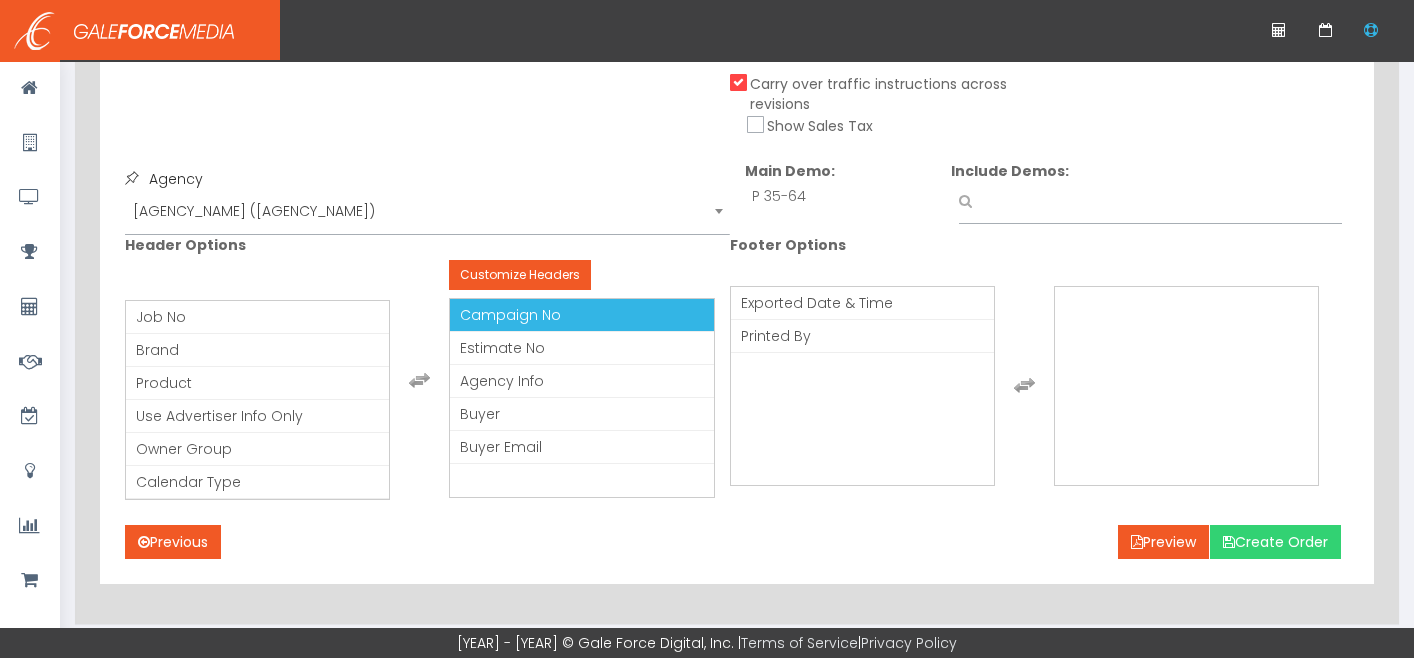 click on "Create Order" at bounding box center (1275, 542) 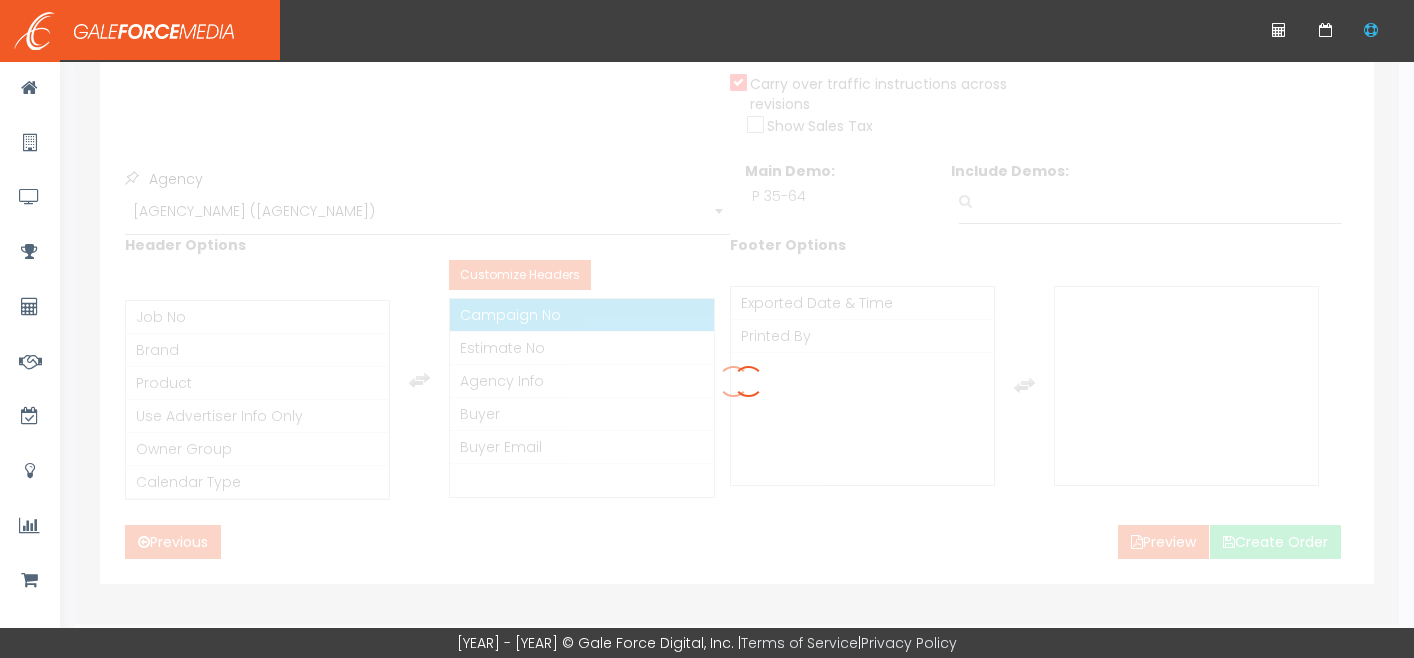 scroll, scrollTop: 209, scrollLeft: 0, axis: vertical 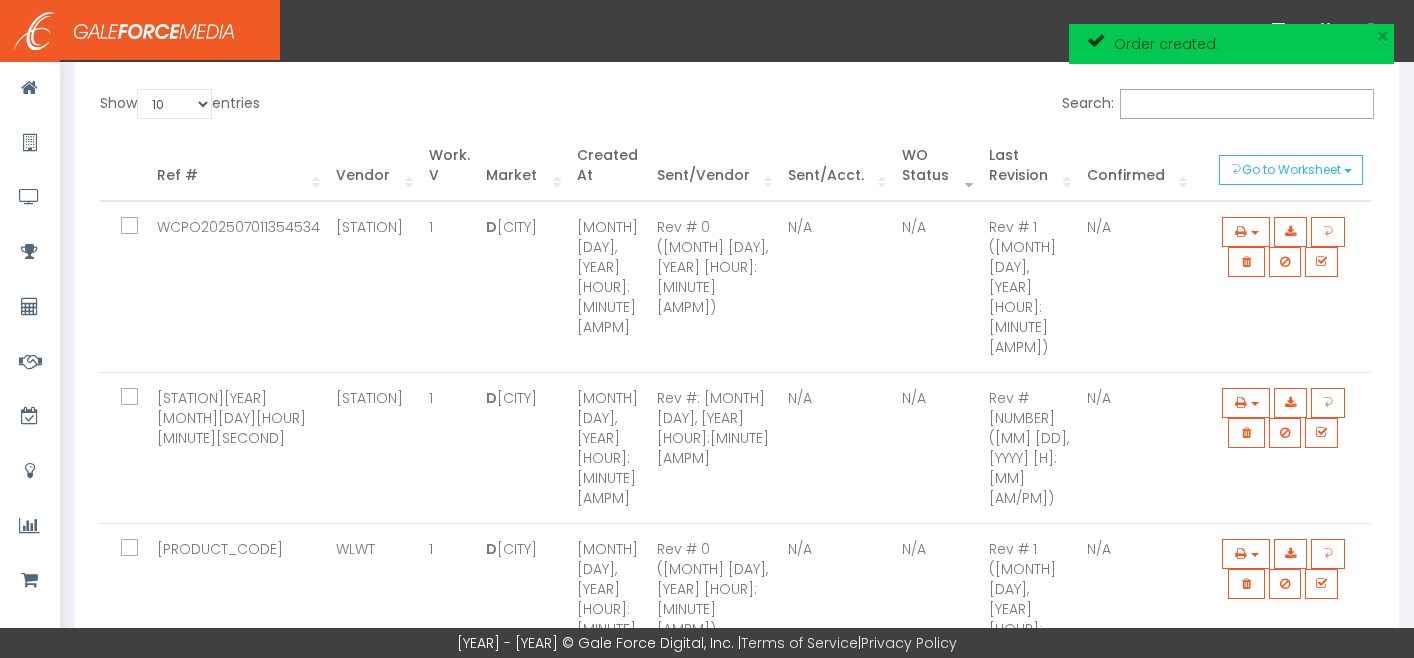 click at bounding box center [141, 720] 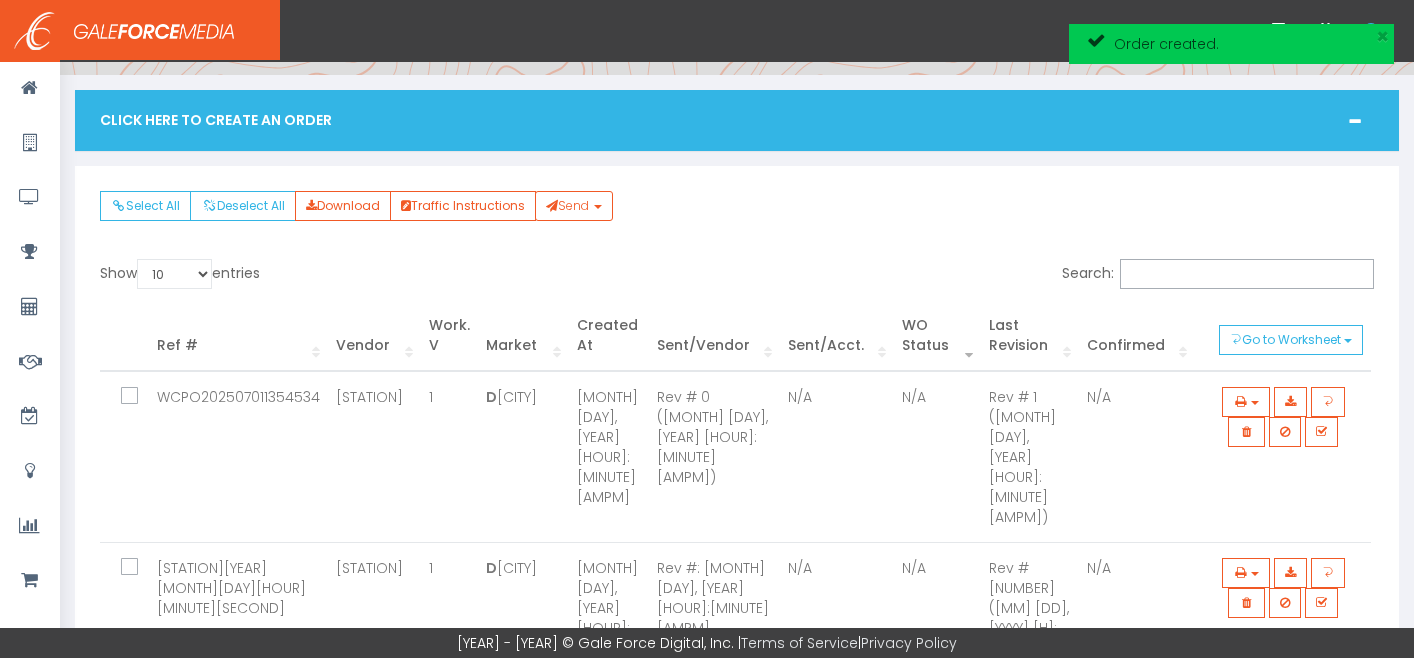 scroll, scrollTop: 0, scrollLeft: 0, axis: both 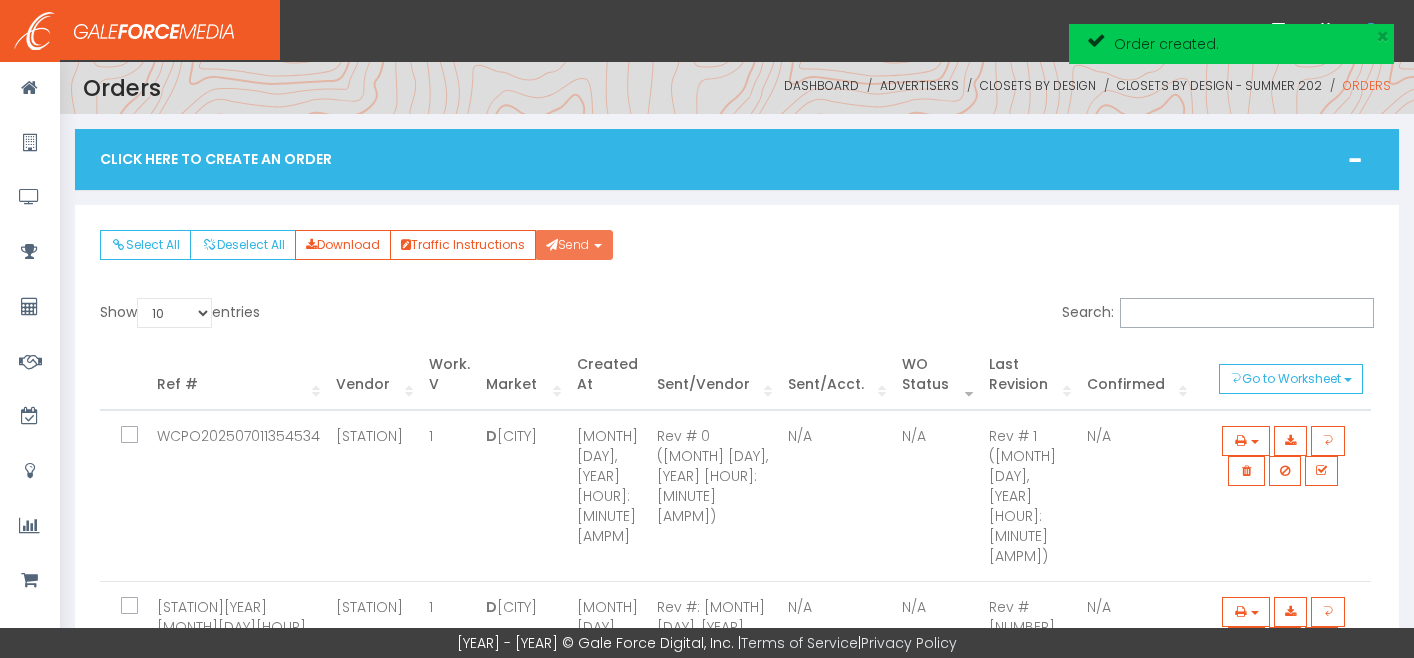 click on "Send" at bounding box center (574, 245) 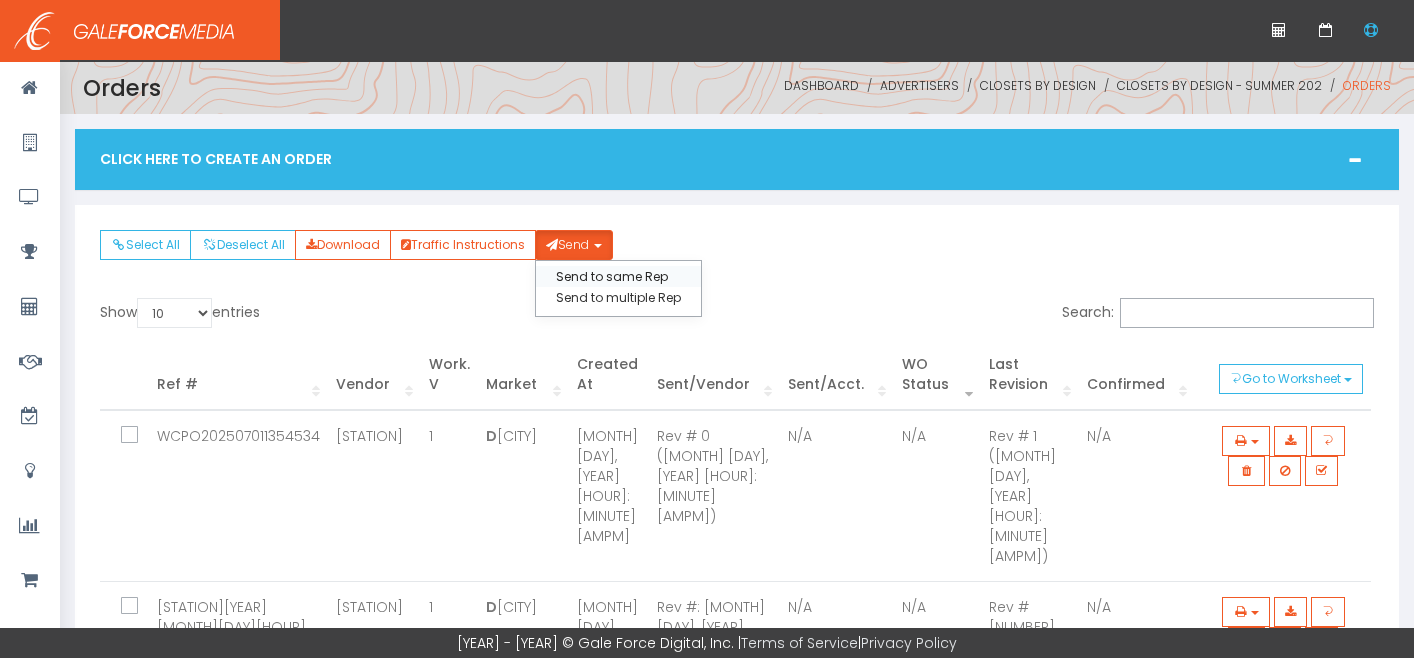 click on "Send to same Rep" at bounding box center [618, 276] 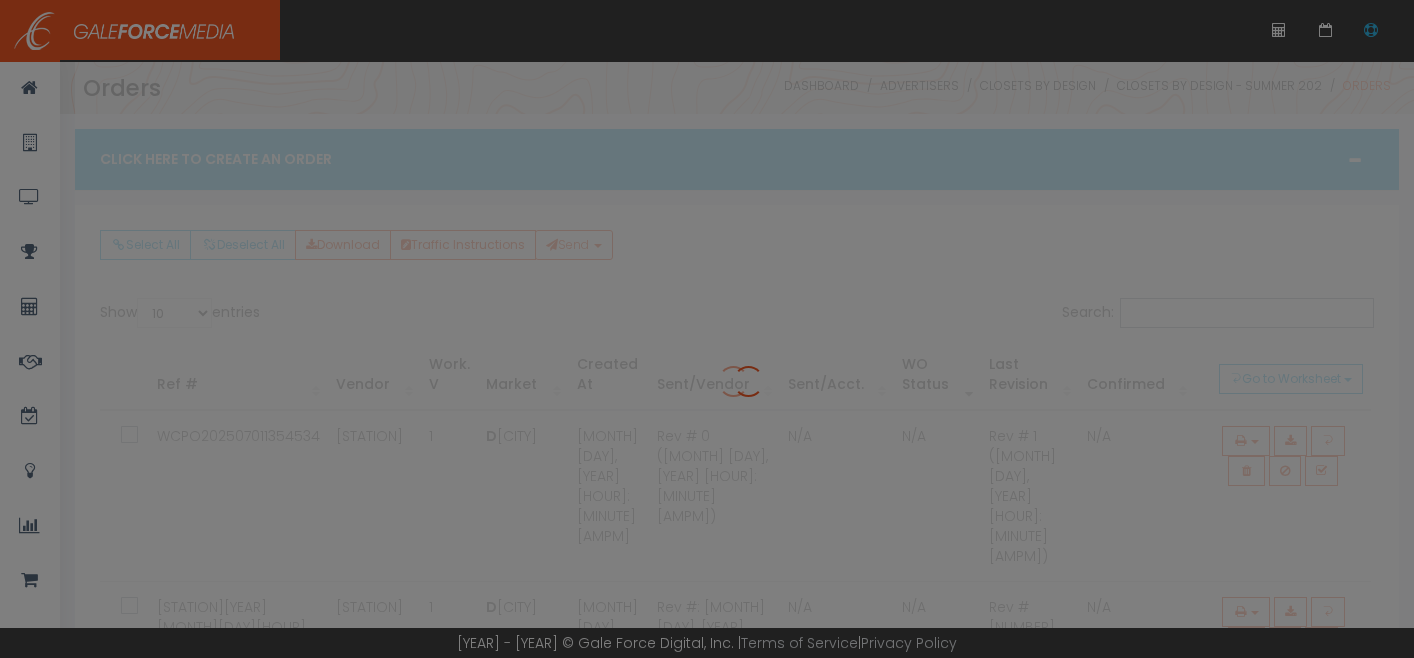 scroll, scrollTop: 0, scrollLeft: 0, axis: both 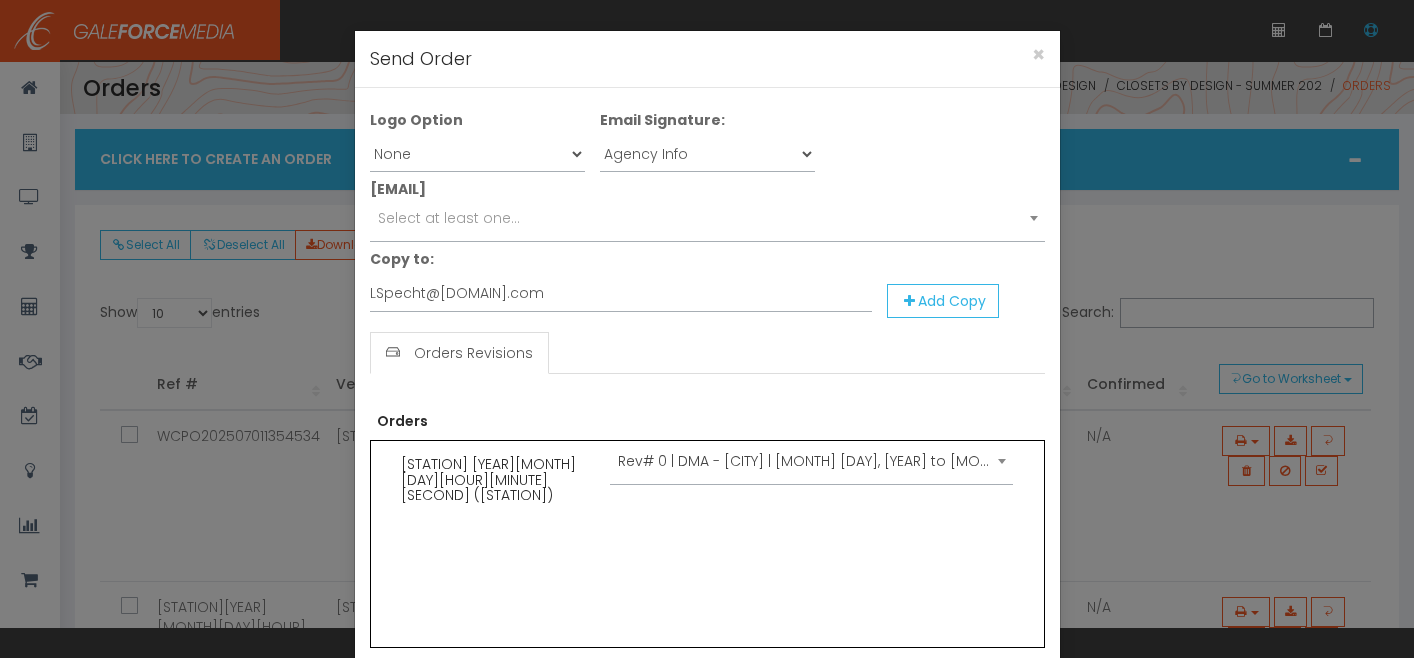 click on "Select at least one..." at bounding box center (449, 218) 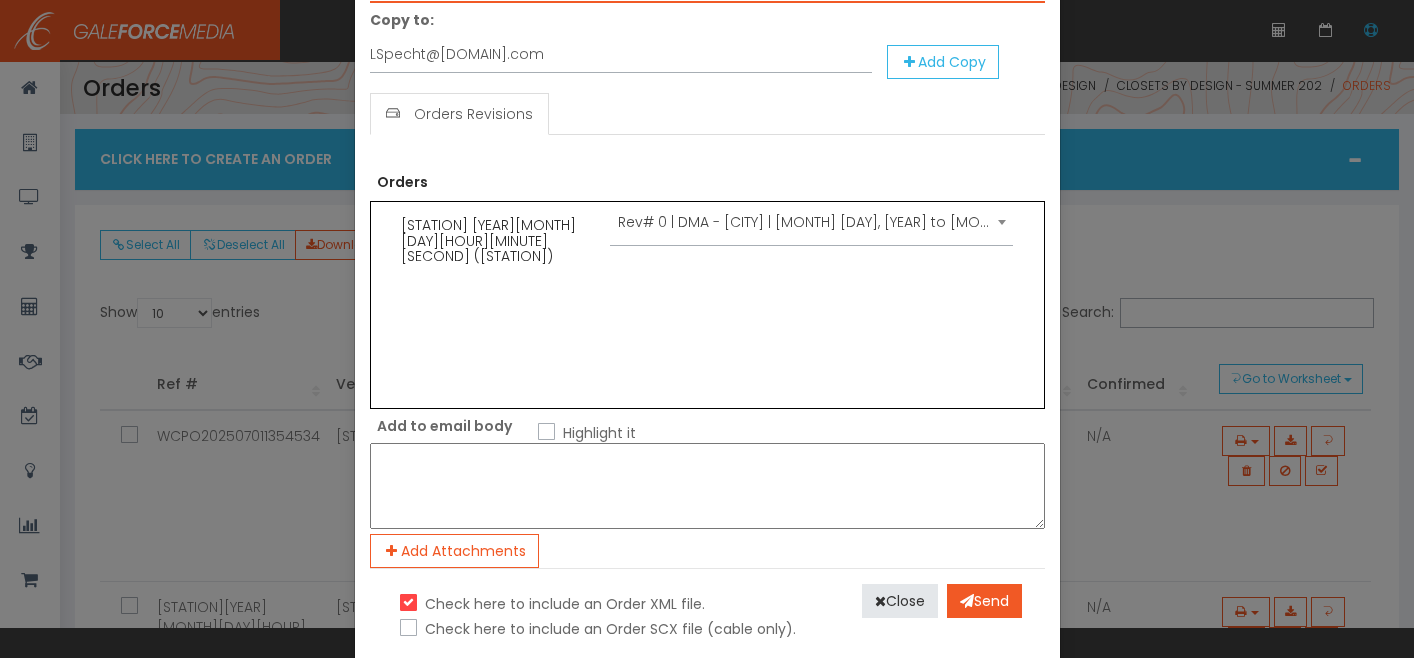 scroll, scrollTop: 290, scrollLeft: 0, axis: vertical 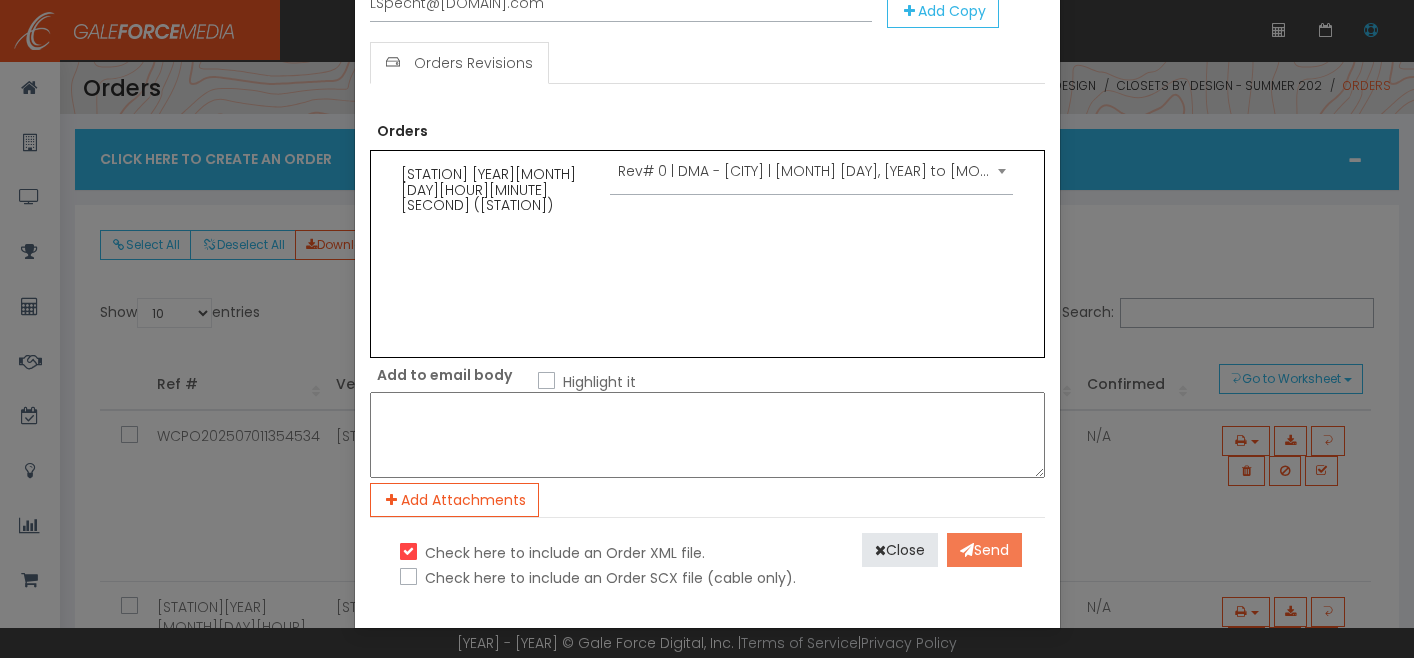 click on "Send" at bounding box center [984, 550] 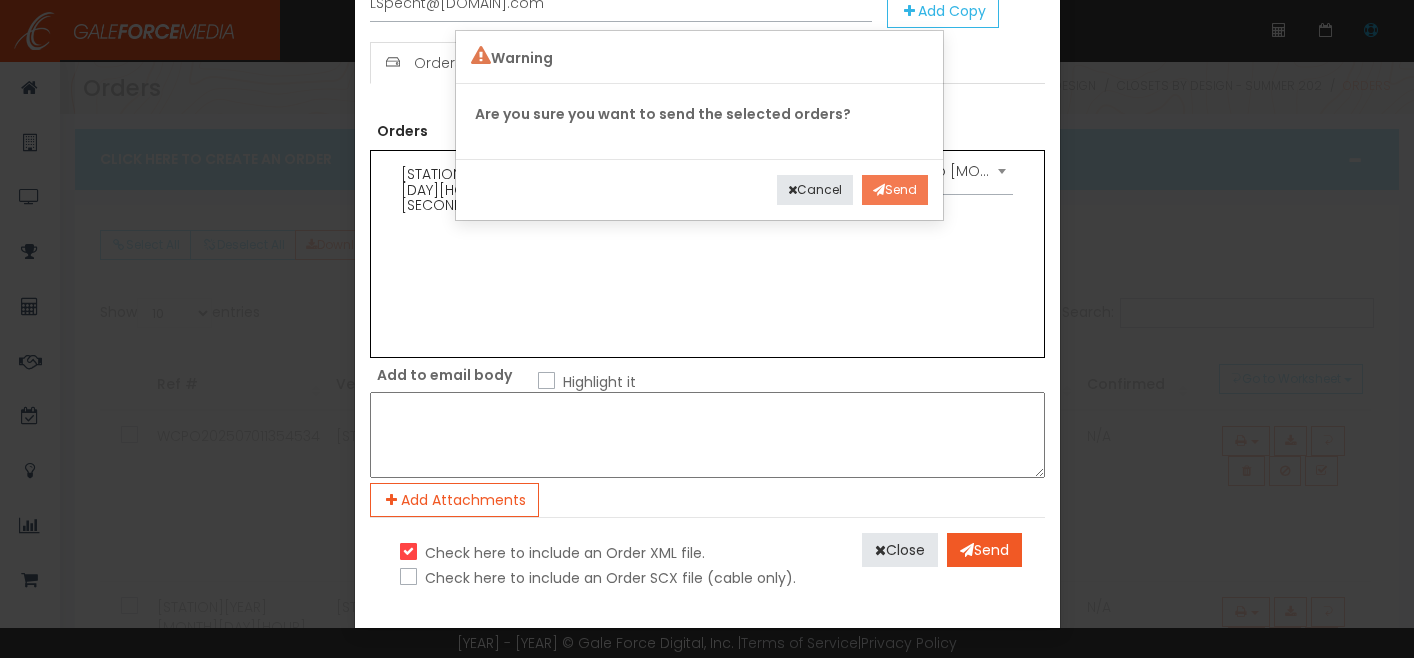 click on "Send" at bounding box center (895, 190) 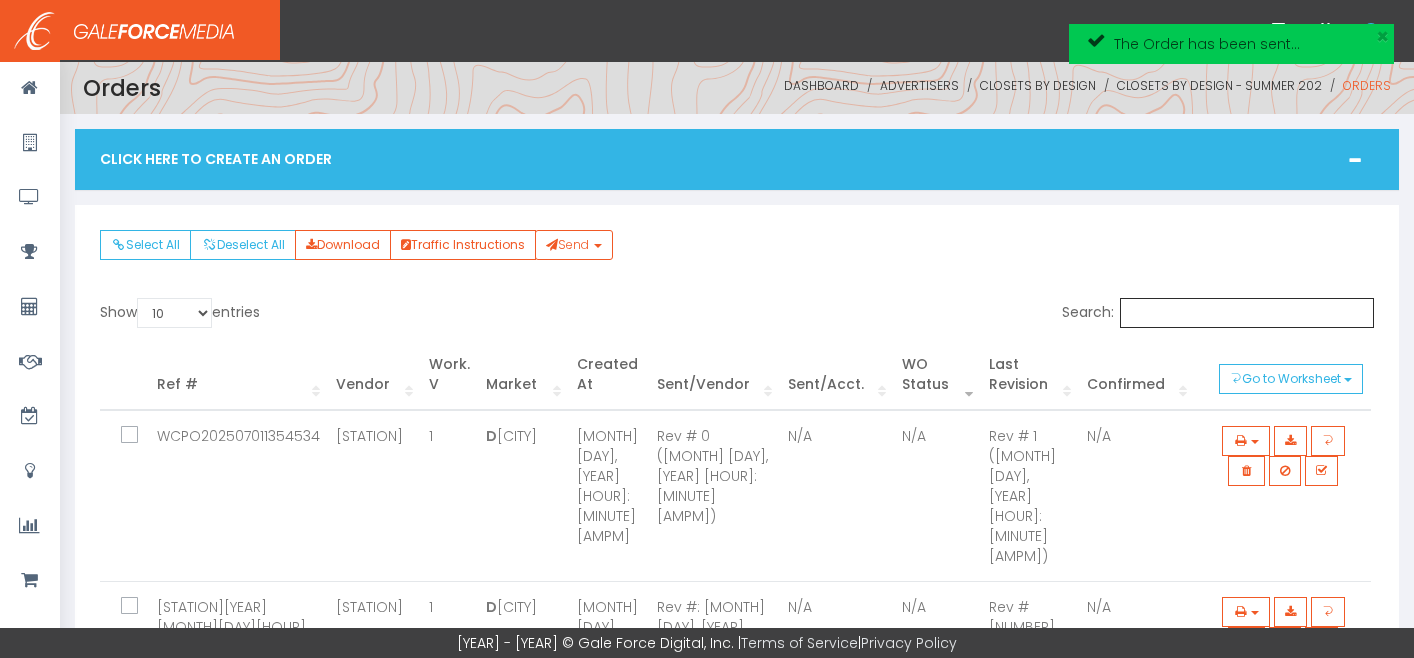 click on "Search:" at bounding box center [1247, 313] 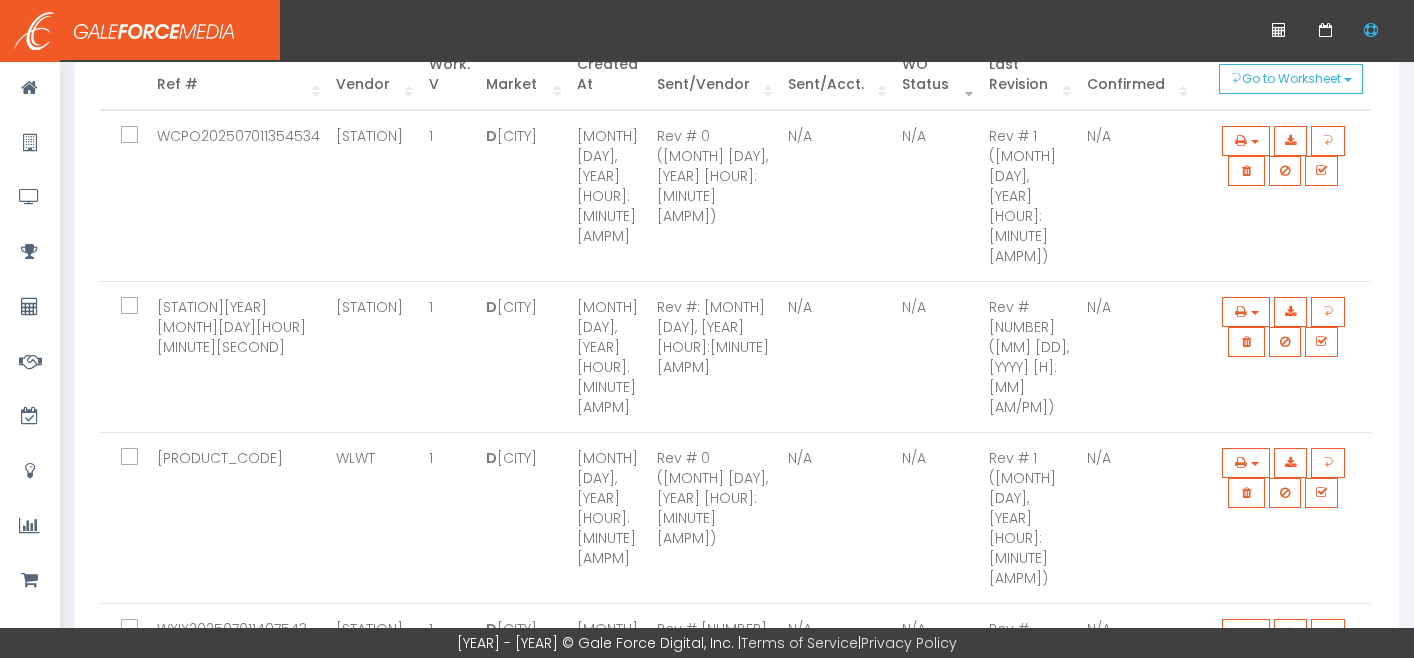 scroll, scrollTop: 0, scrollLeft: 0, axis: both 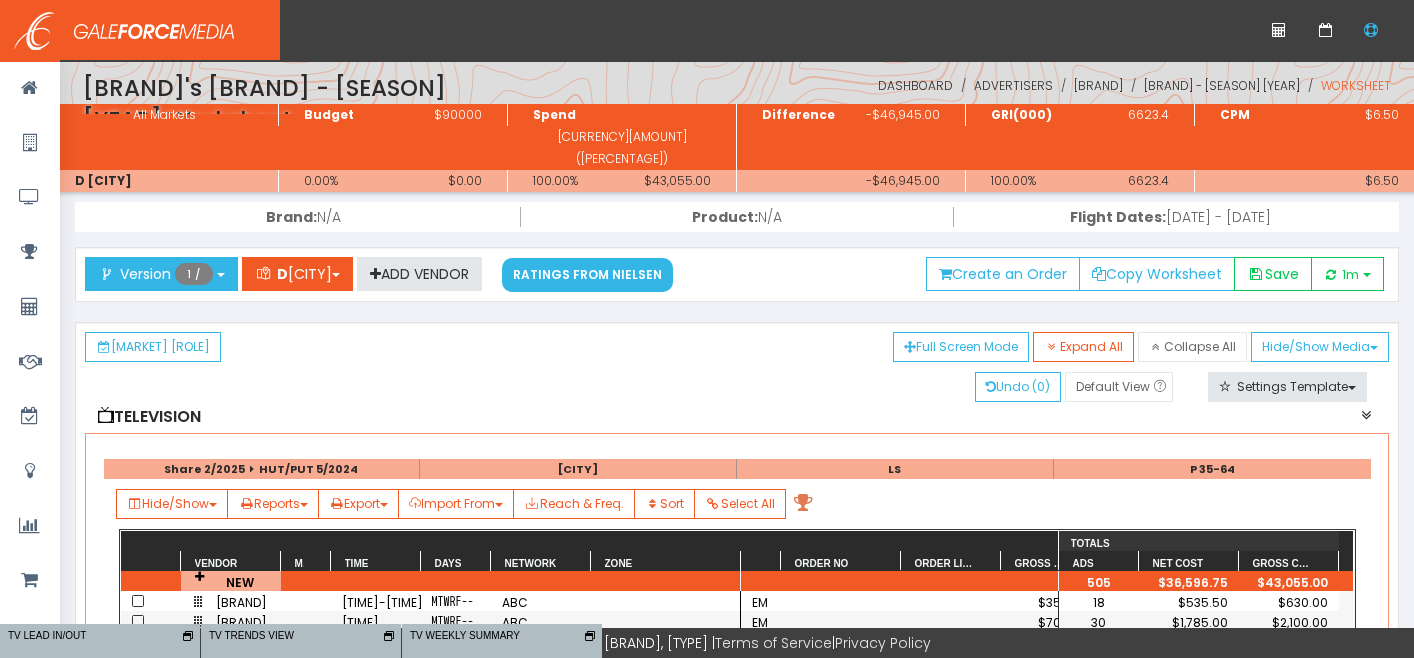 click on "Show avails
Undo ( 0 )
Default View
«
Settings Template" at bounding box center (737, 387) 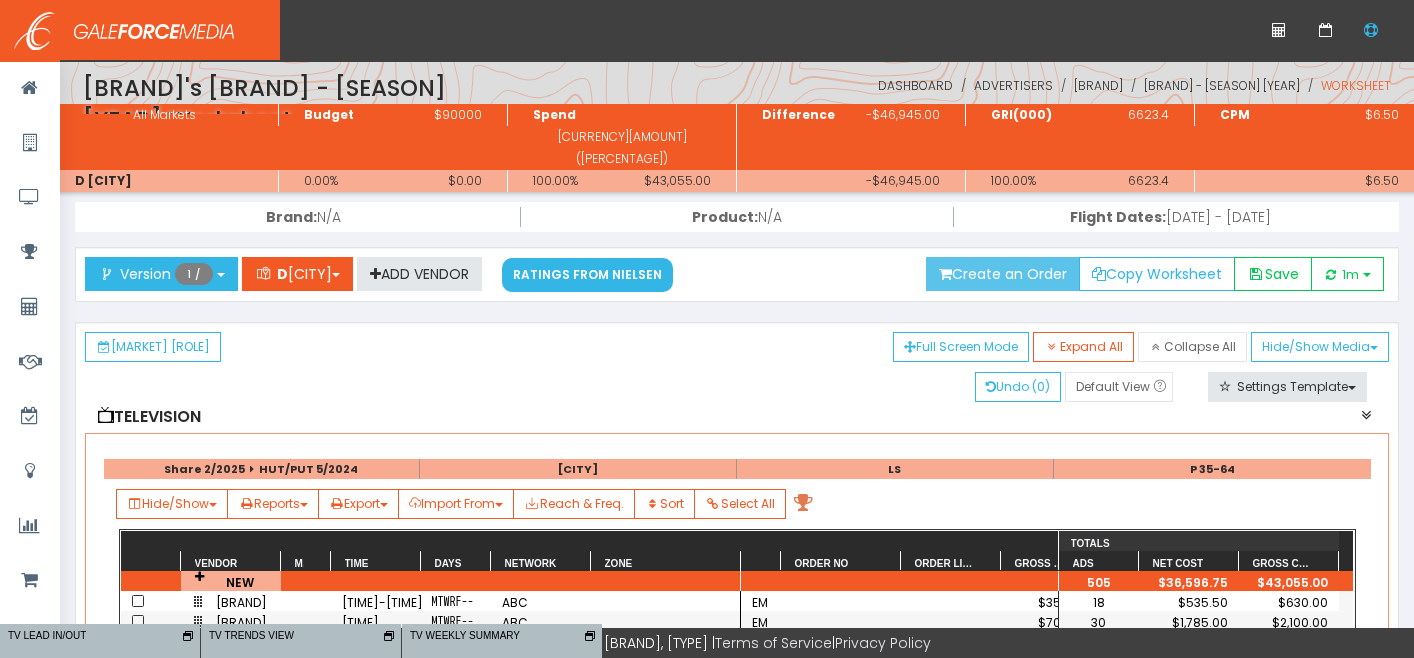 click on "Create an Order" at bounding box center [1003, 274] 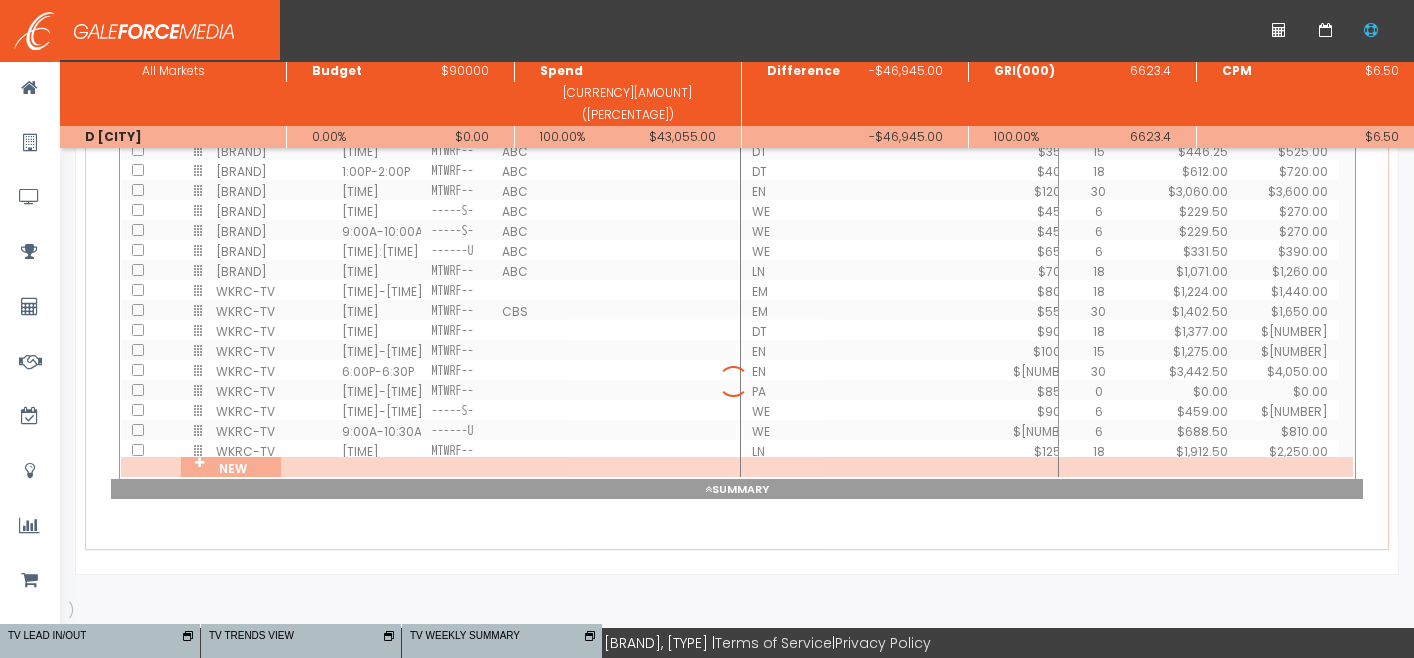 scroll, scrollTop: 475, scrollLeft: 0, axis: vertical 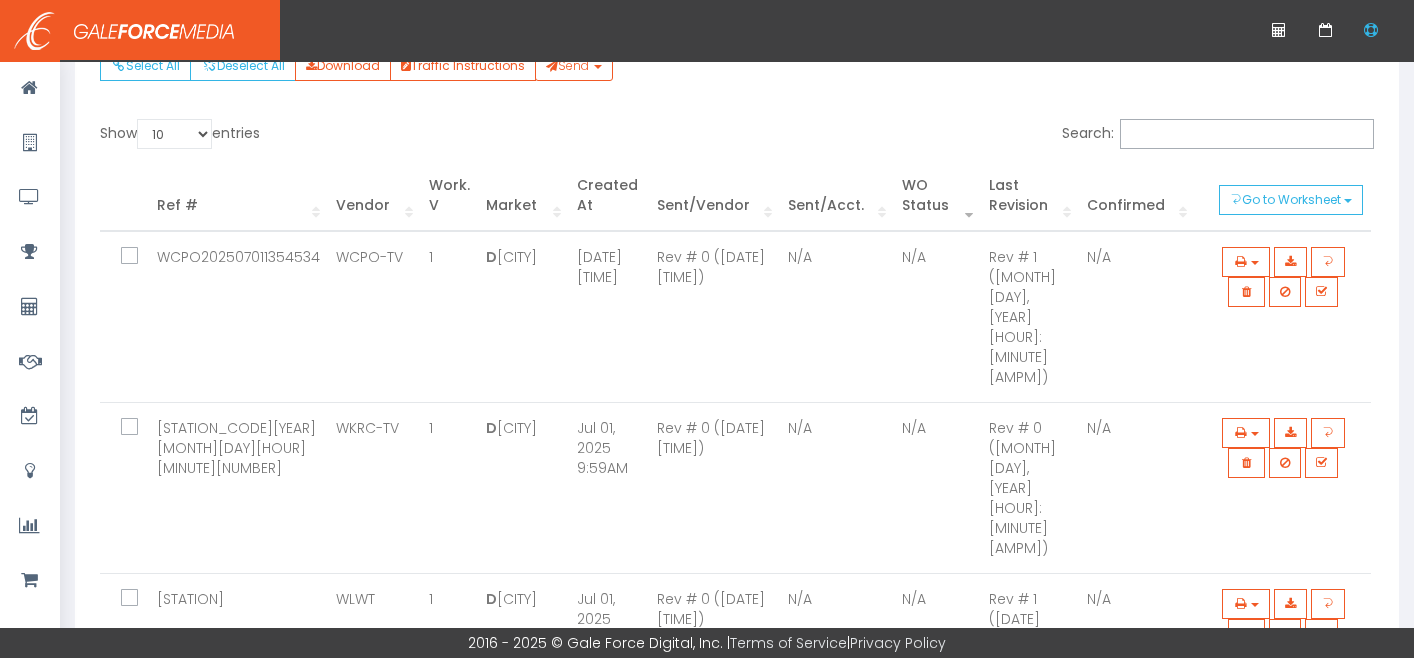 click at bounding box center (141, 428) 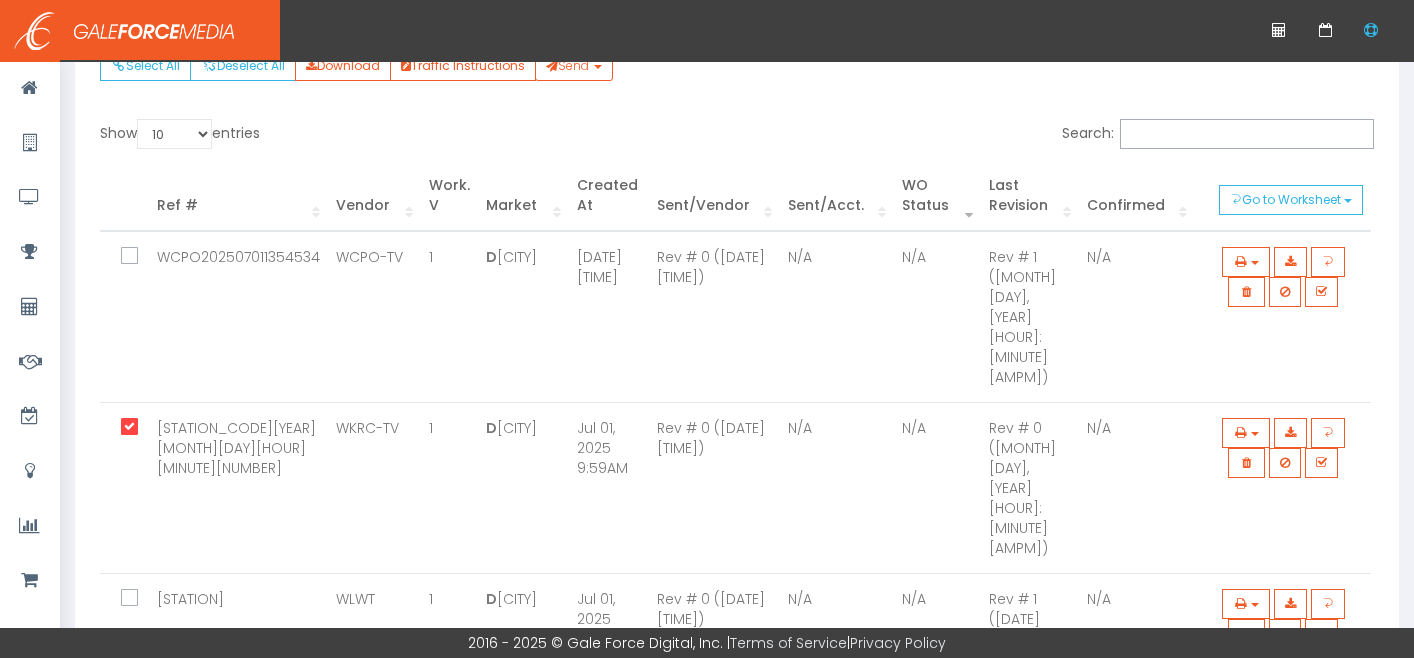 scroll, scrollTop: 0, scrollLeft: 0, axis: both 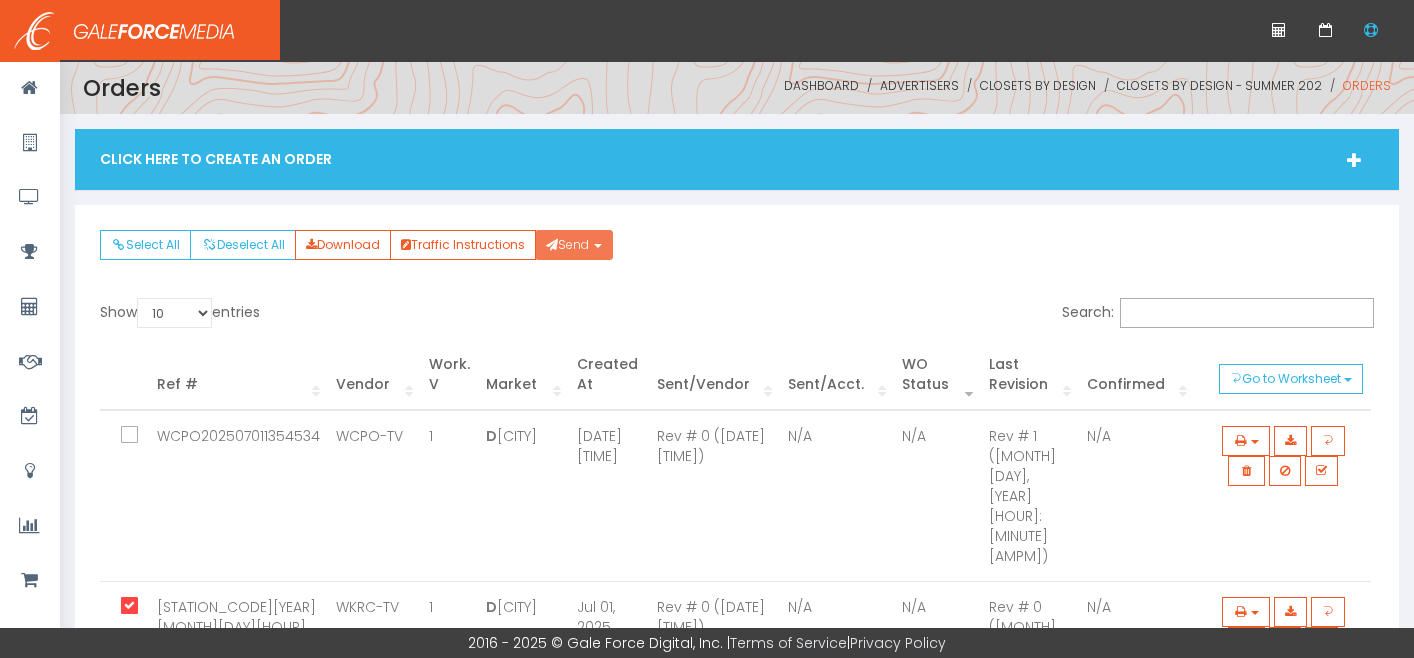 click on "Send" at bounding box center [567, 244] 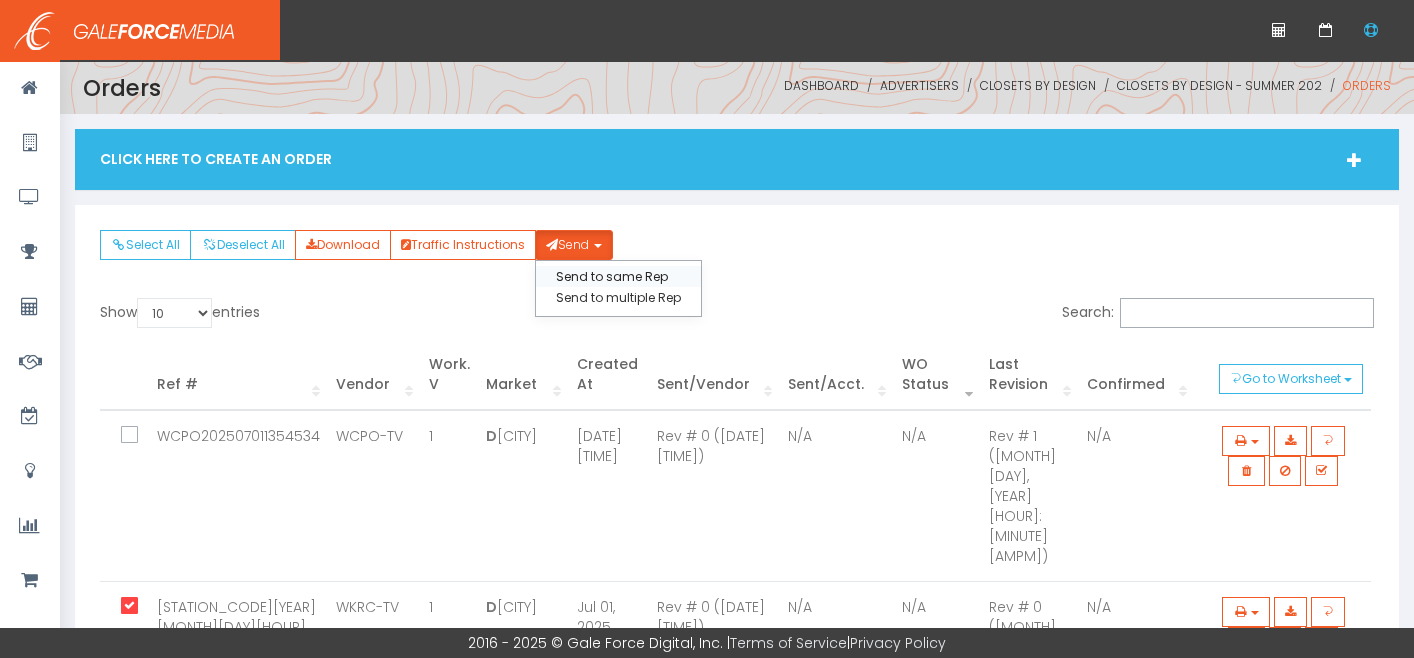 click on "Send to same Rep" at bounding box center [618, 276] 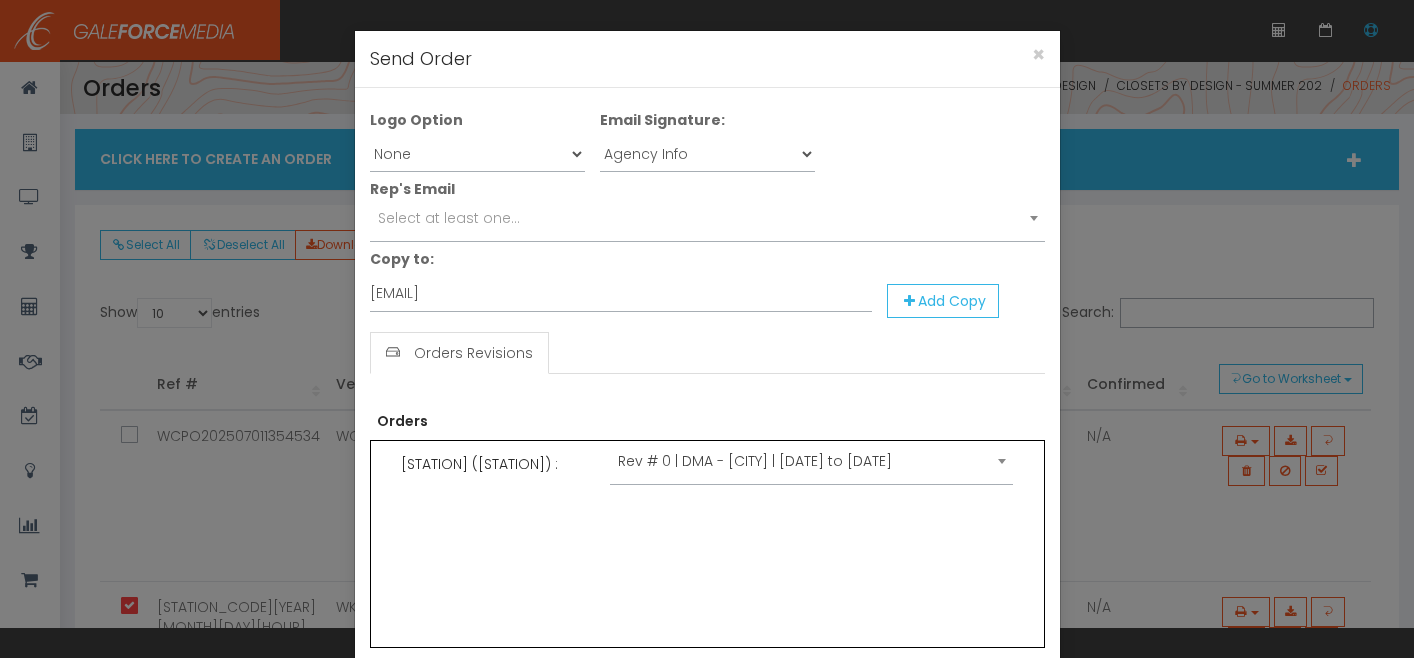 click on "Select at least one..." at bounding box center [449, 218] 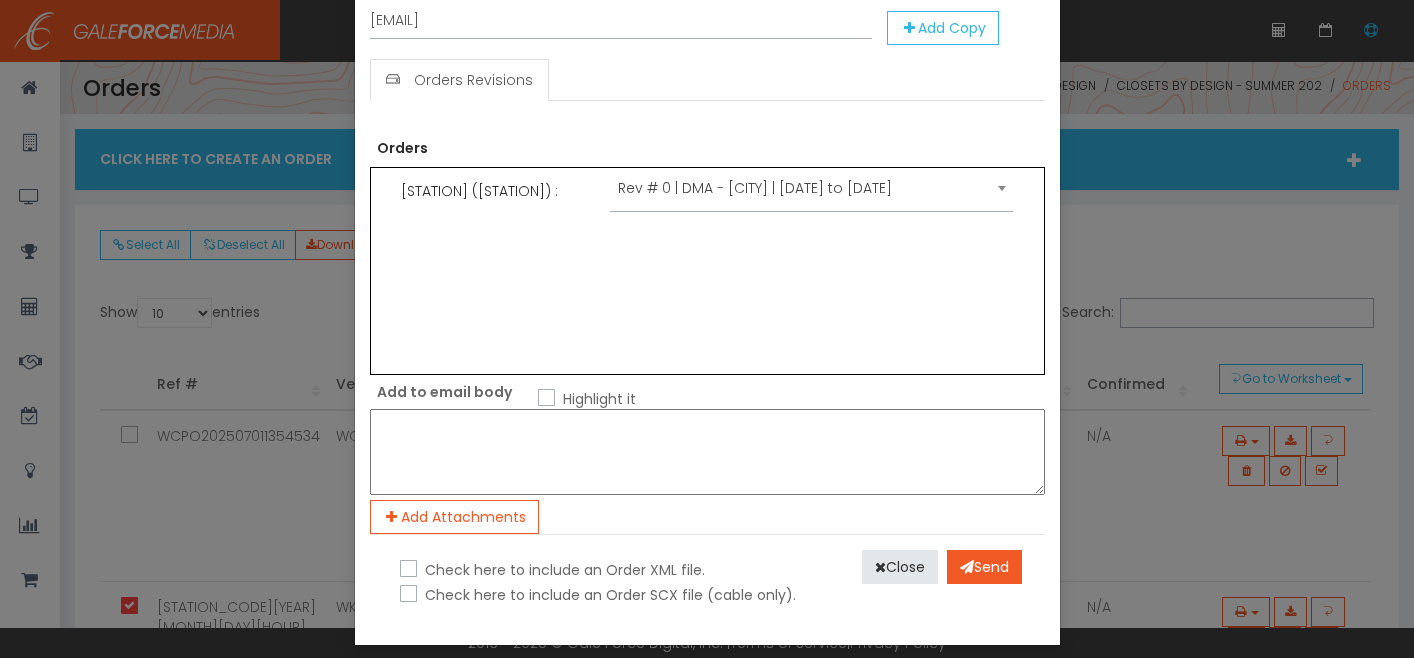 scroll, scrollTop: 290, scrollLeft: 0, axis: vertical 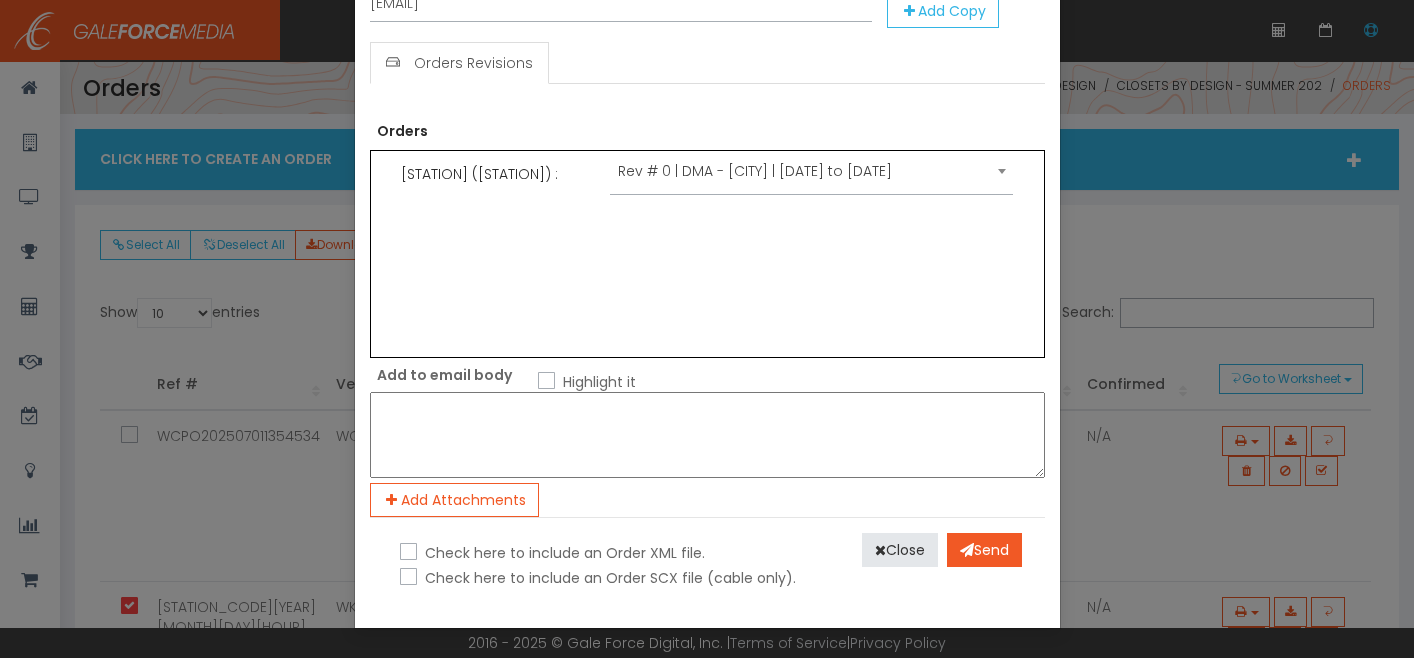 click on "Check here to include an Order XML file." at bounding box center [562, 553] 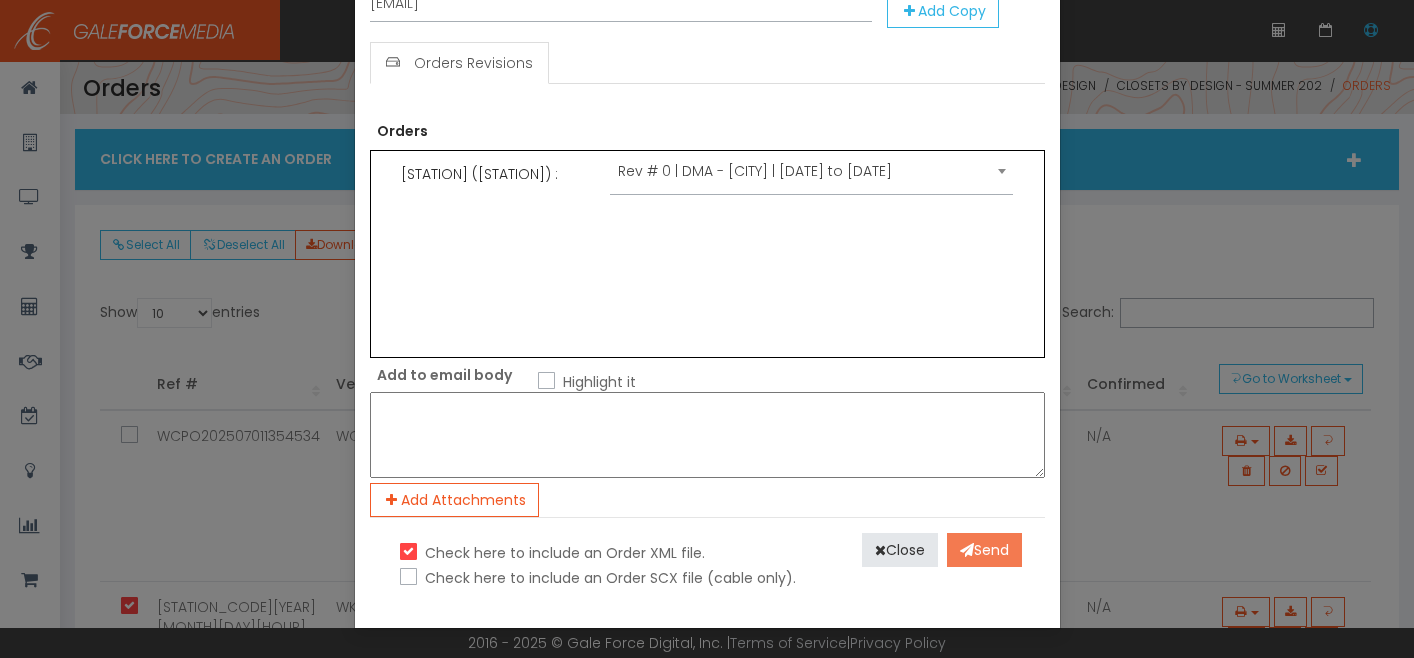 click on "Send" at bounding box center (984, 550) 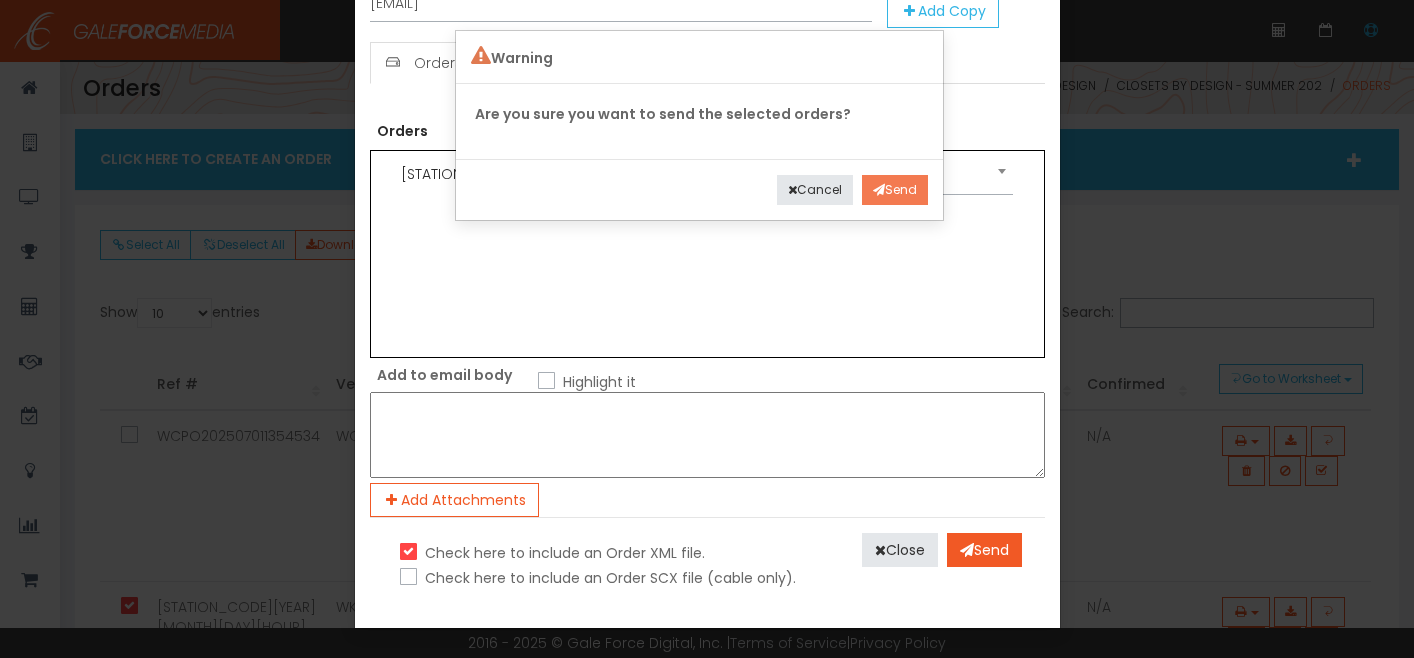 click on "Send" at bounding box center (895, 190) 